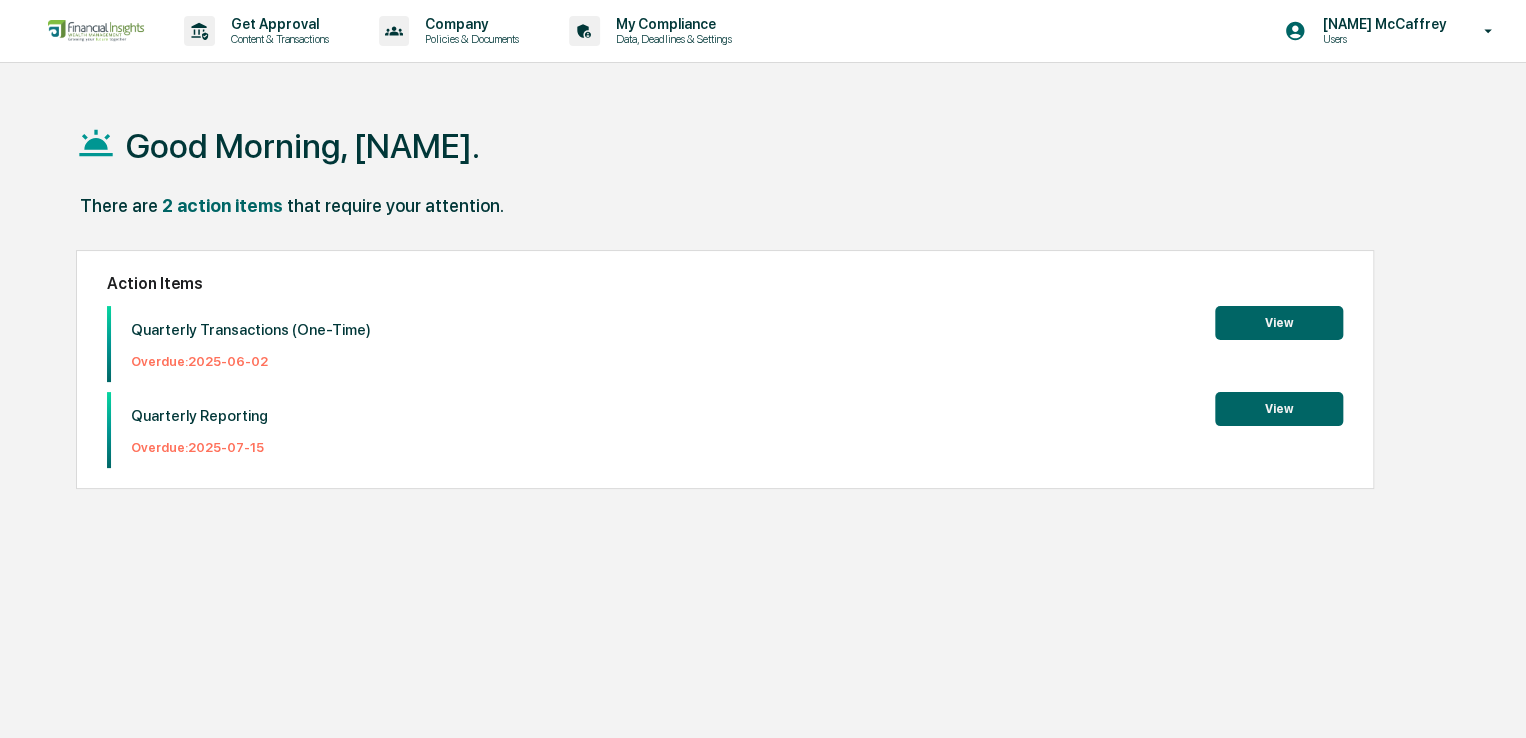 scroll, scrollTop: 0, scrollLeft: 0, axis: both 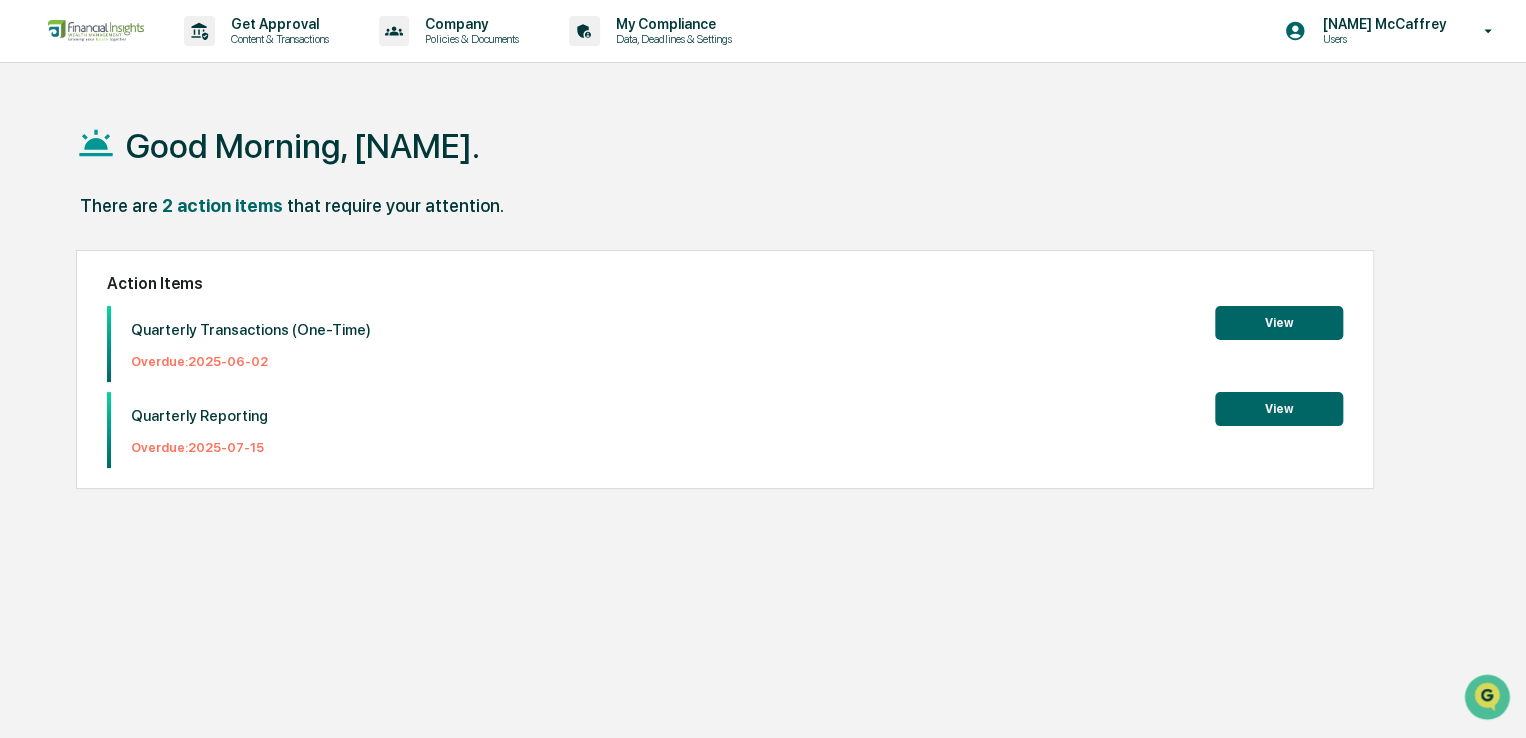 click on "View" at bounding box center [1279, 409] 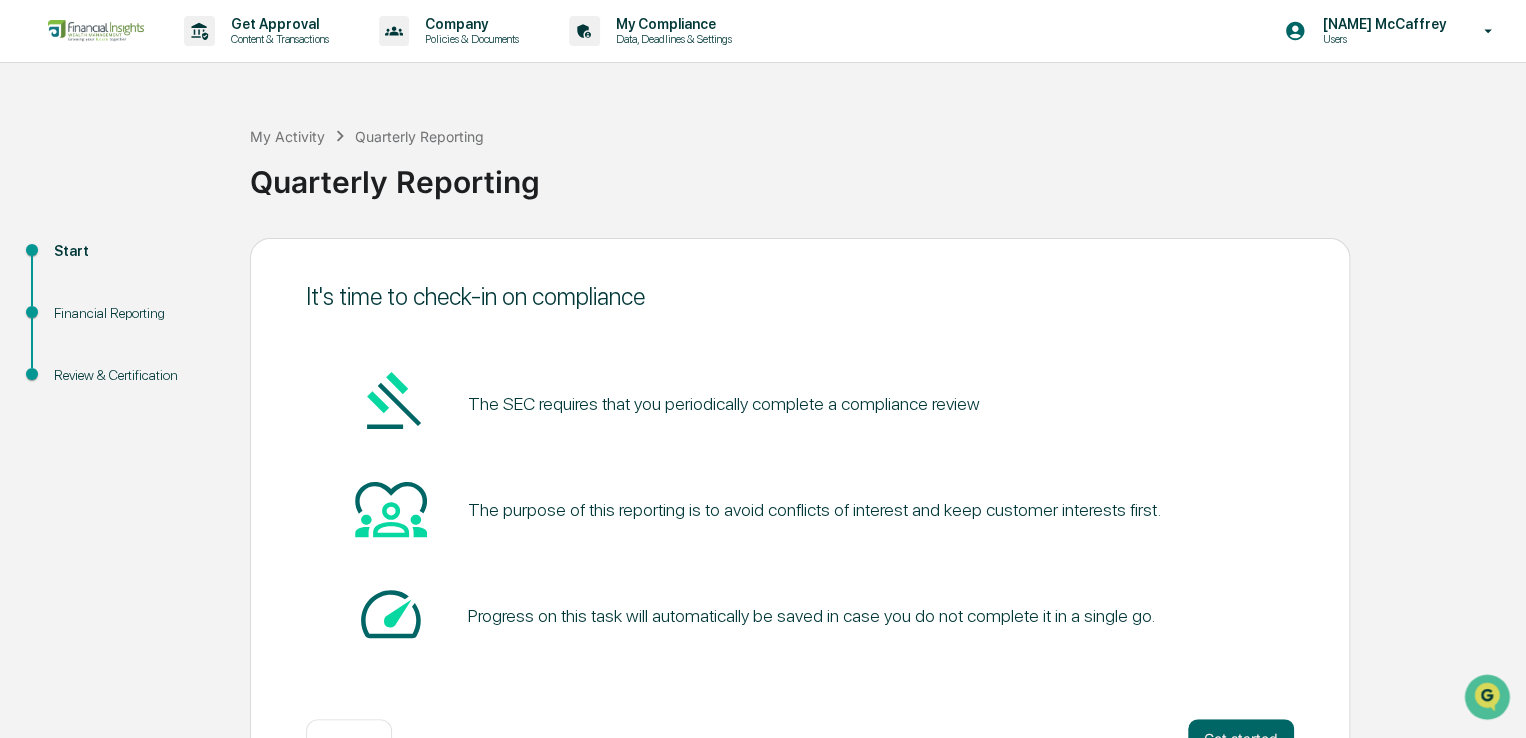 scroll, scrollTop: 67, scrollLeft: 0, axis: vertical 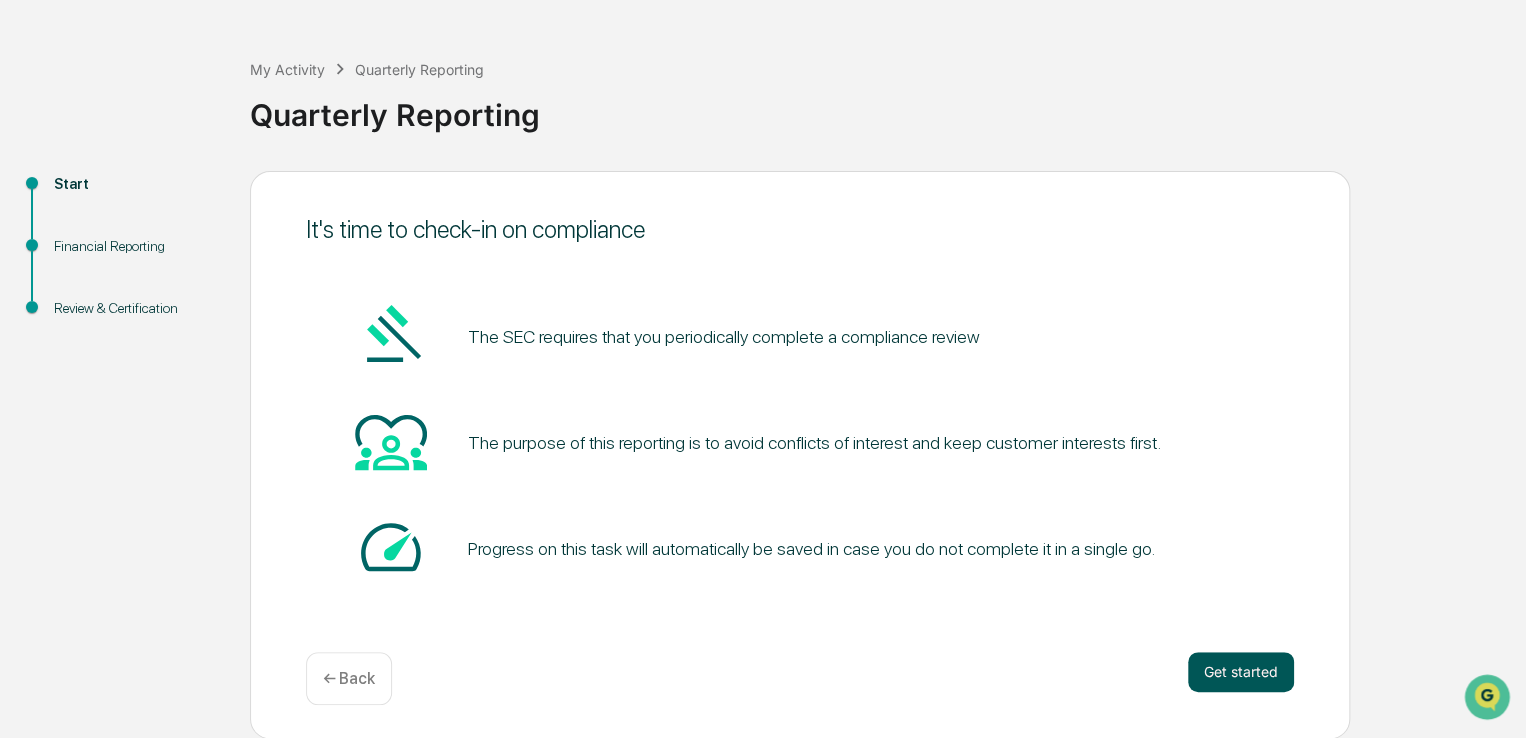 click on "Get started" at bounding box center (1241, 672) 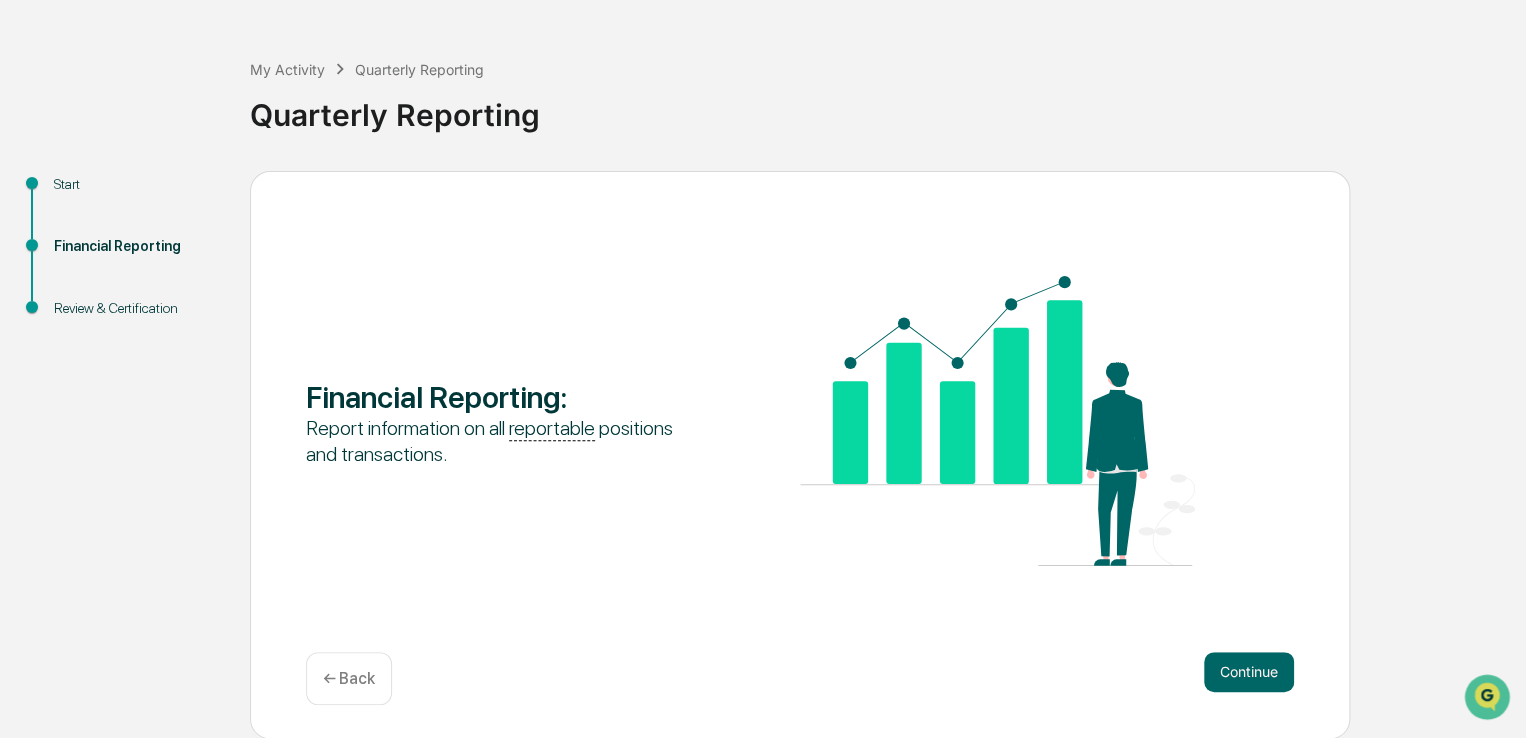 click on "Continue" at bounding box center (1249, 672) 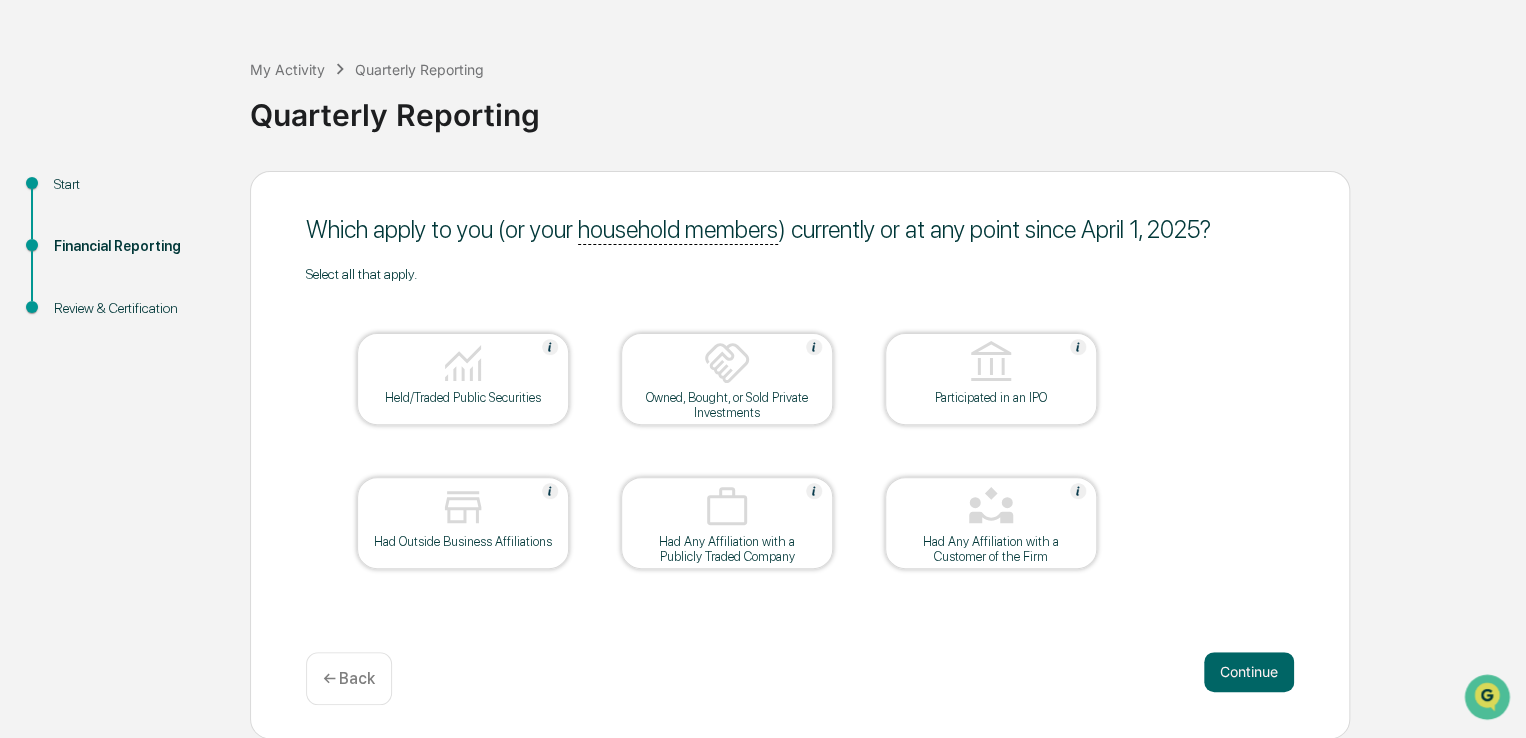click on "Held/Traded Public Securities" at bounding box center (463, 397) 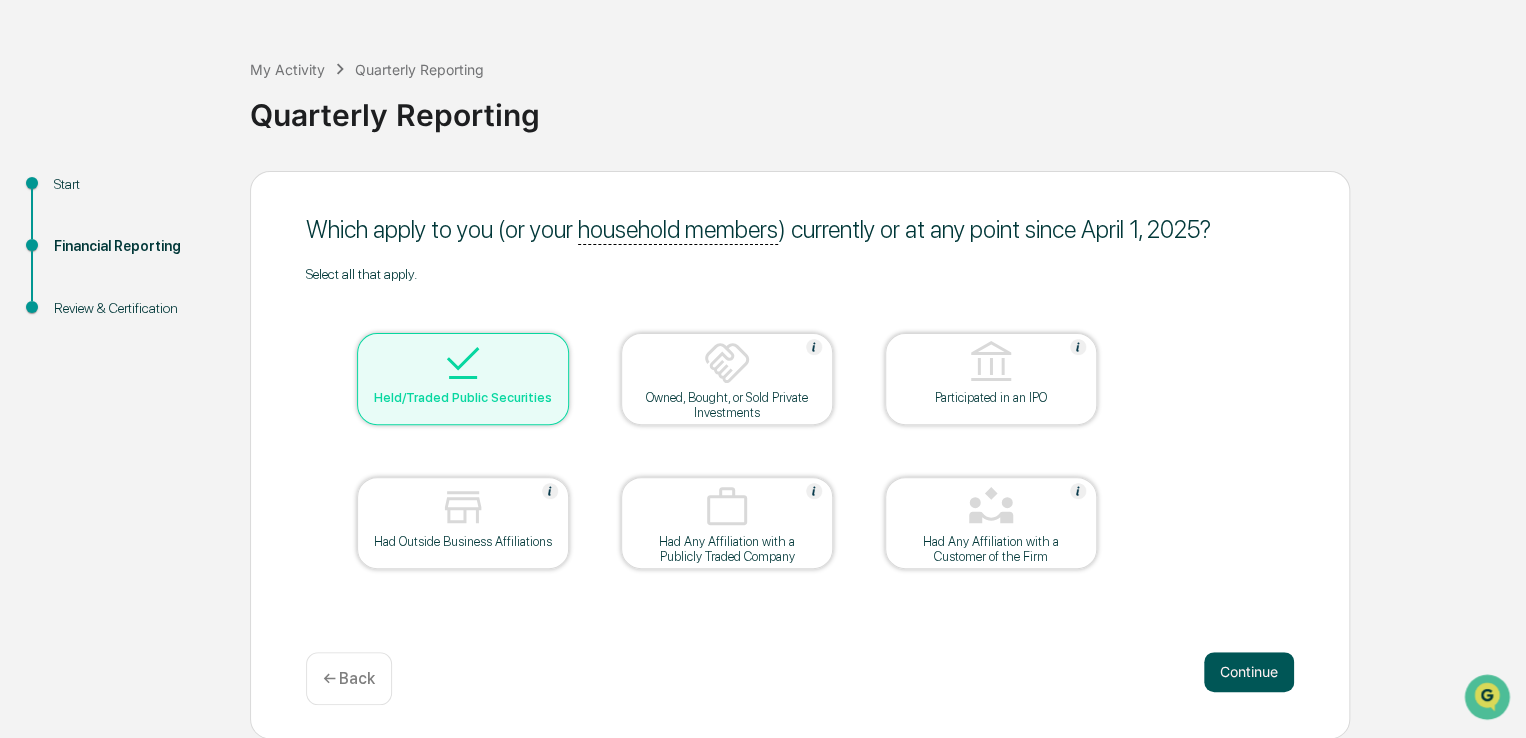 click on "Continue" at bounding box center [1249, 672] 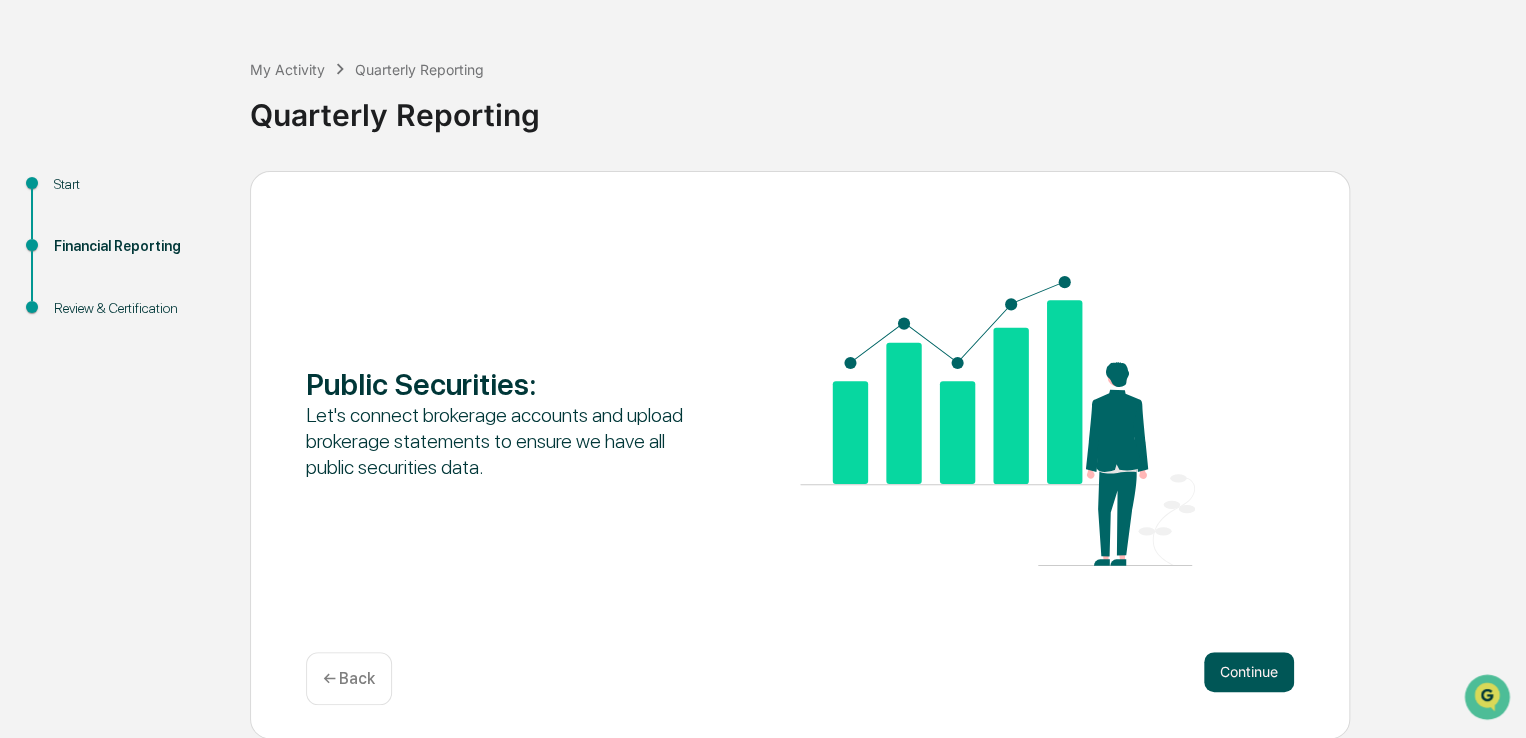 click on "Continue" at bounding box center [1249, 672] 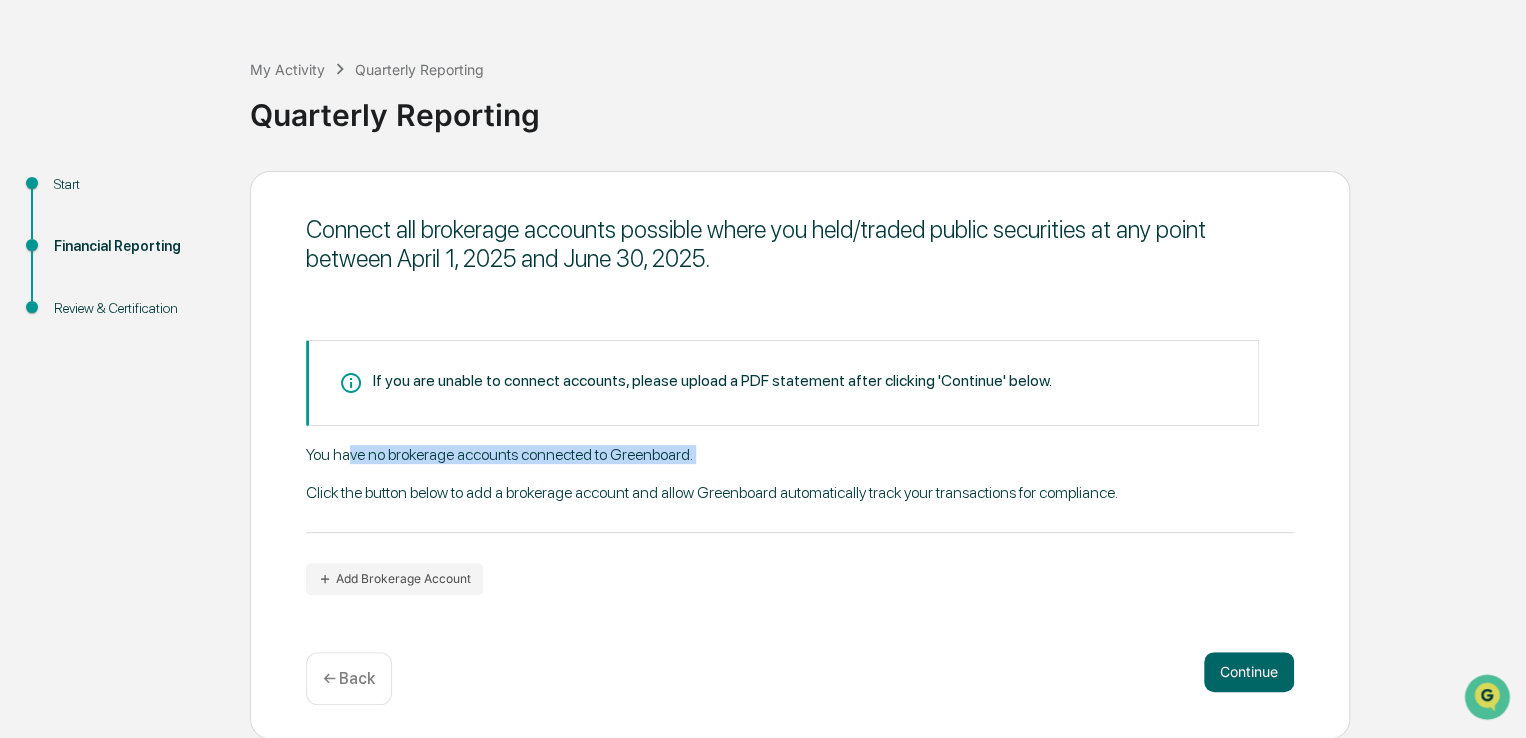 drag, startPoint x: 352, startPoint y: 457, endPoint x: 643, endPoint y: 487, distance: 292.5423 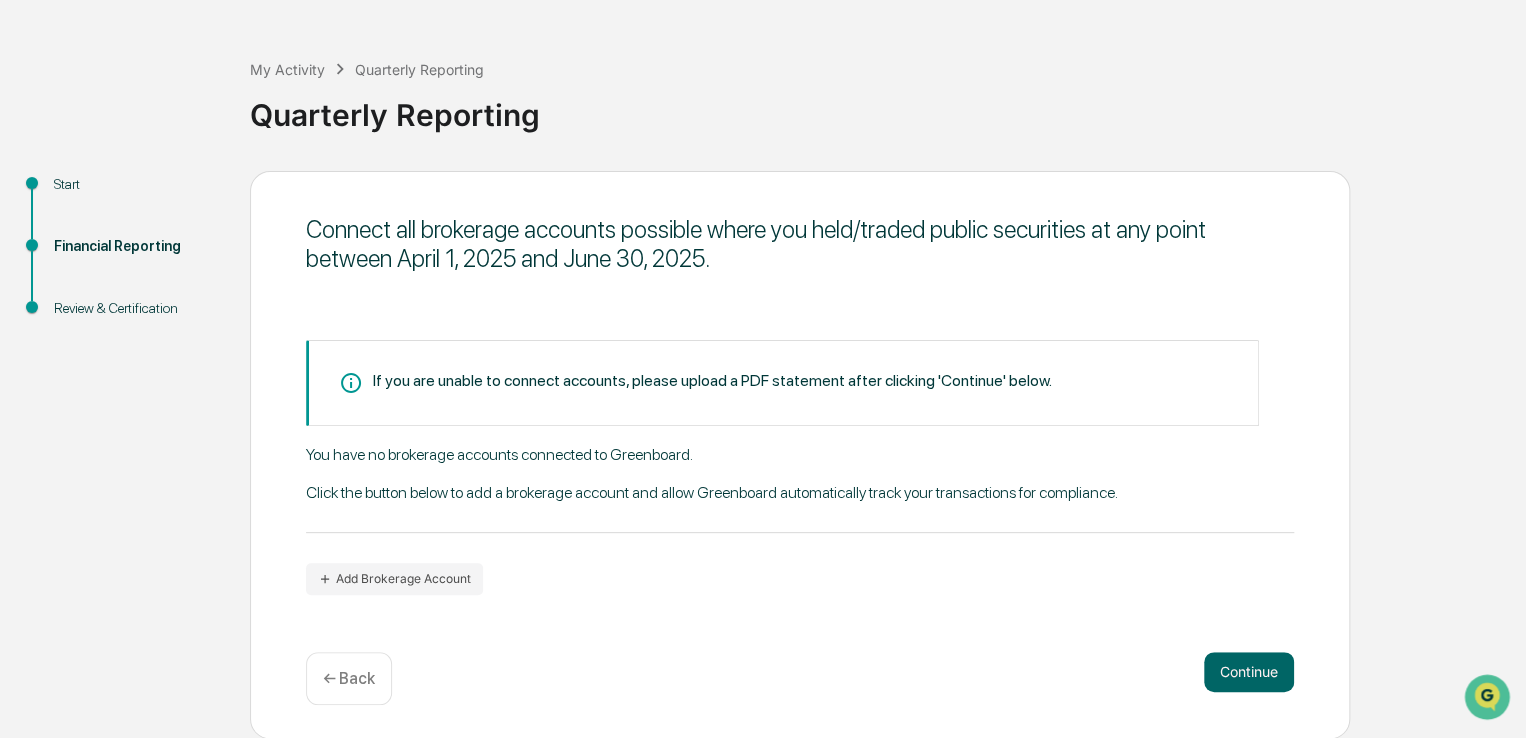 click on "You have no brokerage accounts connected to Greenboard. Click the button below to add a brokerage account and allow Greenboard automatically track your transactions for compliance." at bounding box center [800, 489] 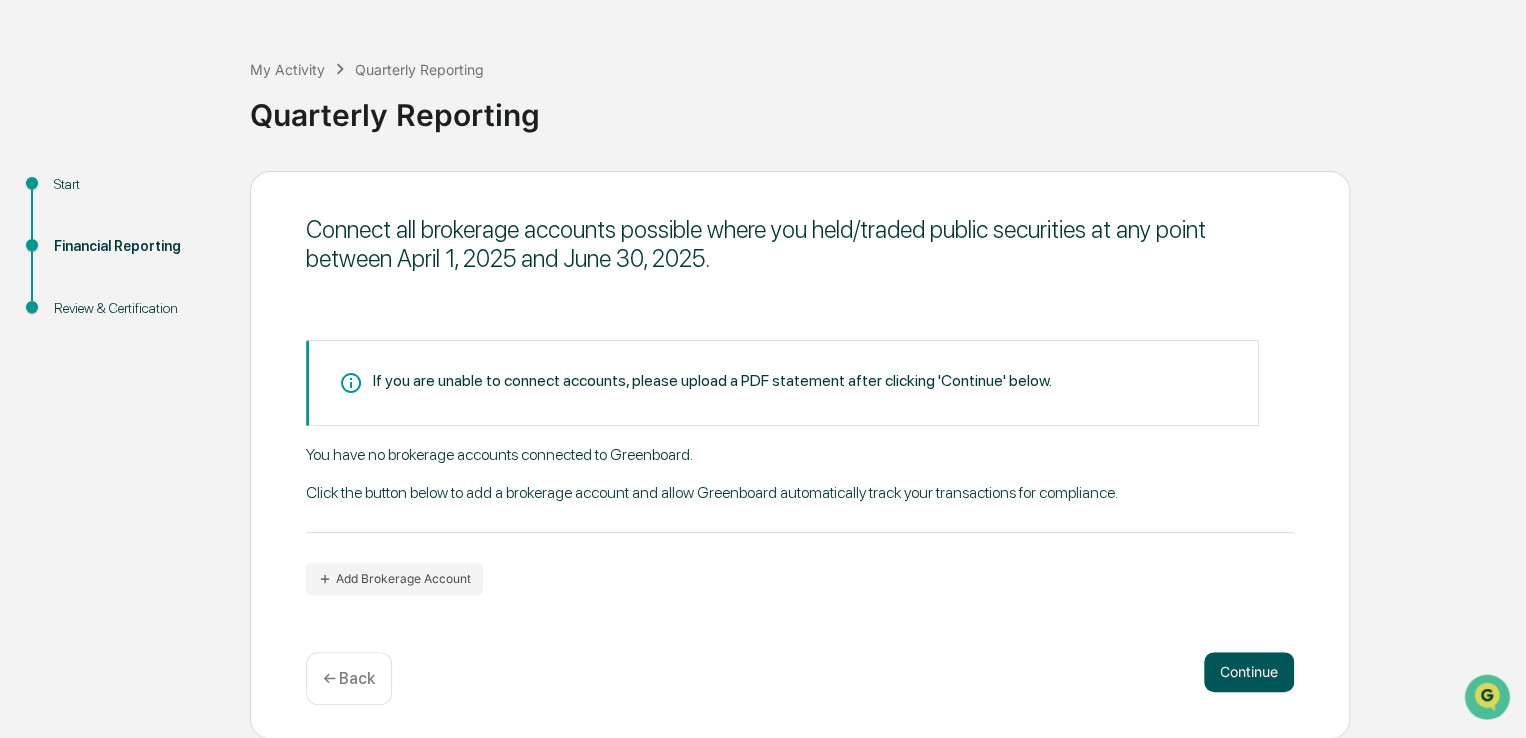 click on "Continue" at bounding box center (1249, 672) 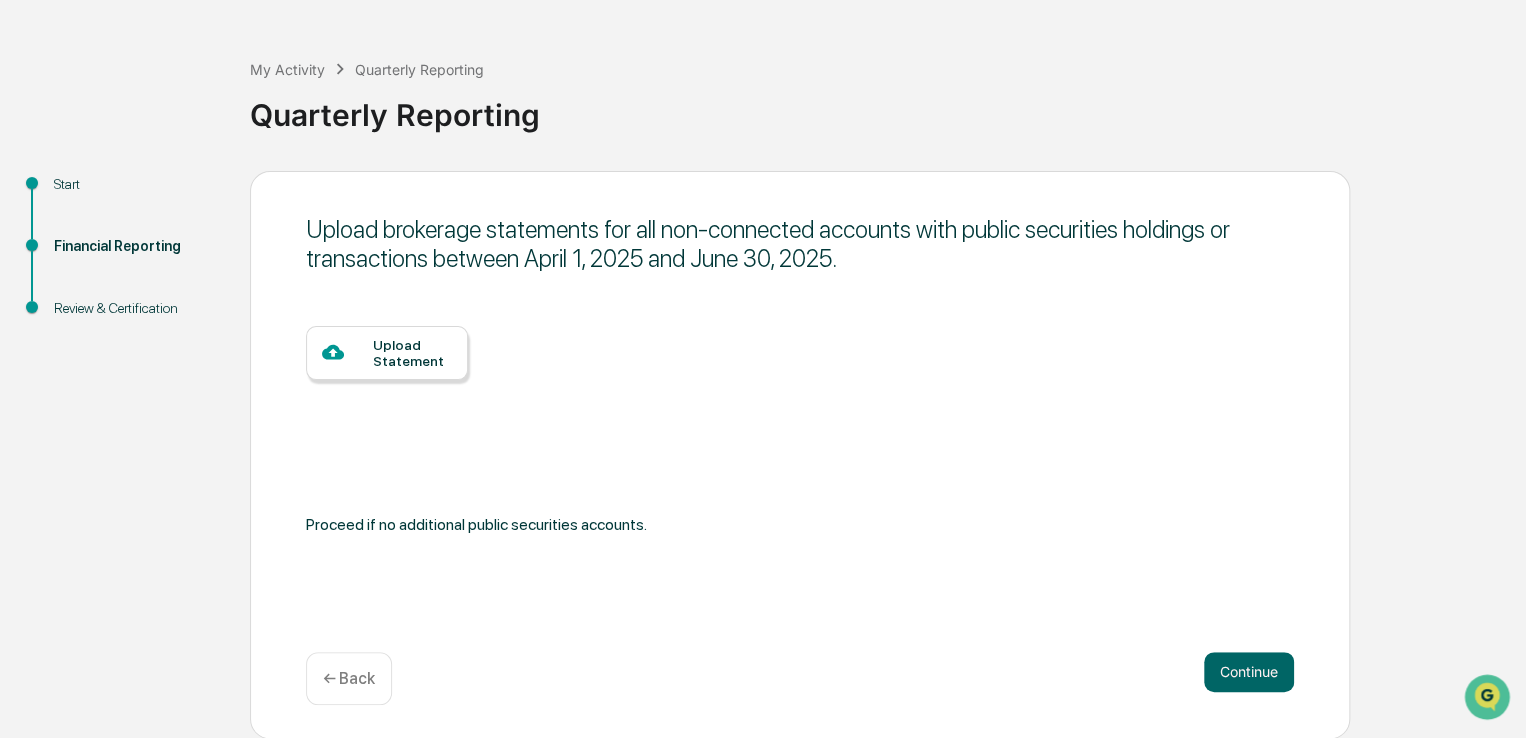 click on "← Back" at bounding box center [349, 678] 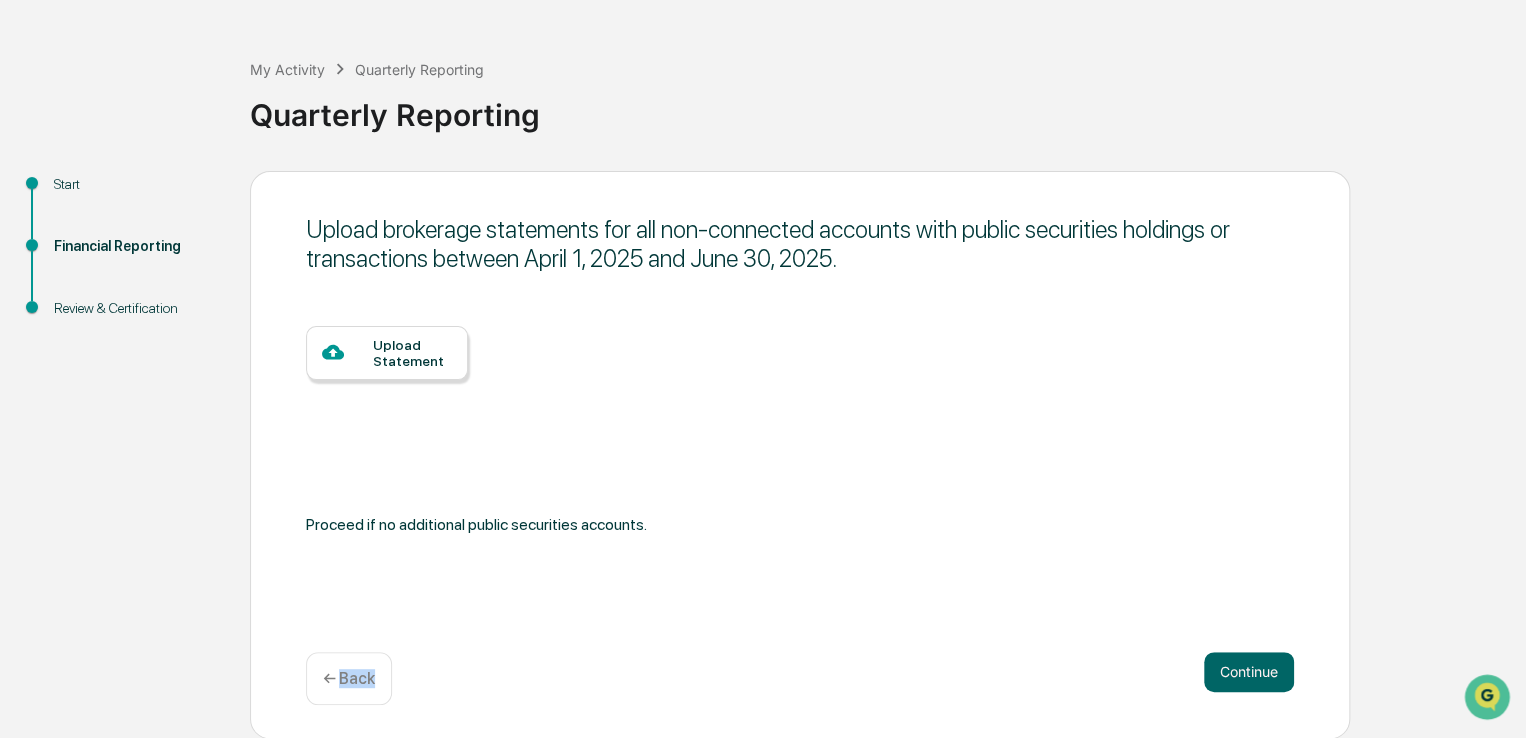click on "← Back" at bounding box center [349, 678] 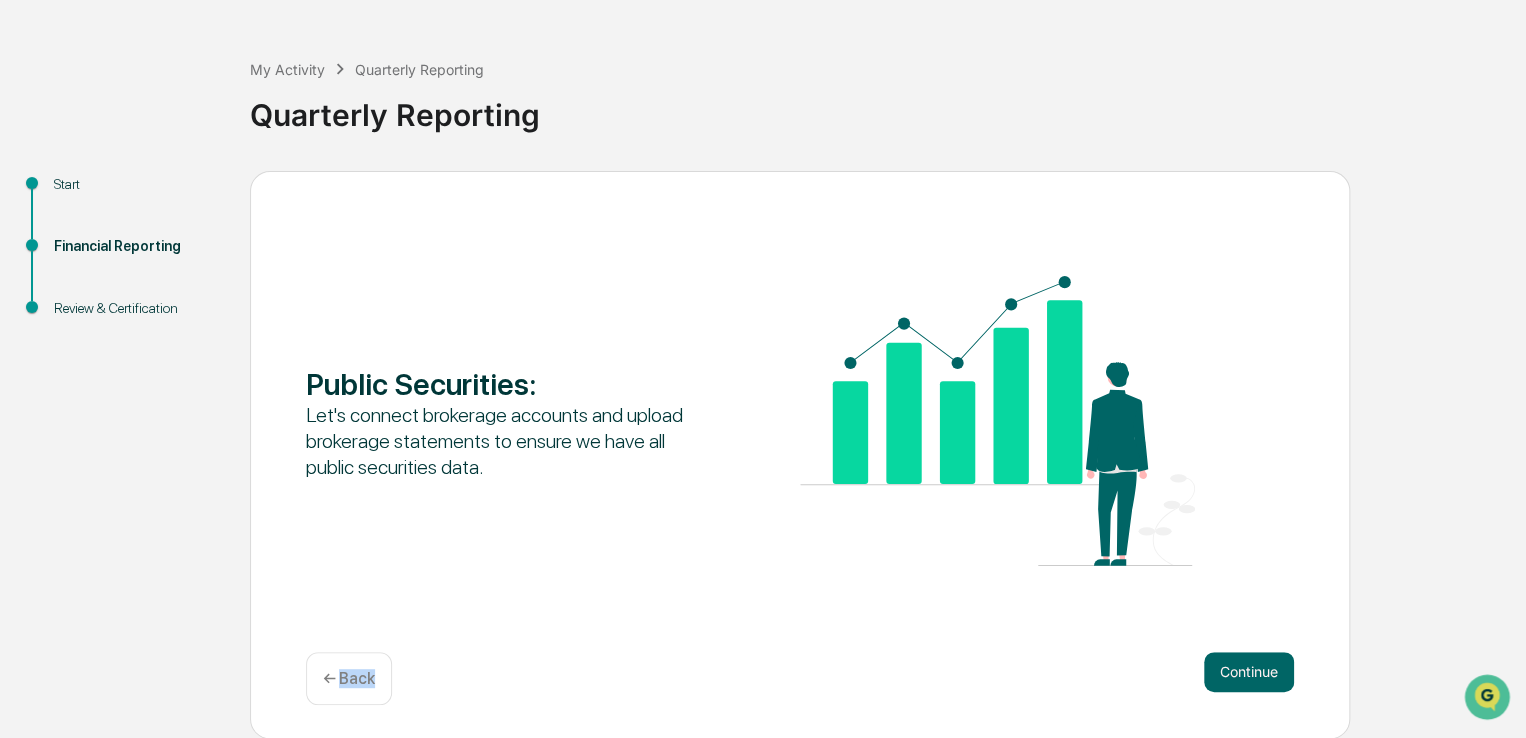 click on "← Back" at bounding box center (349, 678) 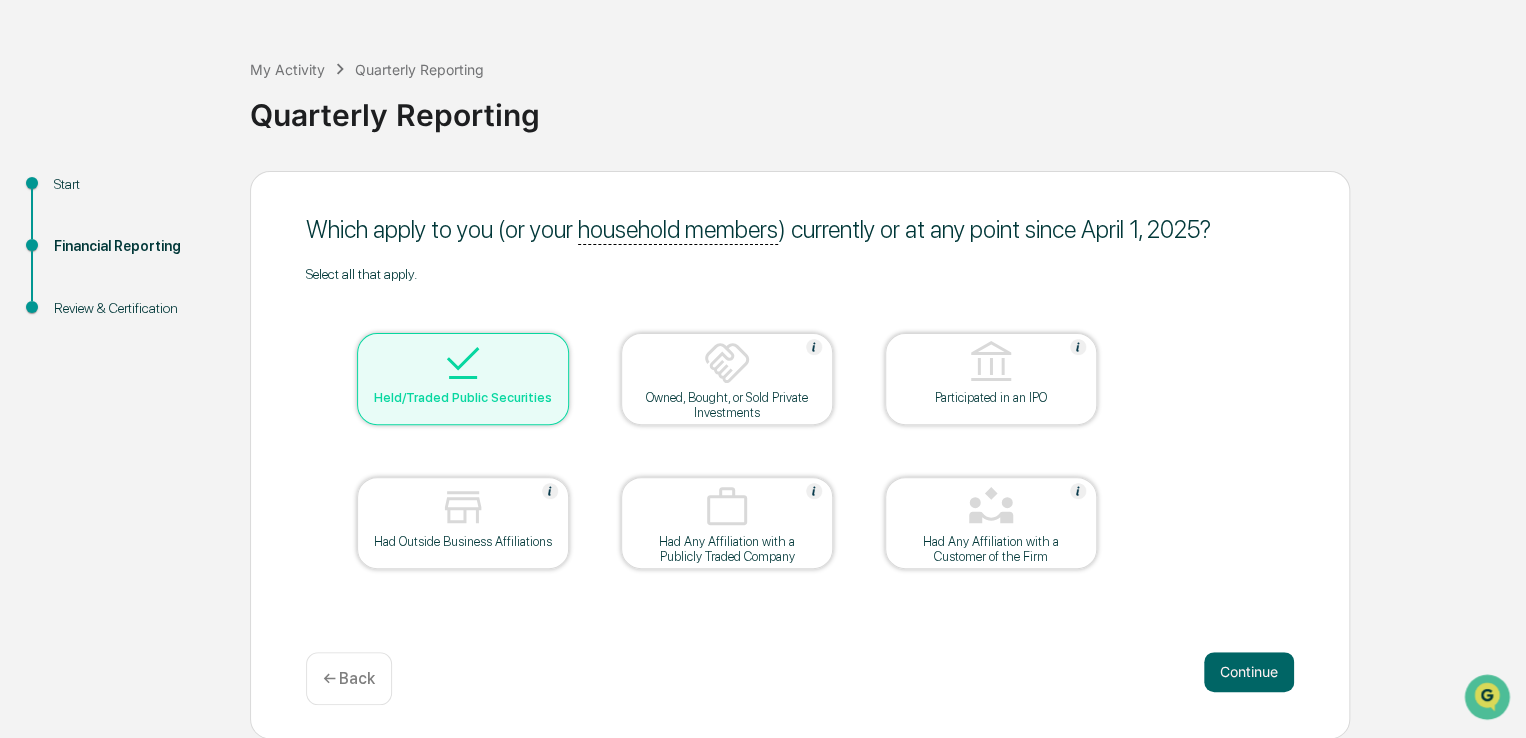 click at bounding box center [463, 364] 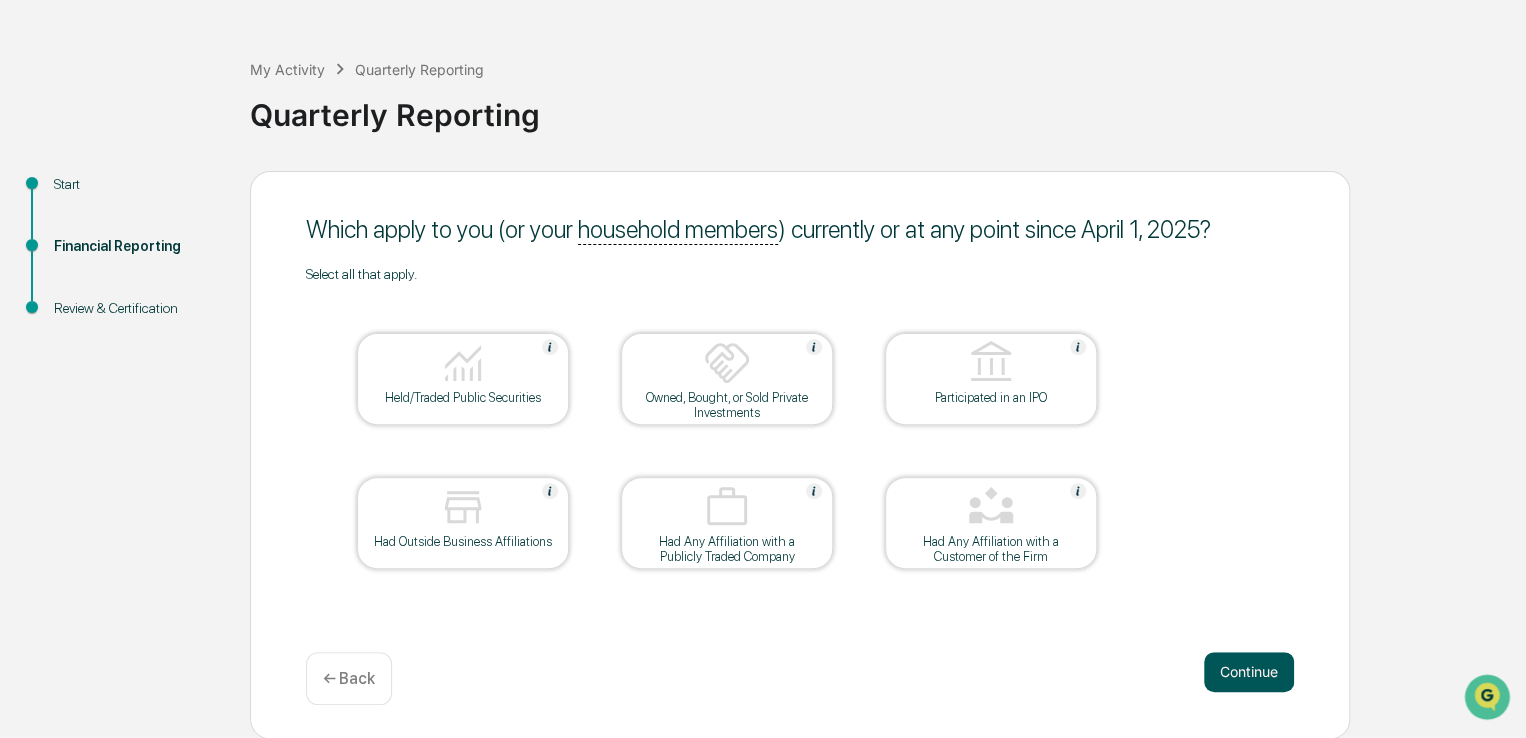 click on "Continue" at bounding box center (1249, 672) 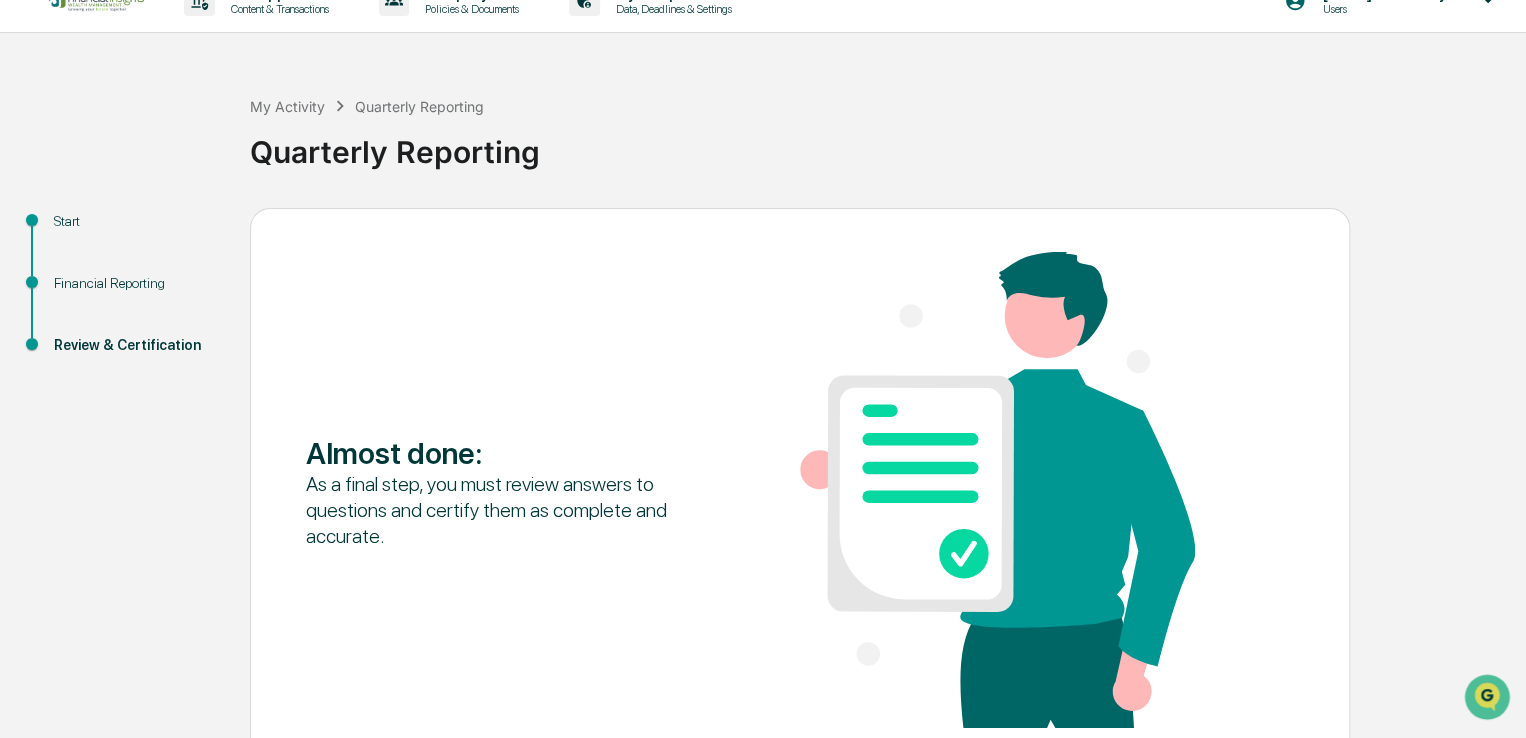 scroll, scrollTop: 130, scrollLeft: 0, axis: vertical 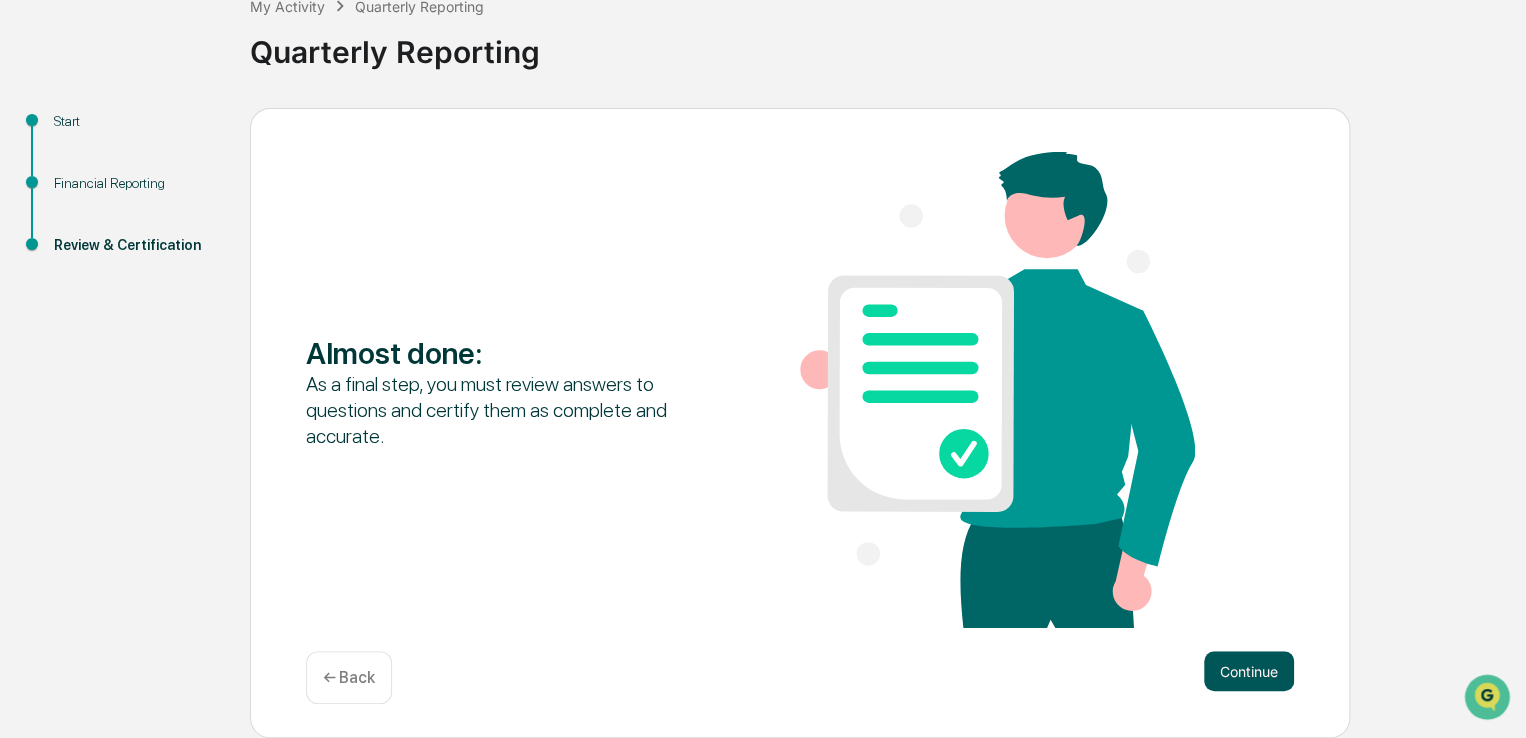 click on "Continue" at bounding box center [1249, 671] 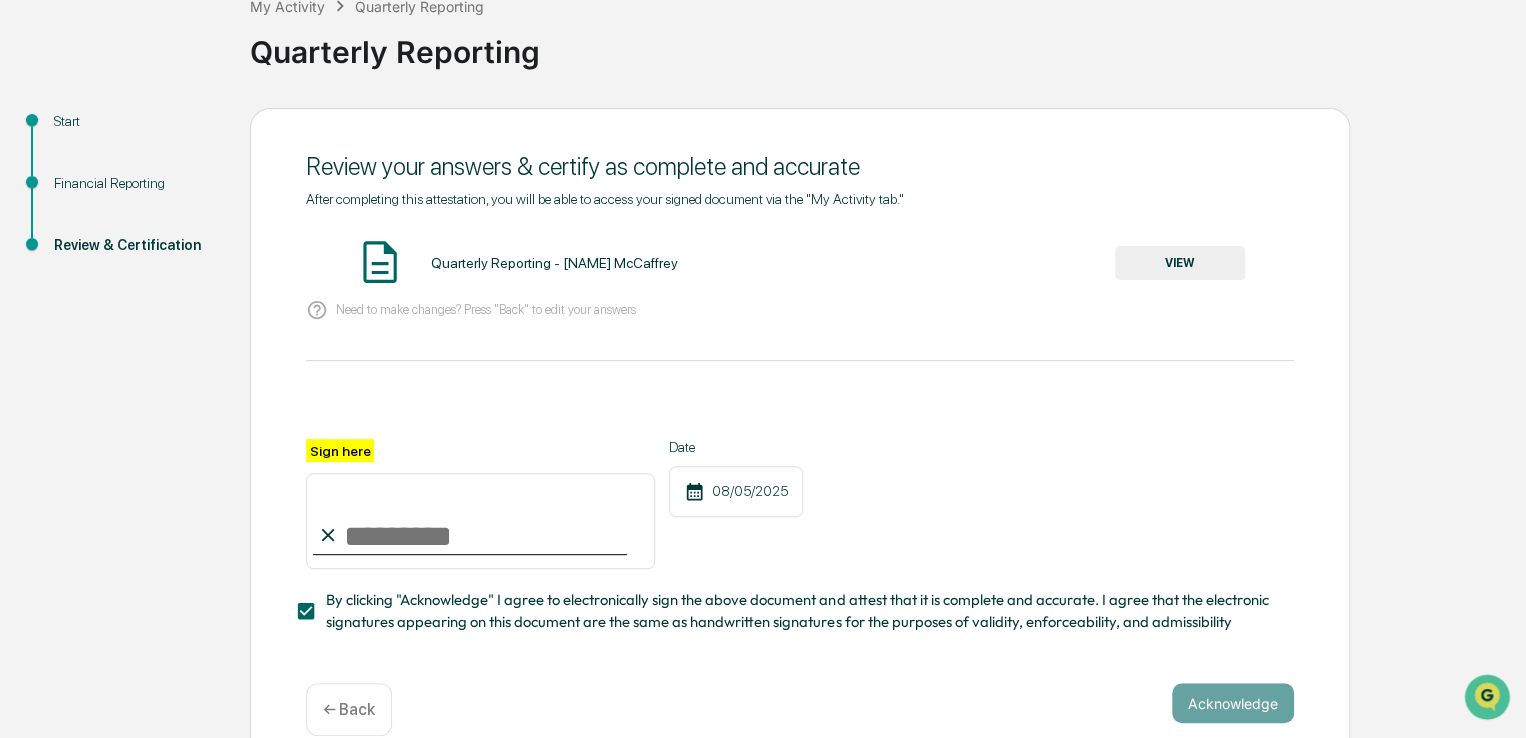 click on "Sign here" at bounding box center (480, 521) 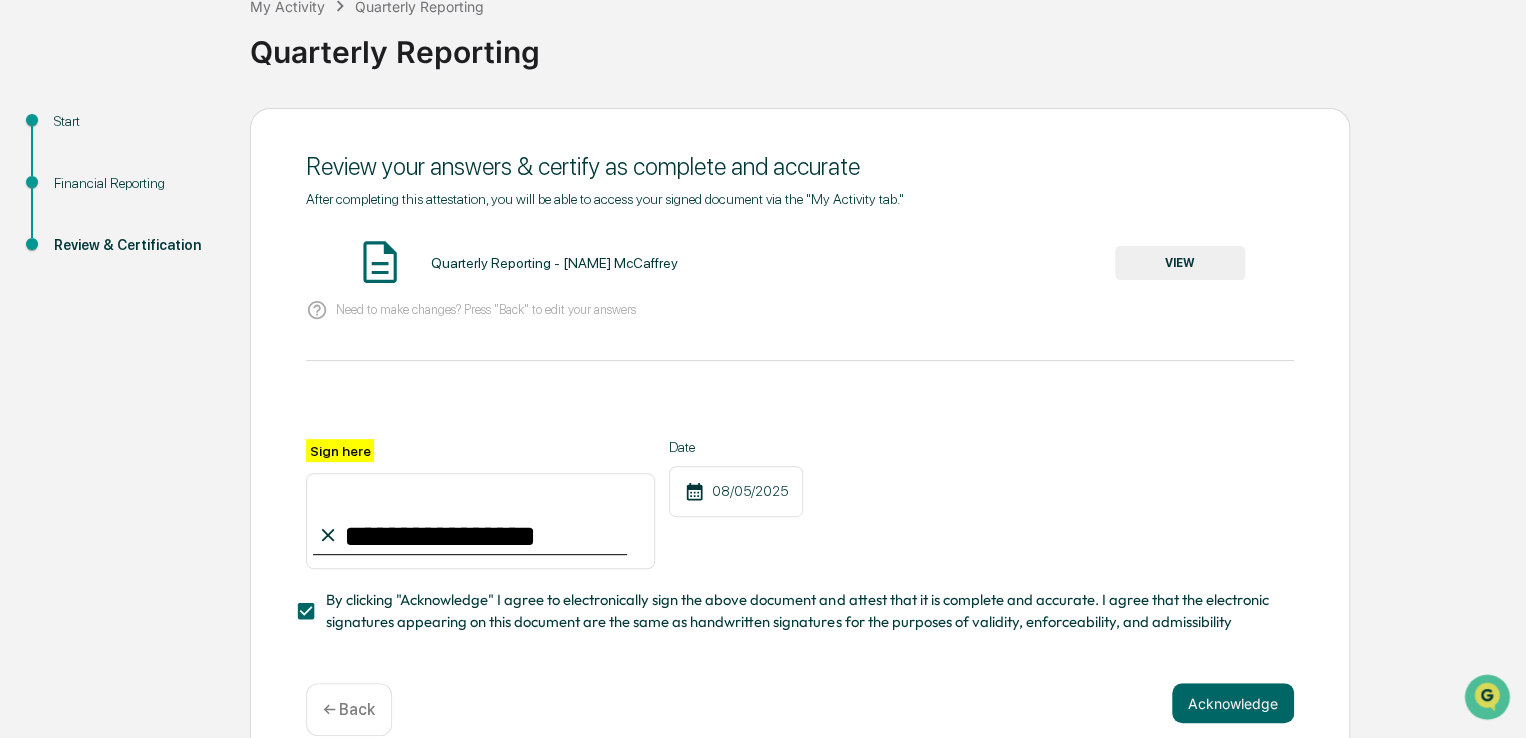 scroll, scrollTop: 169, scrollLeft: 0, axis: vertical 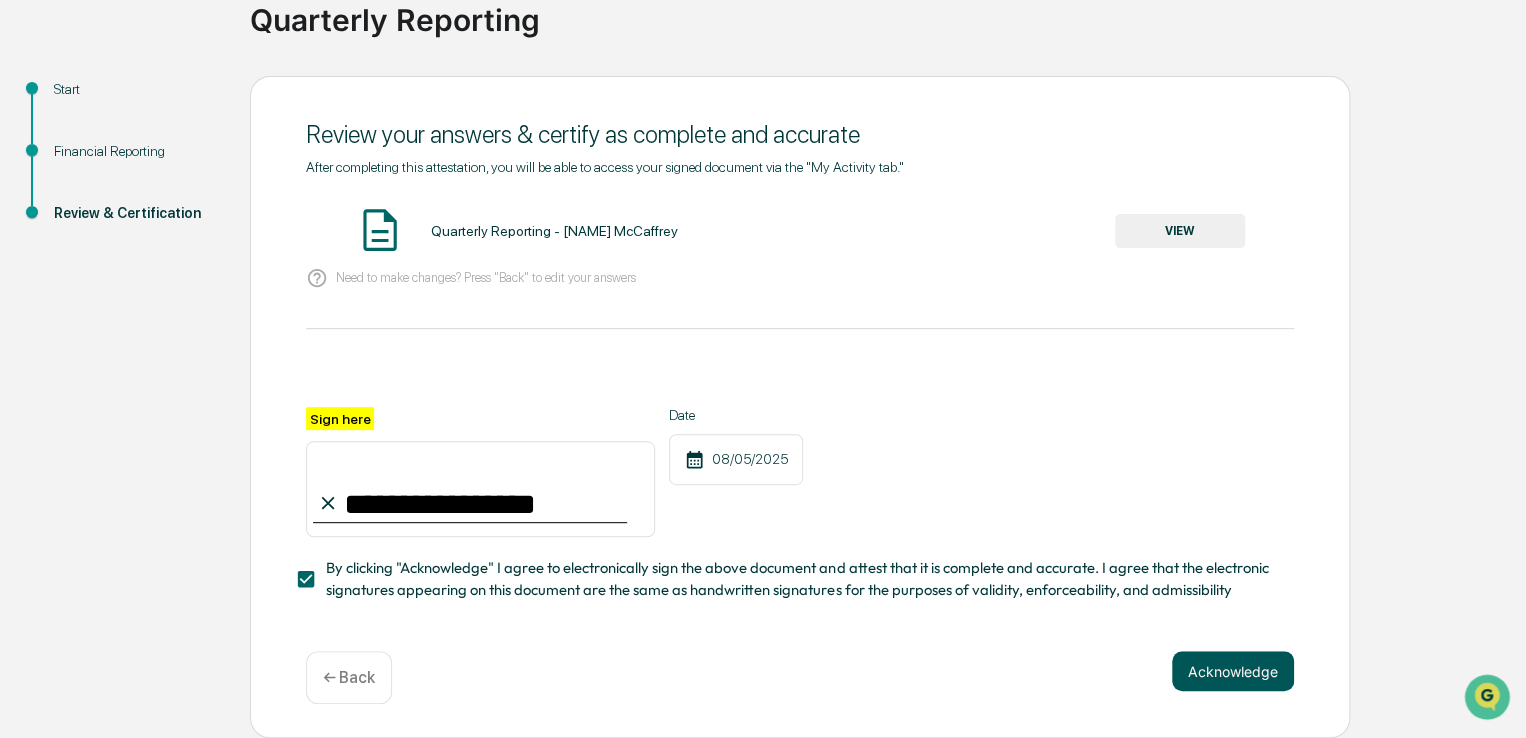 type on "**********" 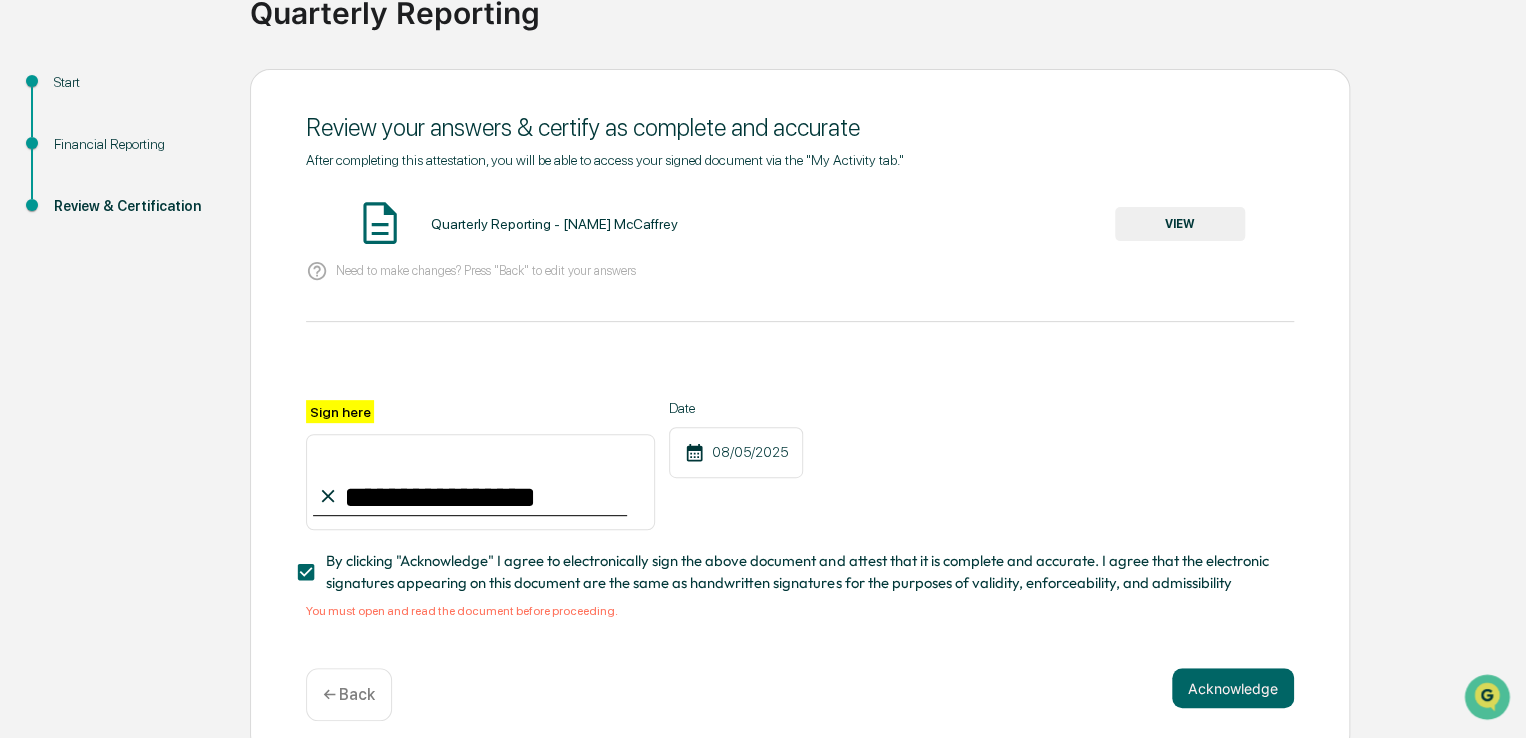 scroll, scrollTop: 193, scrollLeft: 0, axis: vertical 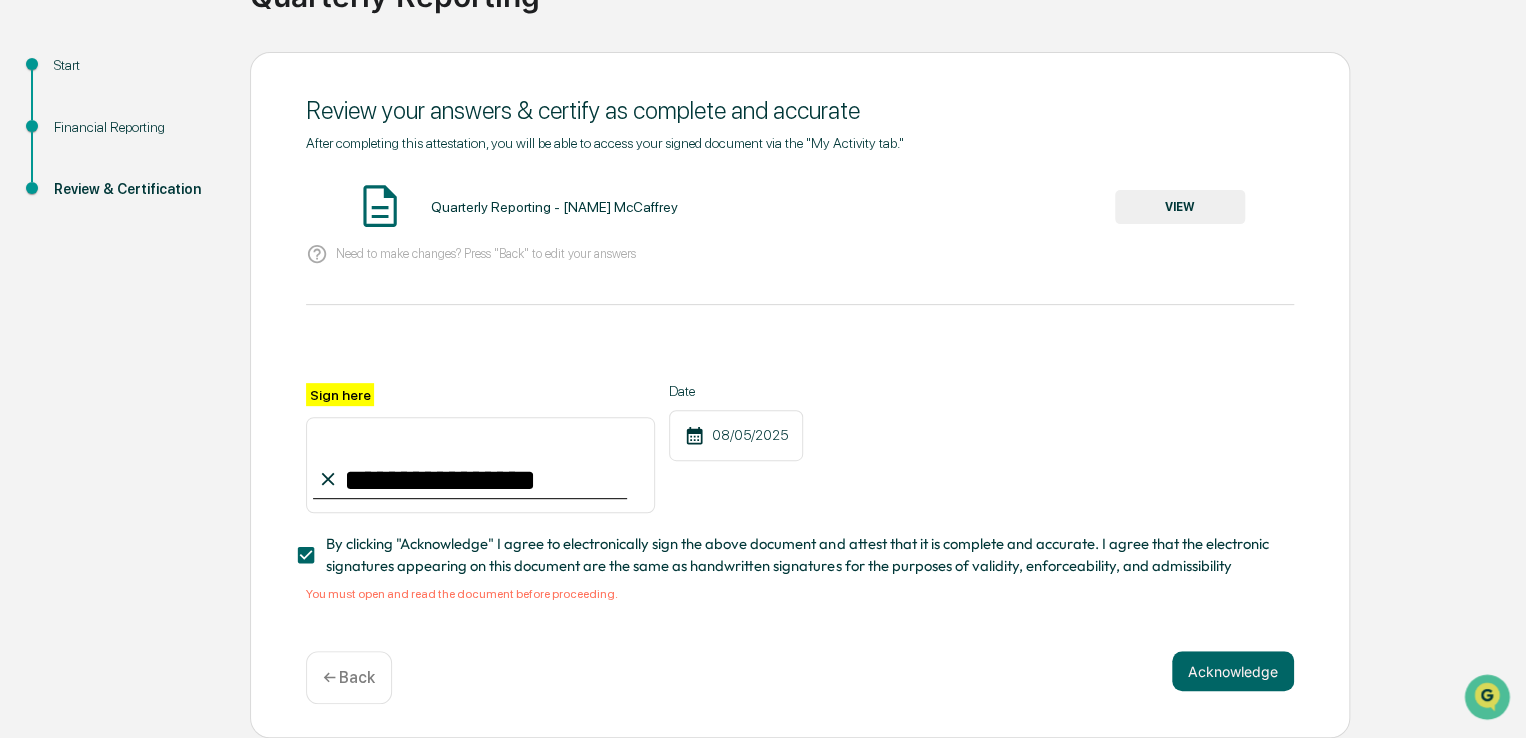 click on "By clicking "Acknowledge" I agree to electronically sign the above document and attest that it is complete and accurate. I agree that the electronic signatures appearing on this document are the same as handwritten signatures for the purposes of validity, enforceability, and admissibility" at bounding box center (802, 555) 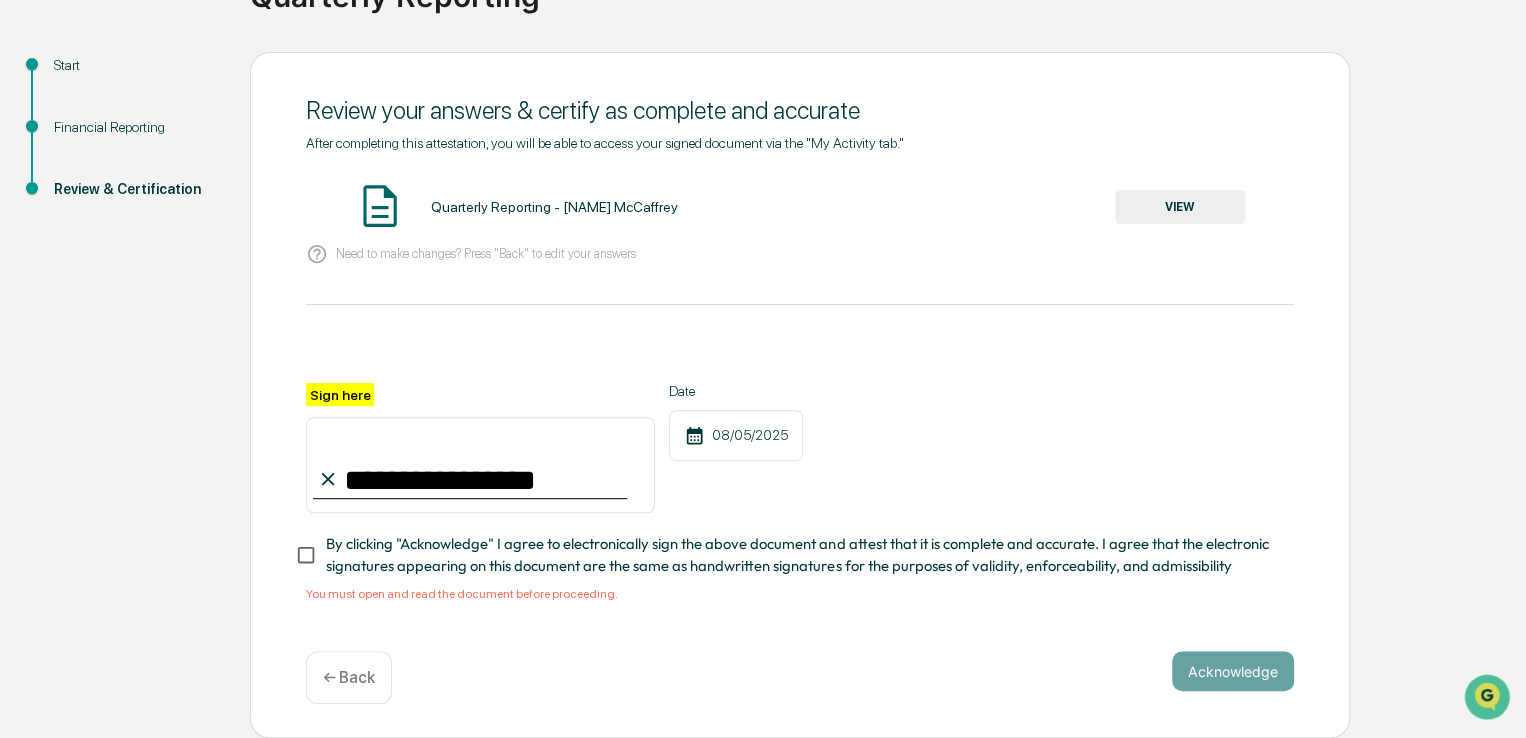 click on "By clicking "Acknowledge" I agree to electronically sign the above document and attest that it is complete and accurate. I agree that the electronic signatures appearing on this document are the same as handwritten signatures for the purposes of validity, enforceability, and admissibility" at bounding box center (802, 555) 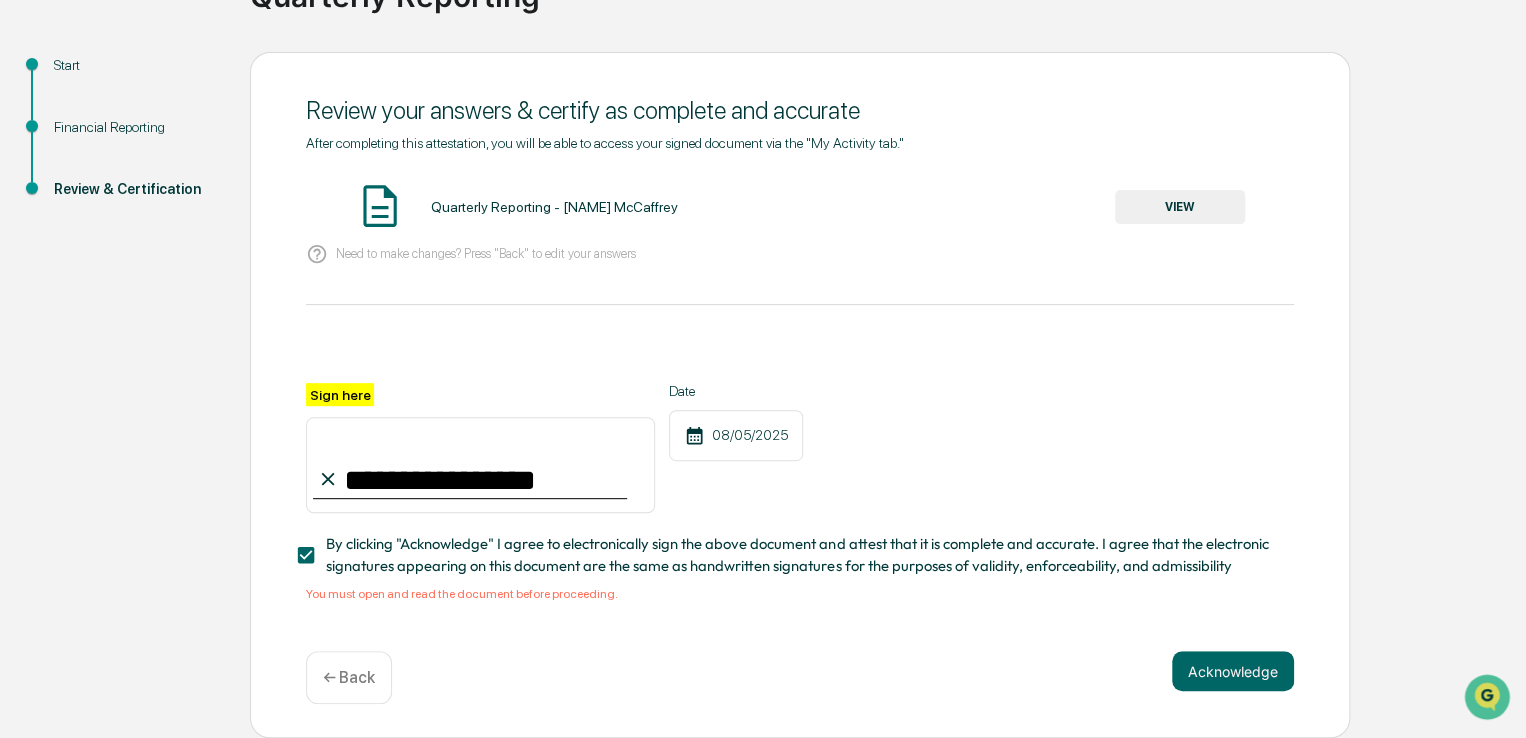 click on "You must open and read the document before proceeding." at bounding box center [800, 594] 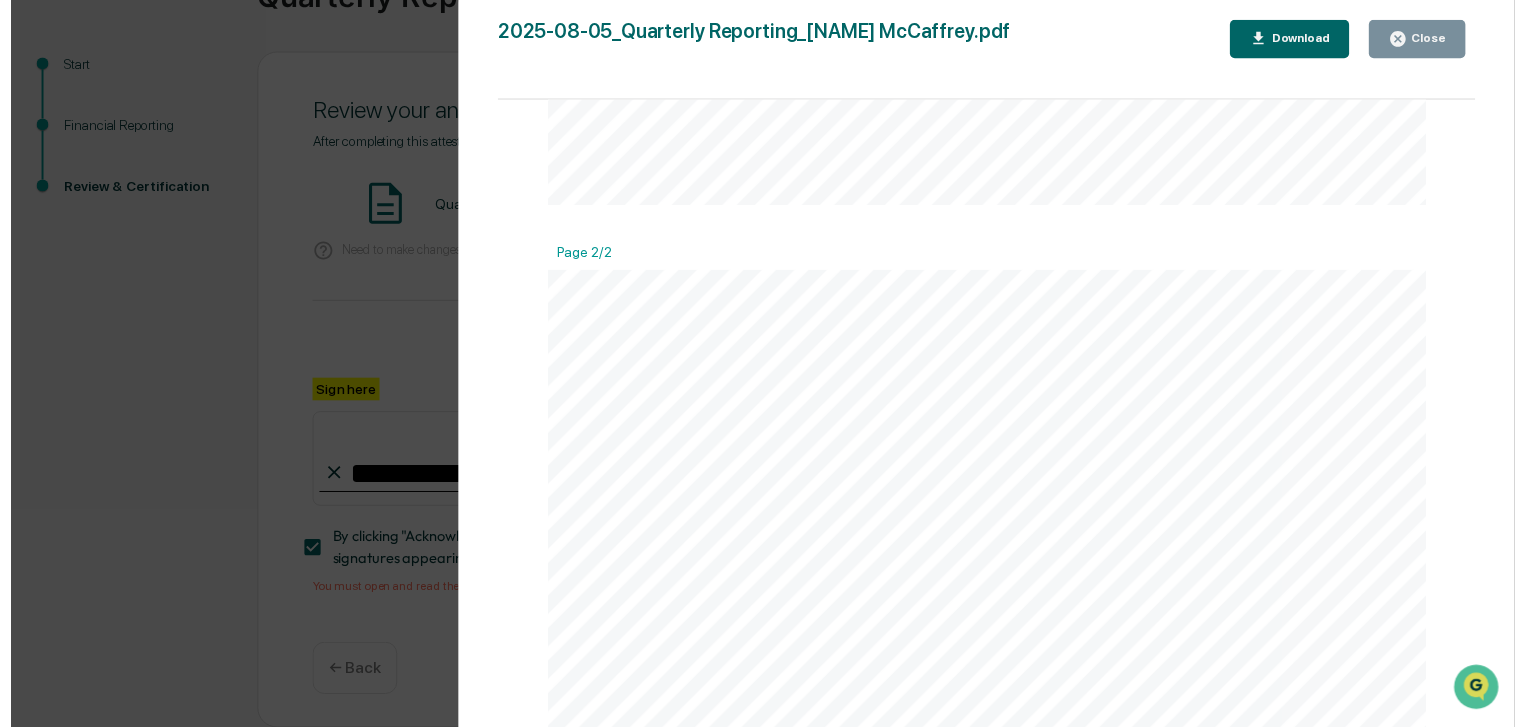 scroll, scrollTop: 1100, scrollLeft: 0, axis: vertical 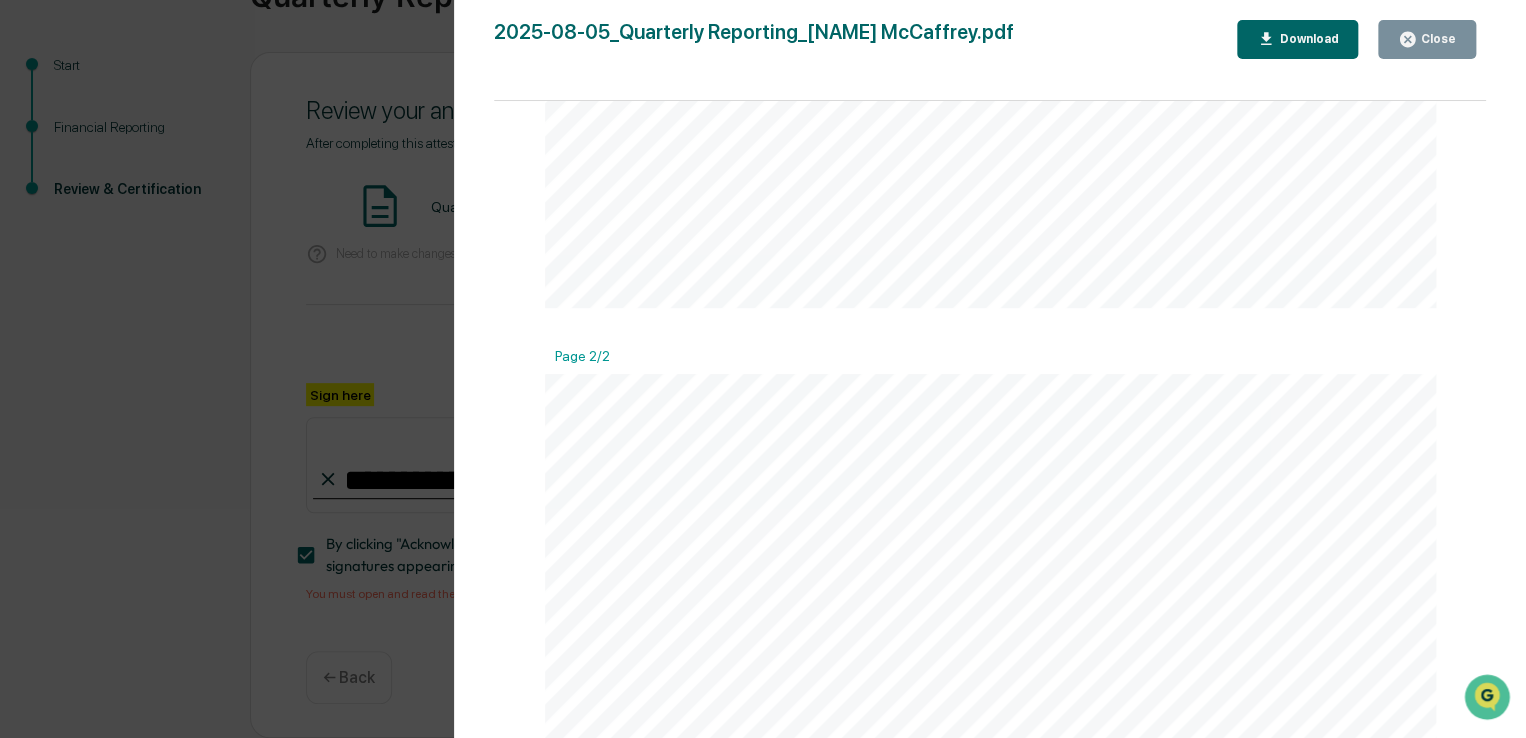 click on "Close" at bounding box center (1436, 39) 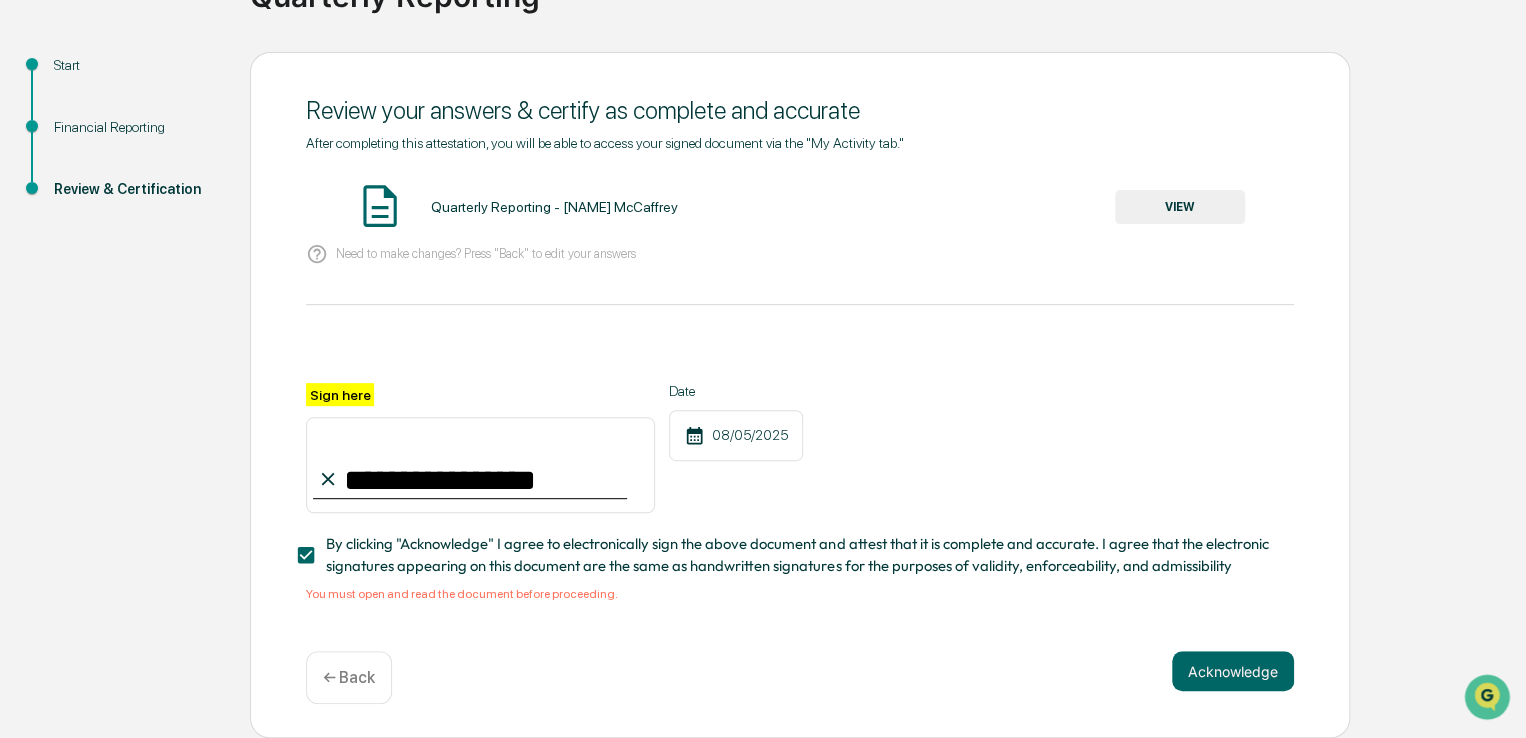 click on "← Back" at bounding box center (349, 677) 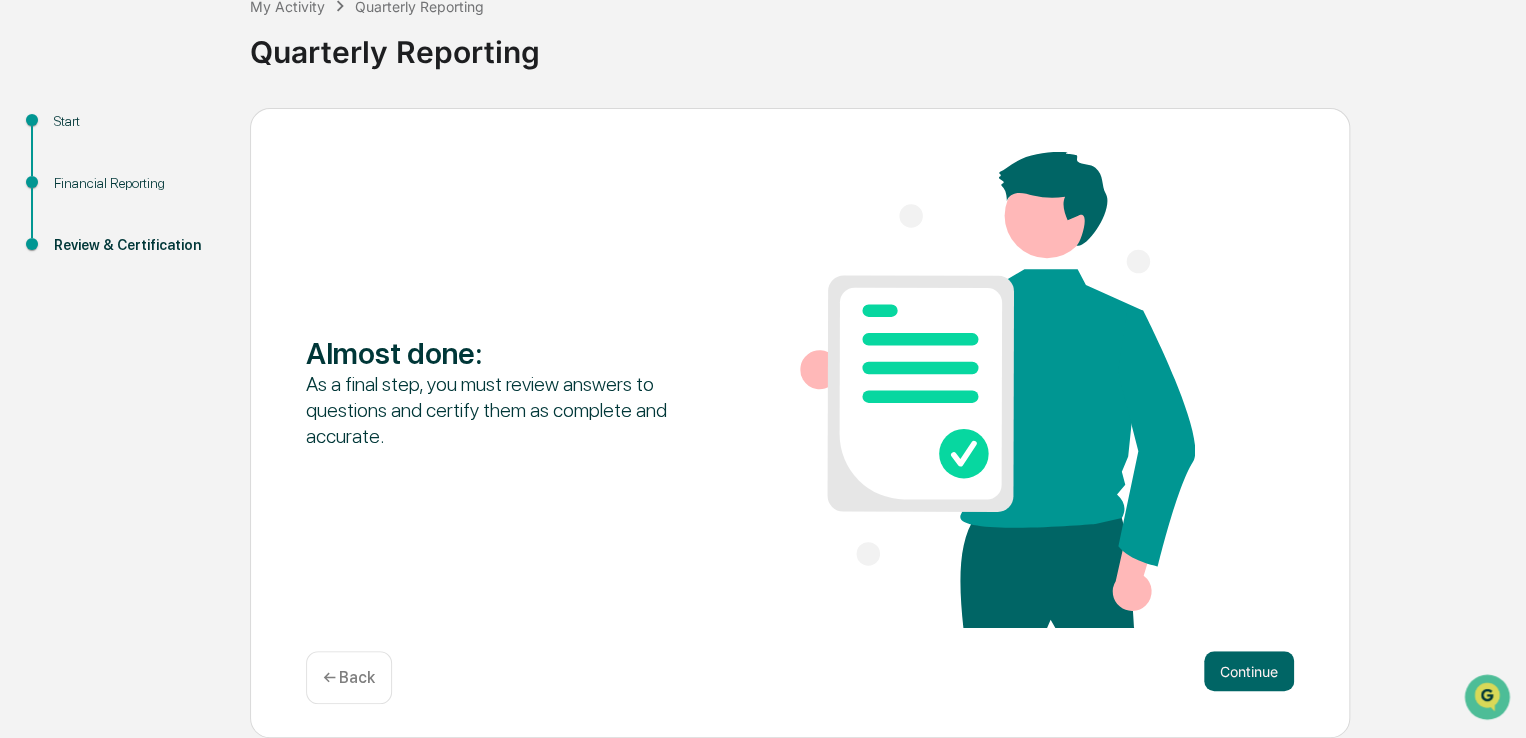 click on "← Back" at bounding box center (349, 677) 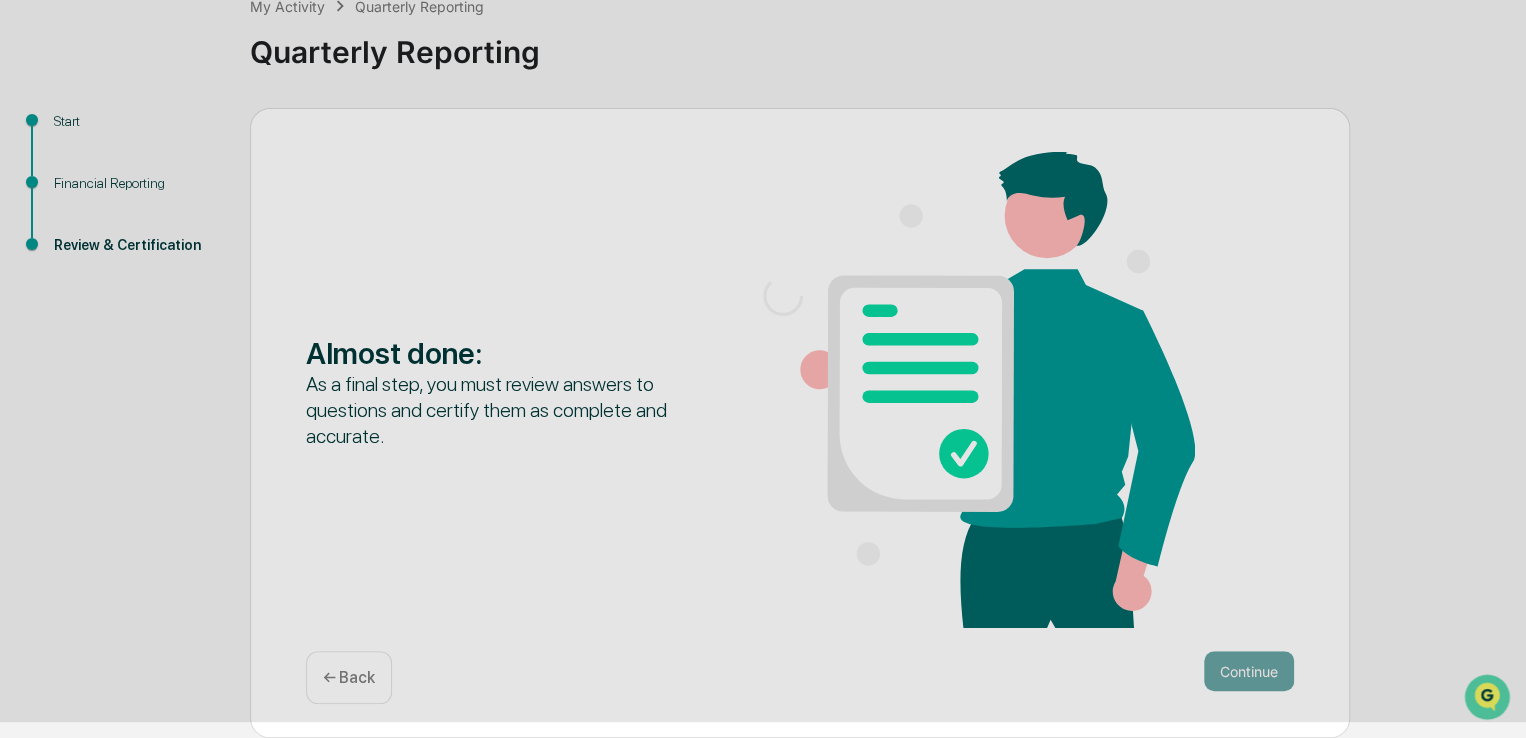scroll, scrollTop: 67, scrollLeft: 0, axis: vertical 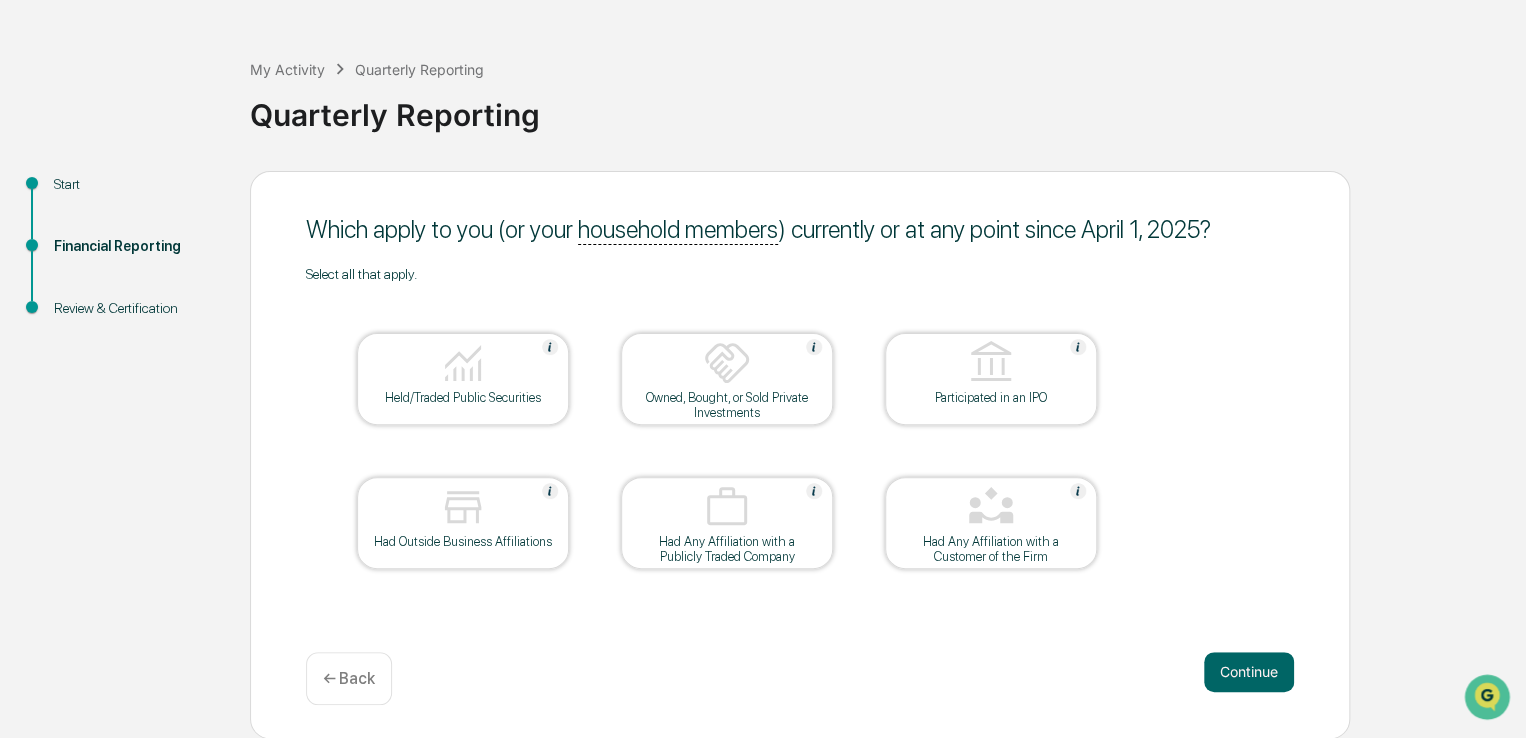 click at bounding box center (463, 363) 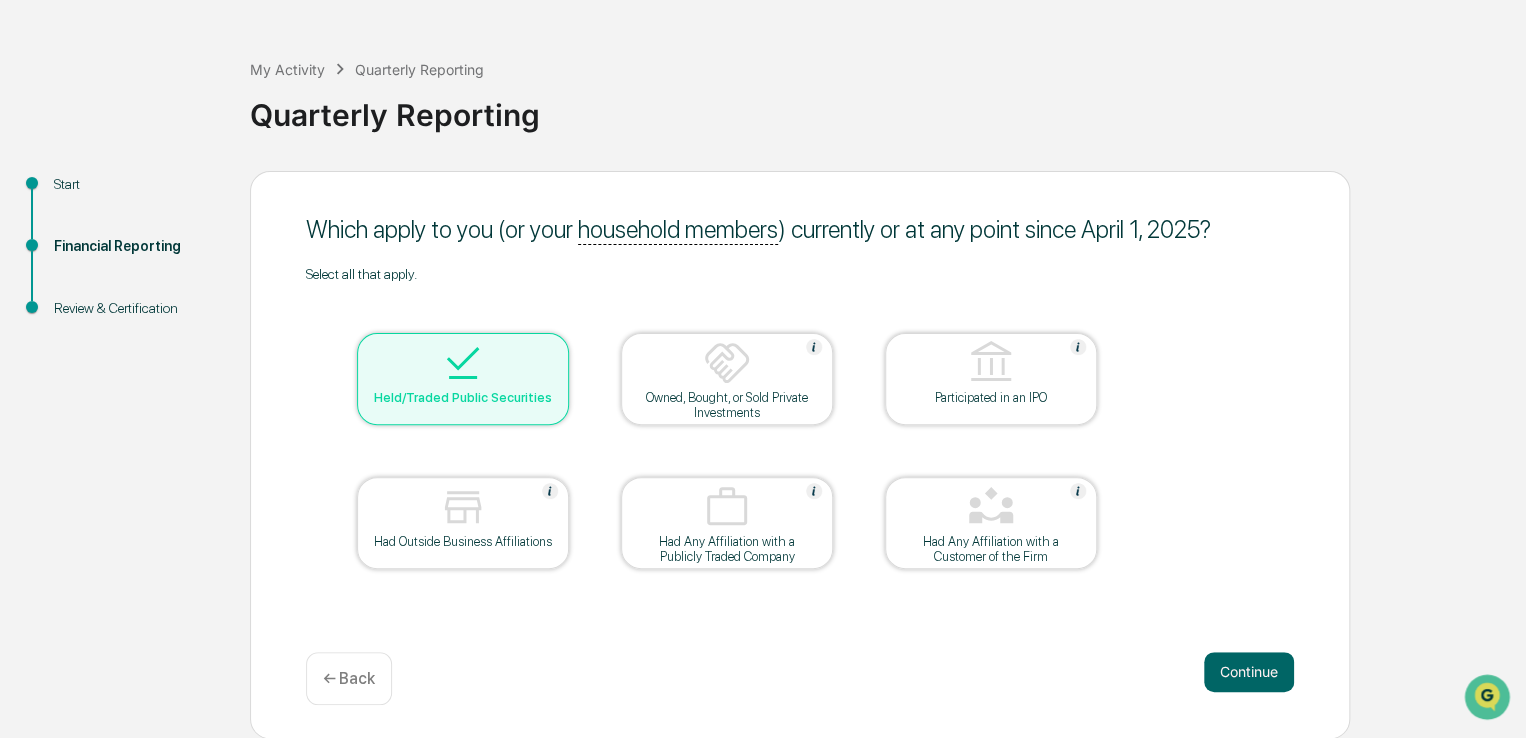 click on "Which apply to you (or your   household members ) currently or at any point since   April 1, 2025 ? Select all that apply. Held/Traded Public Securities Owned, Bought, or Sold Private Investments Participated in an IPO Had Outside Business Affiliations Had Any Affiliation with a Publicly Traded Company Had Any Affiliation with a Customer of the Firm Continue ← Back" at bounding box center (800, 455) 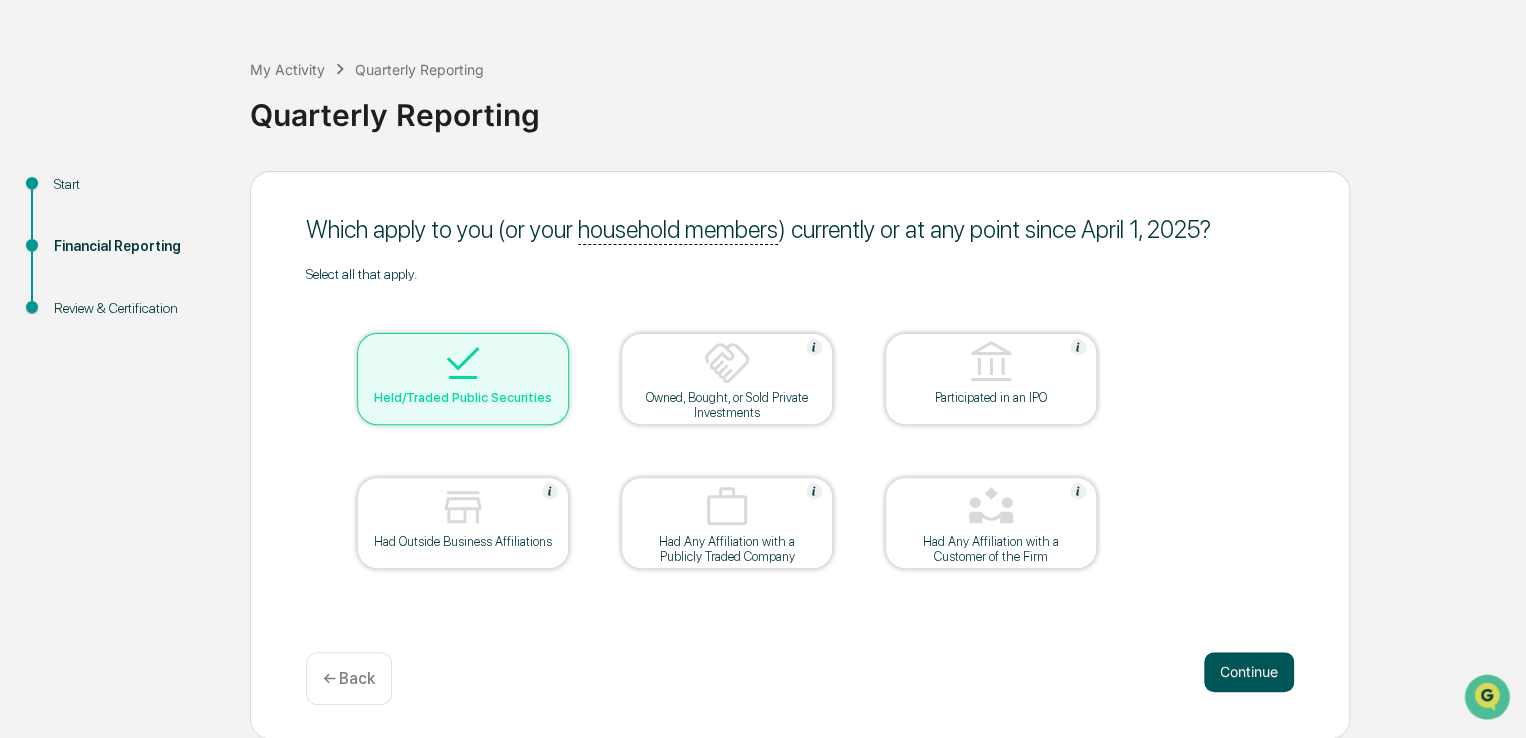 click on "Continue" at bounding box center (1249, 672) 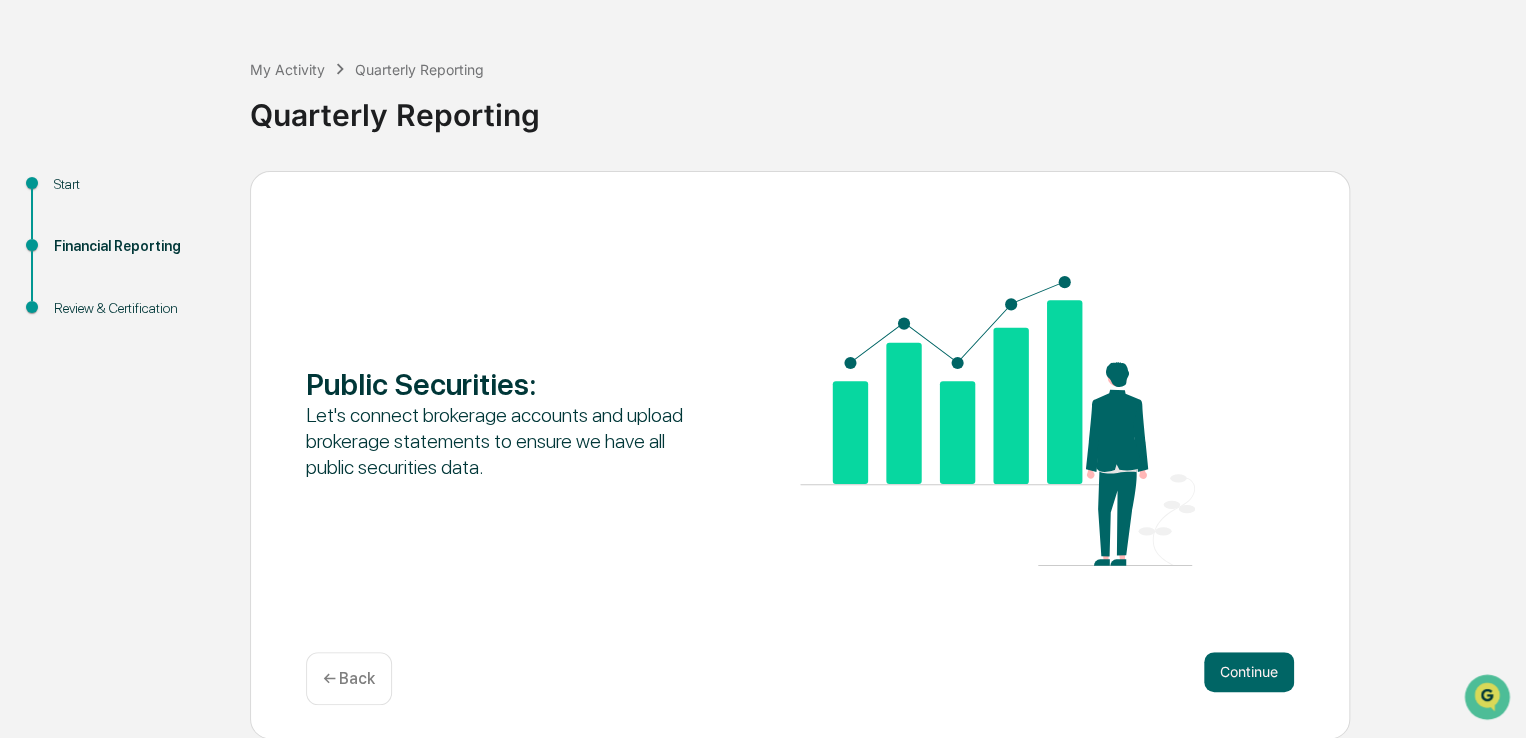 click on "Continue" at bounding box center [1249, 672] 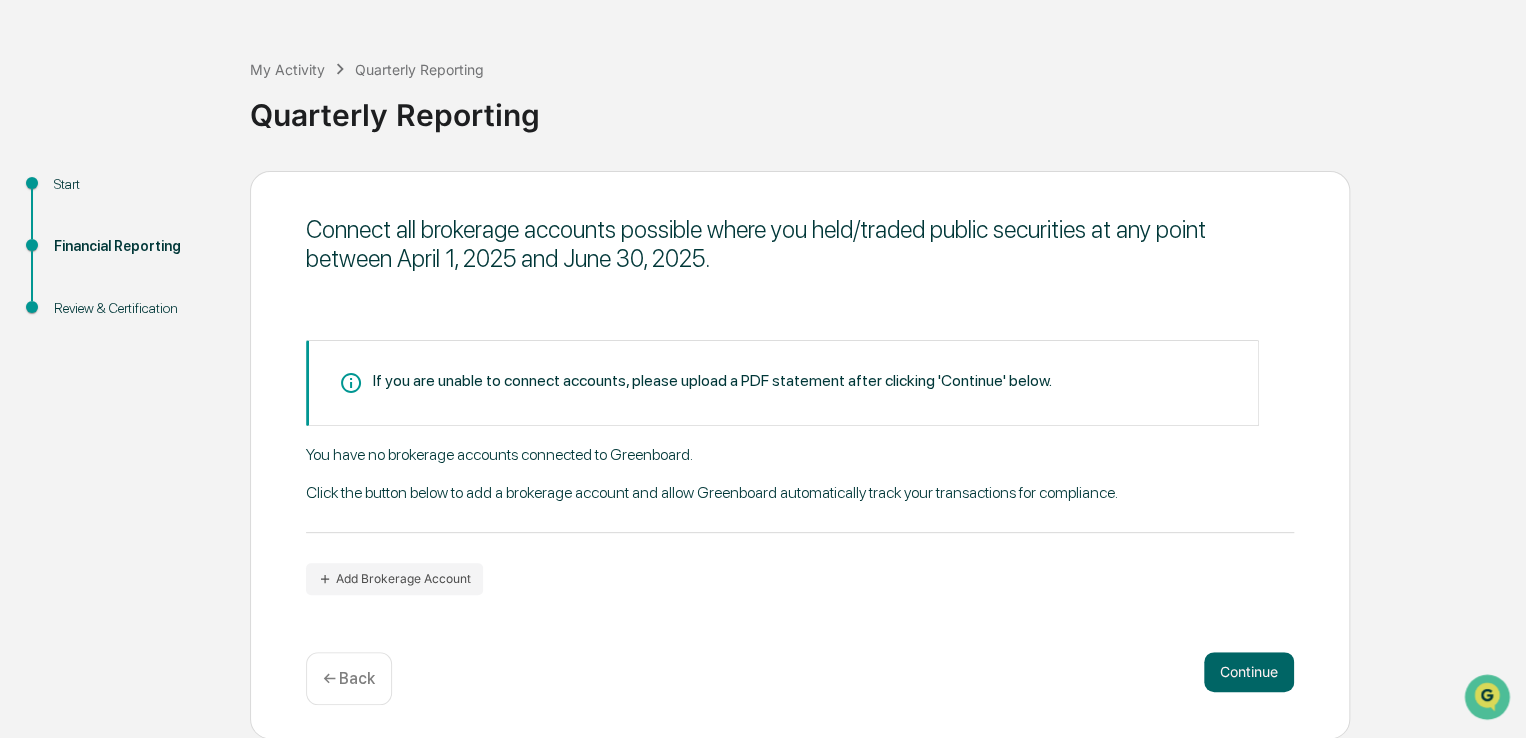 click on "Continue" at bounding box center [1249, 672] 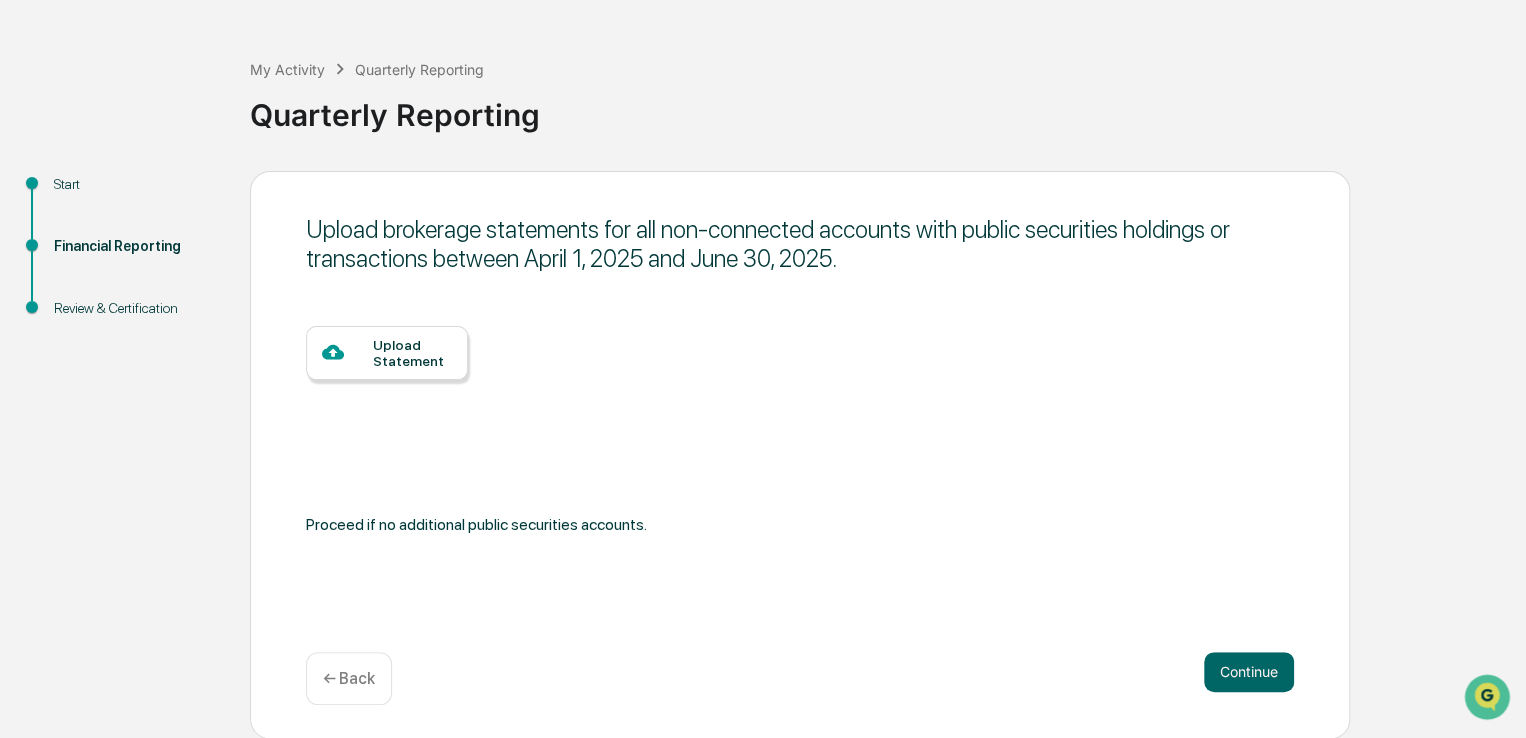 click on "Upload Statement" at bounding box center (412, 353) 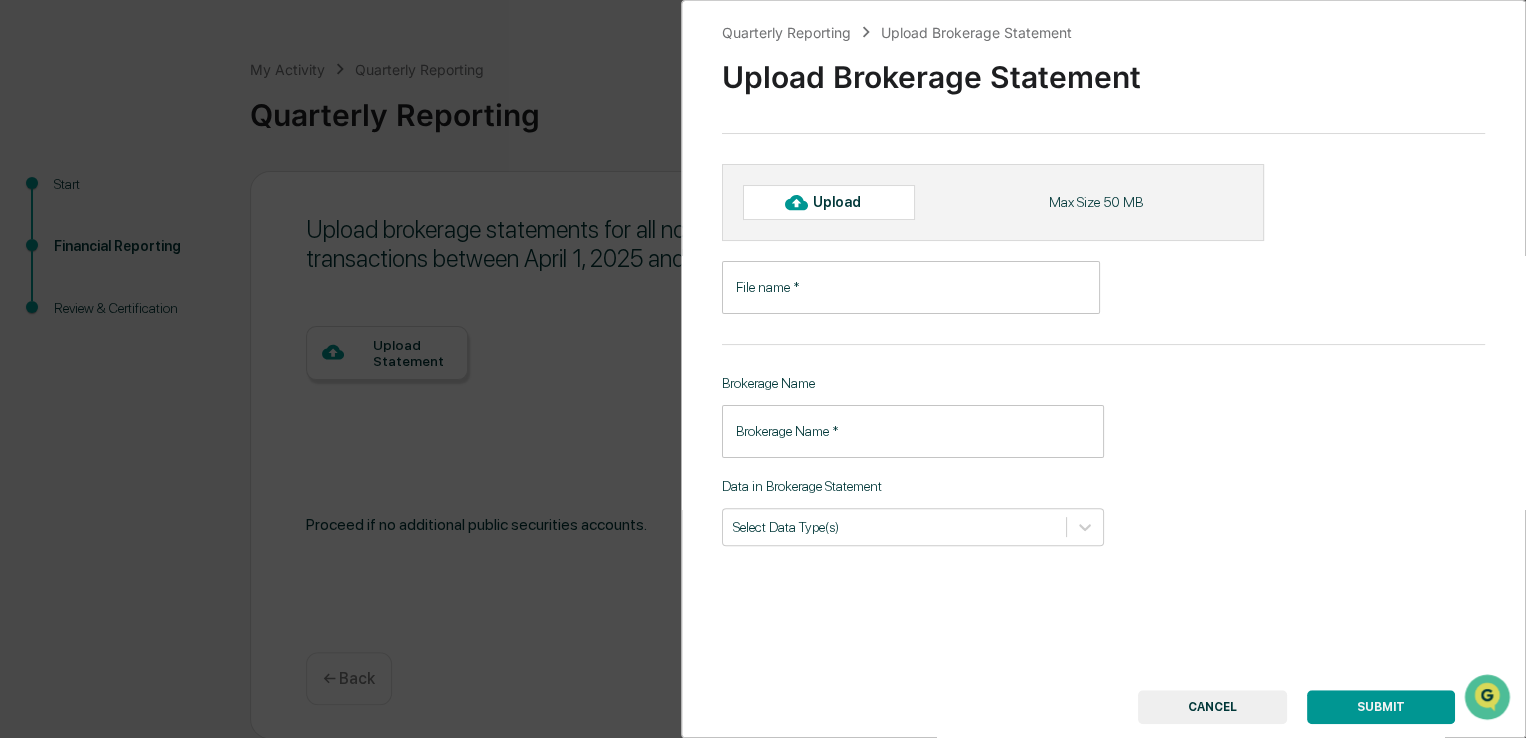 click on "File name   *" at bounding box center [911, 287] 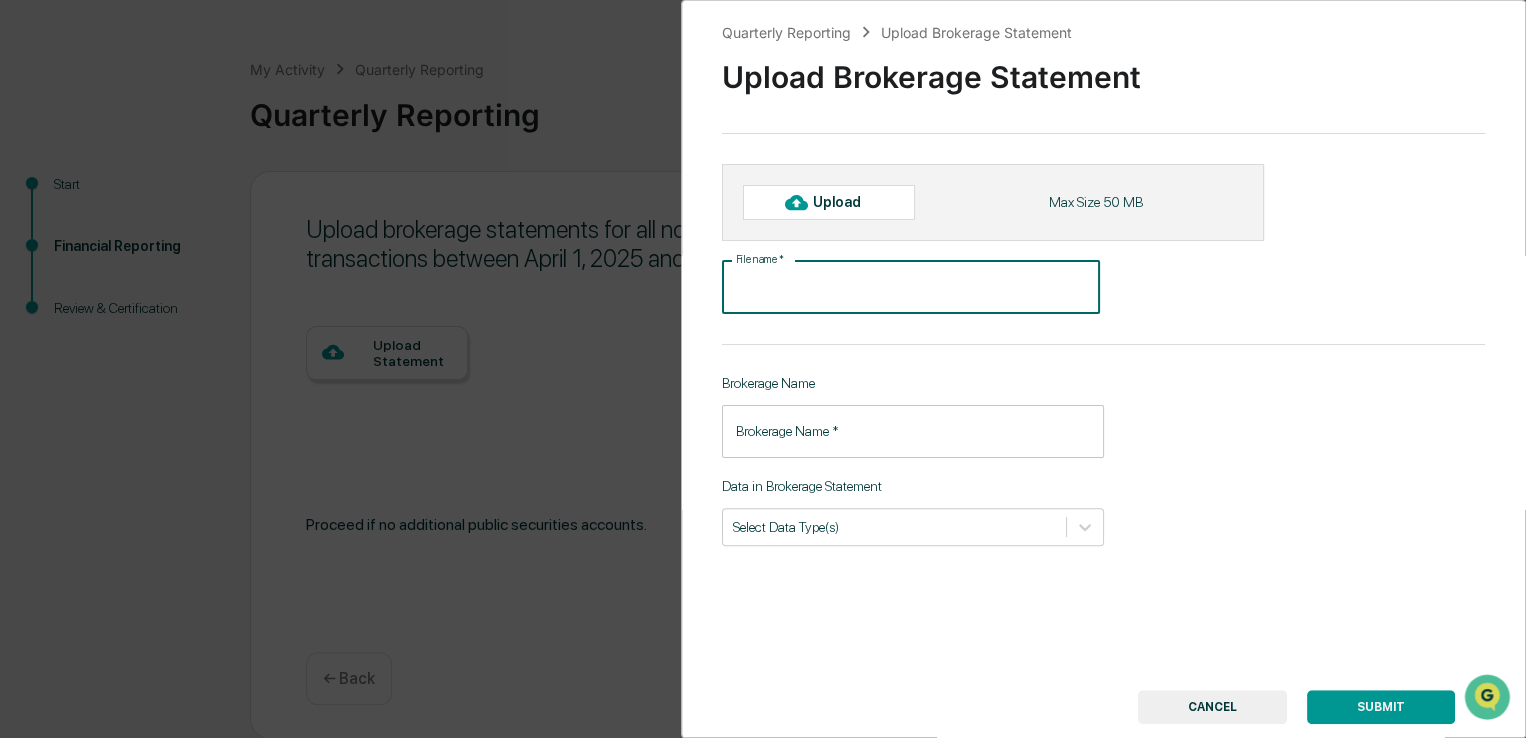 click on "Upload" at bounding box center [829, 202] 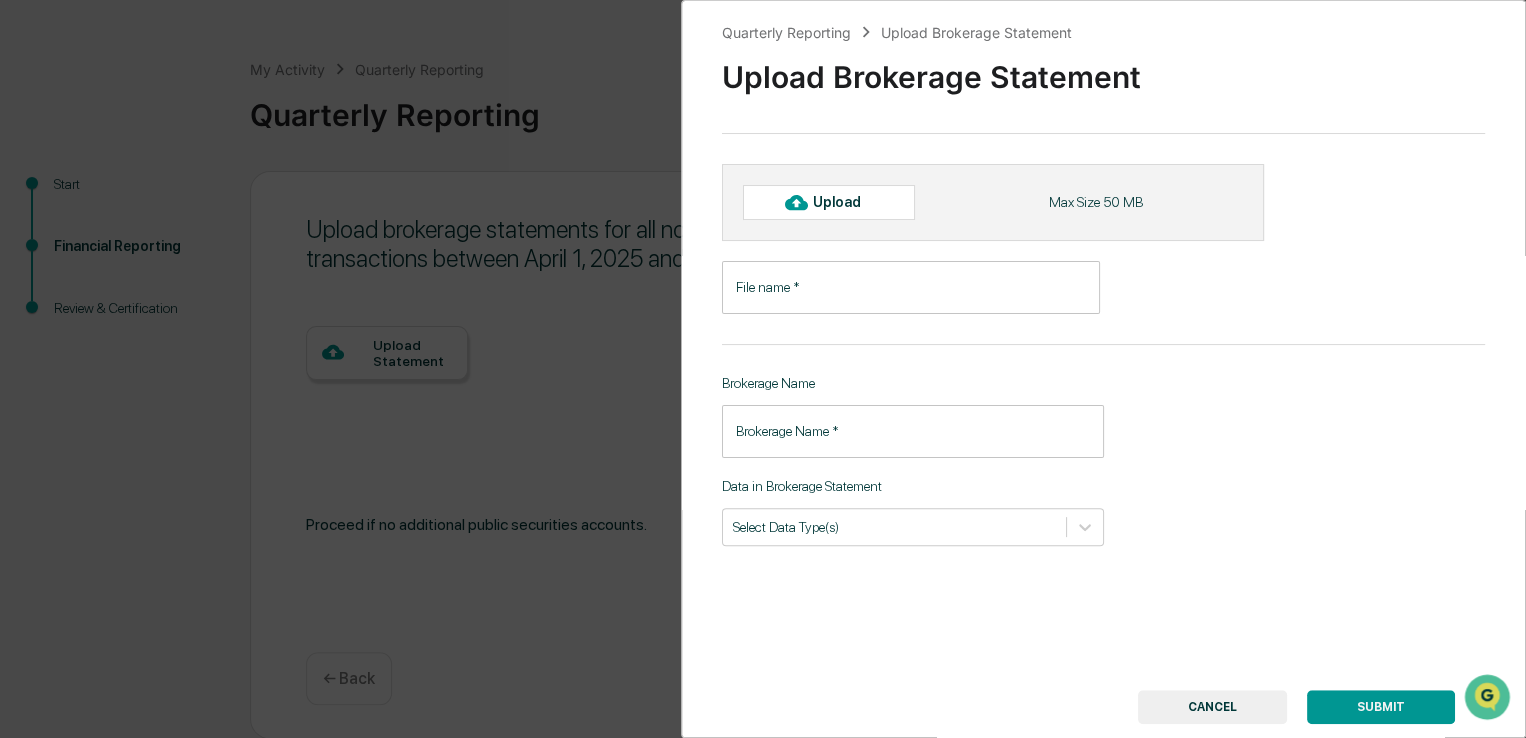 type on "**********" 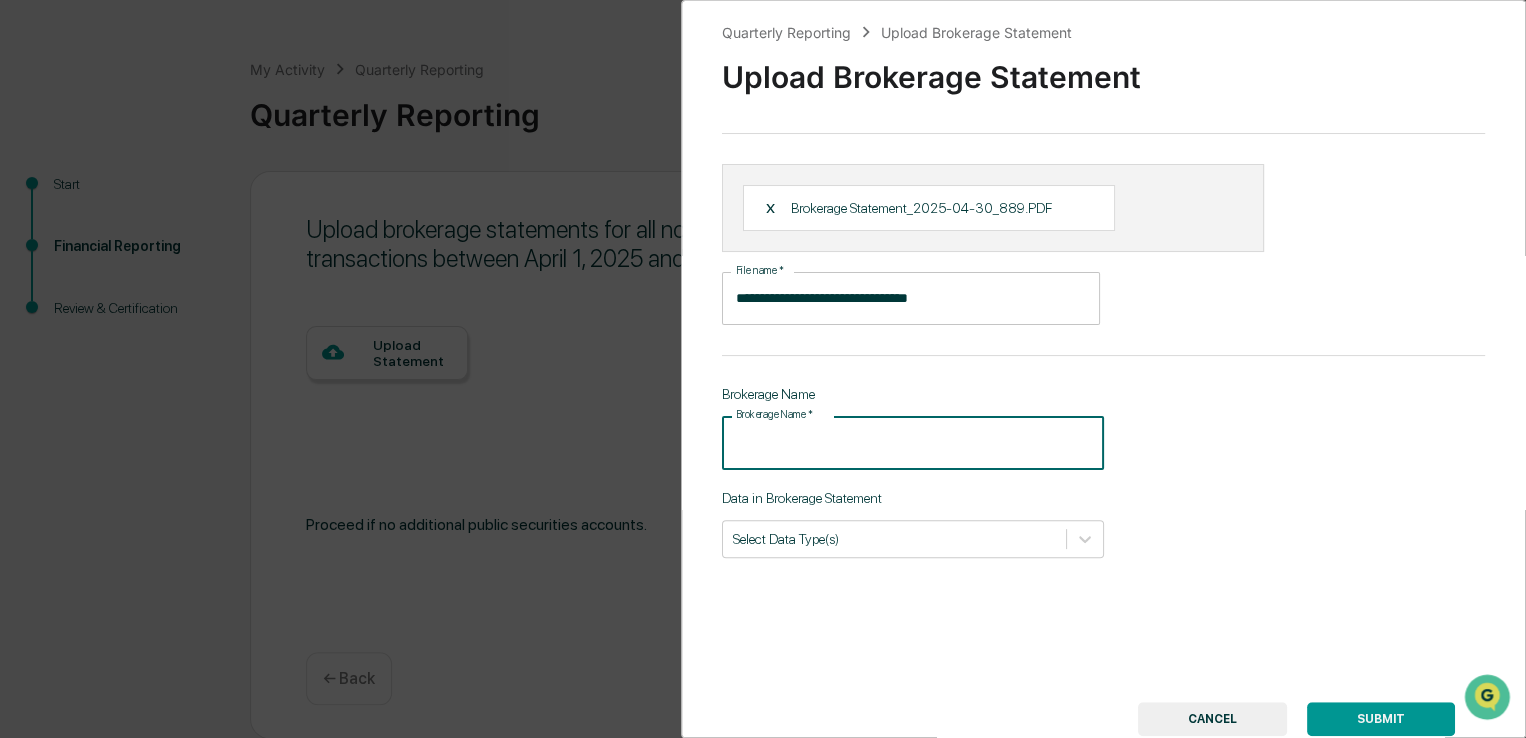 click on "Brokerage Name   *" at bounding box center [913, 442] 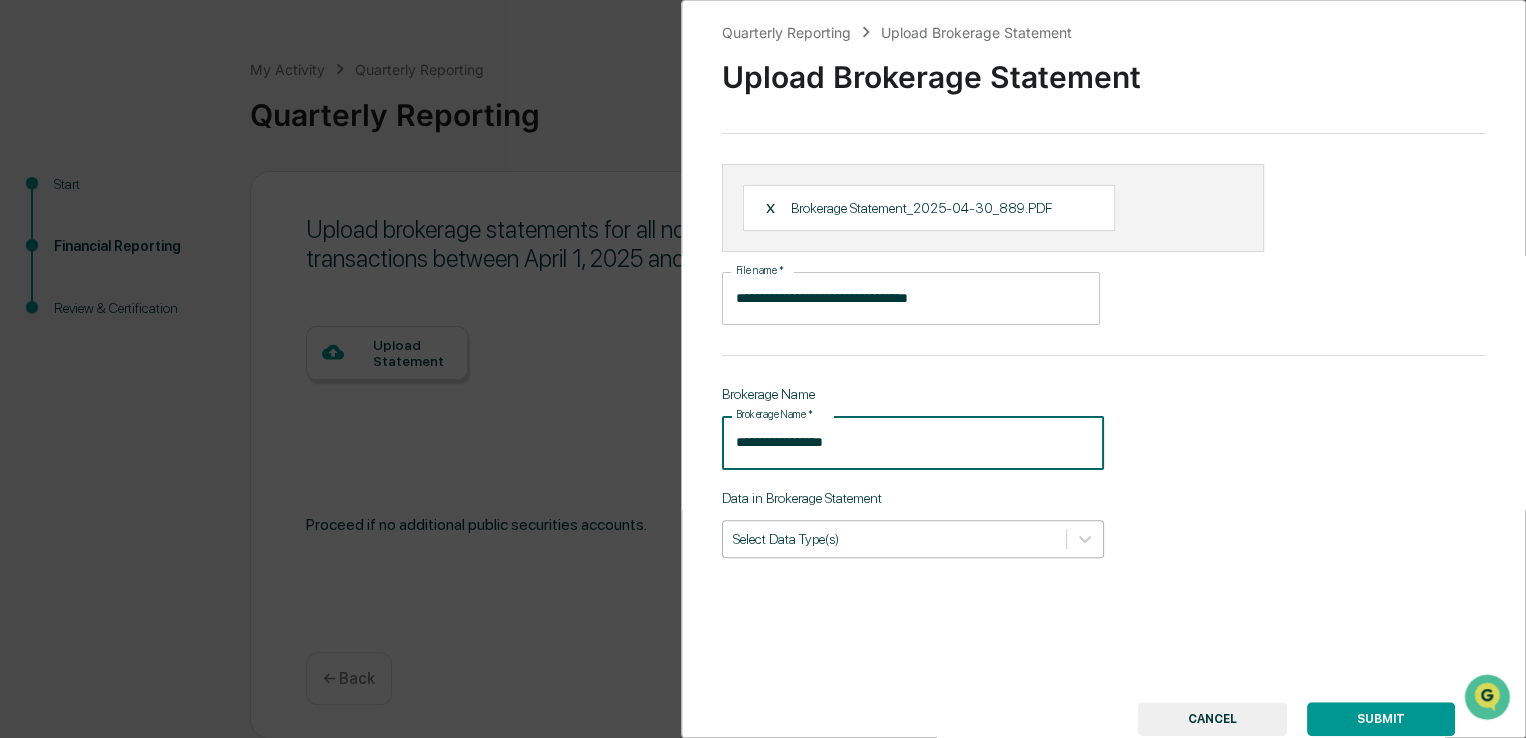 type on "**********" 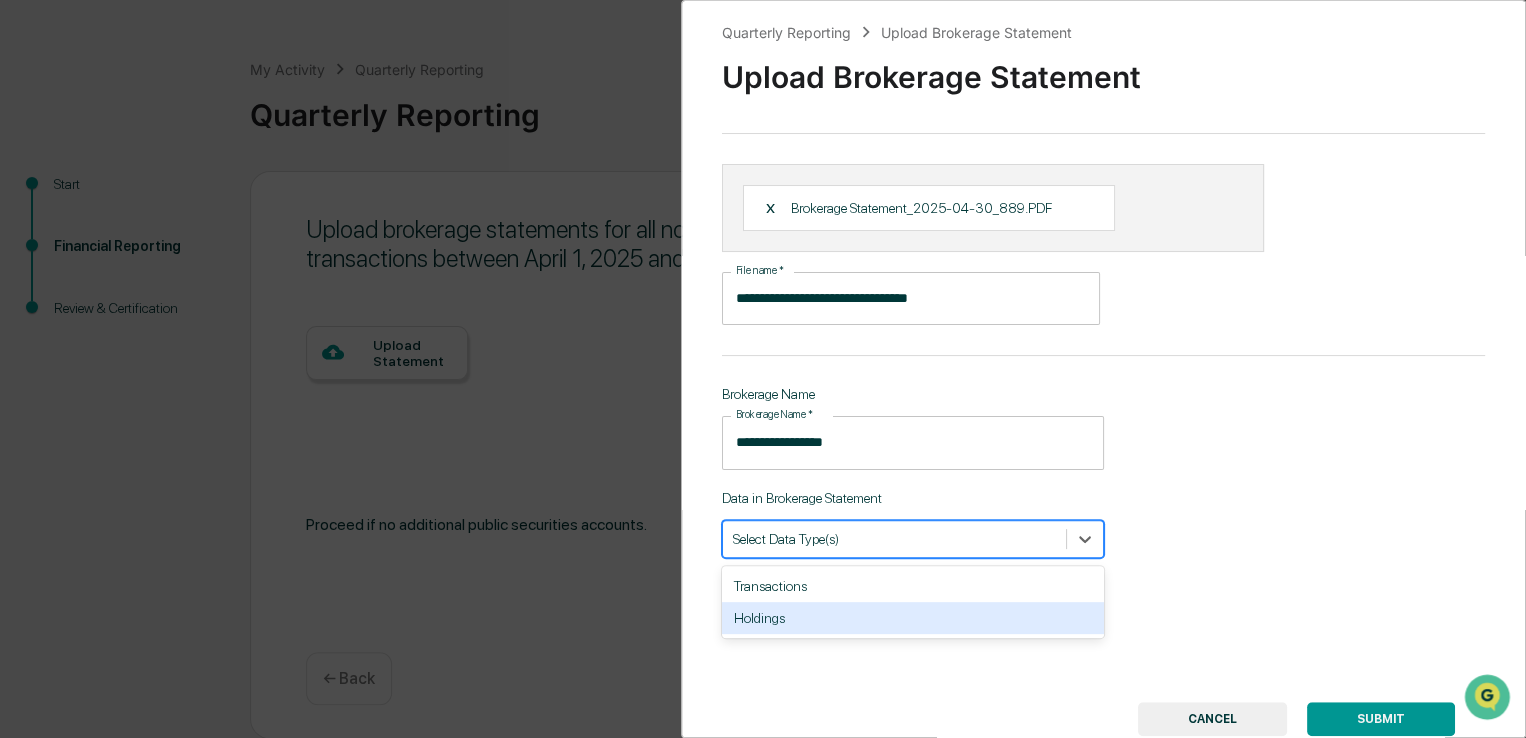 click on "Holdings" at bounding box center (913, 618) 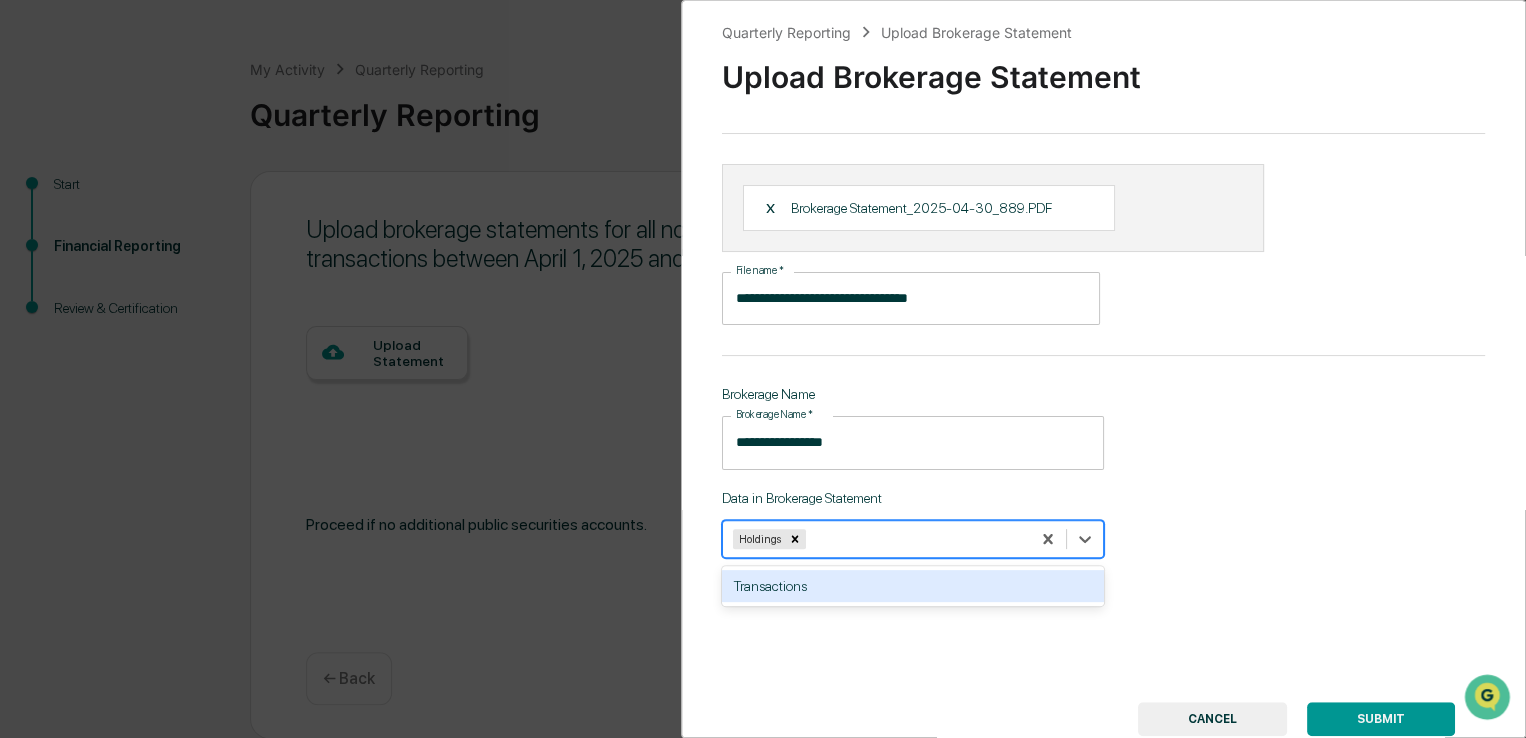 click on "**********" at bounding box center (1103, 369) 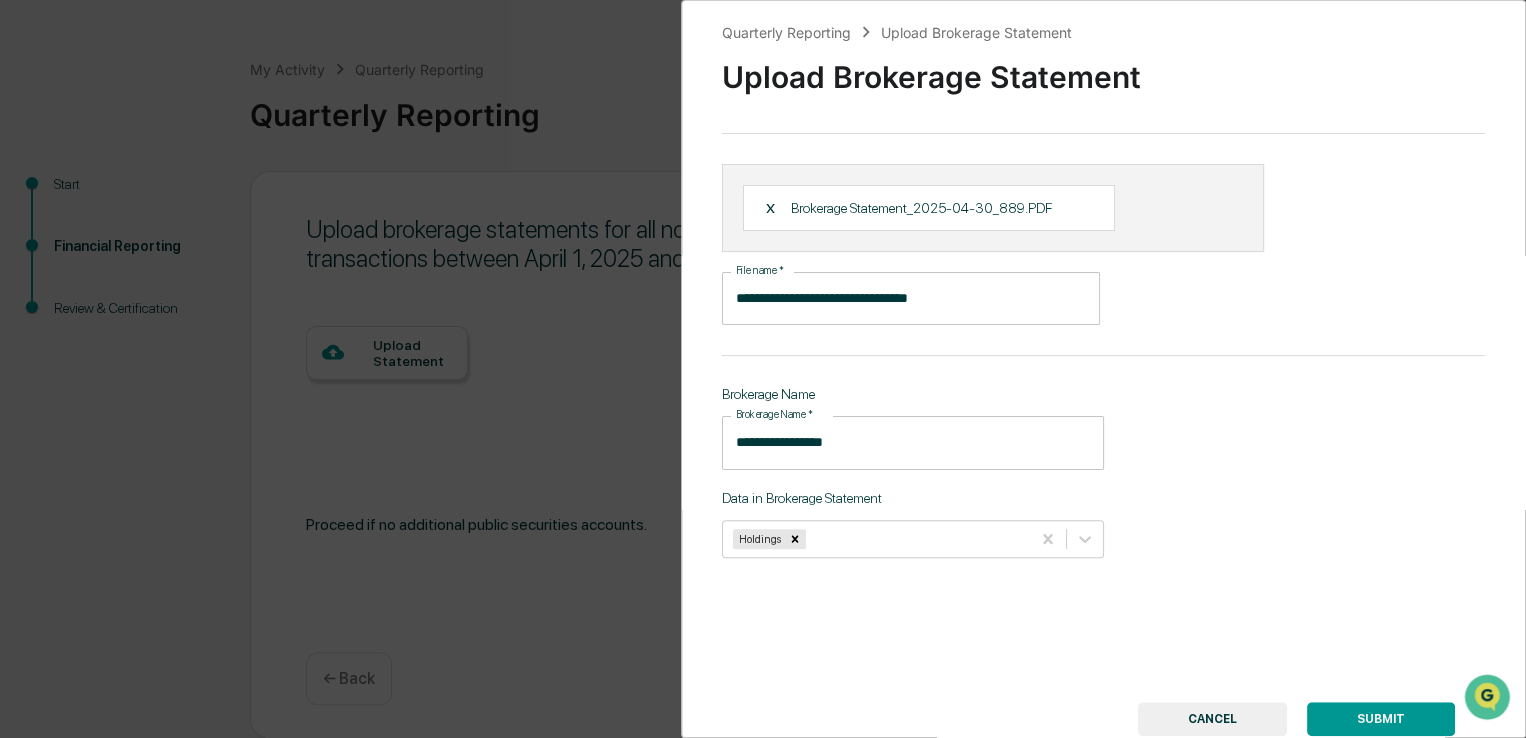 click on "SUBMIT" at bounding box center (1381, 719) 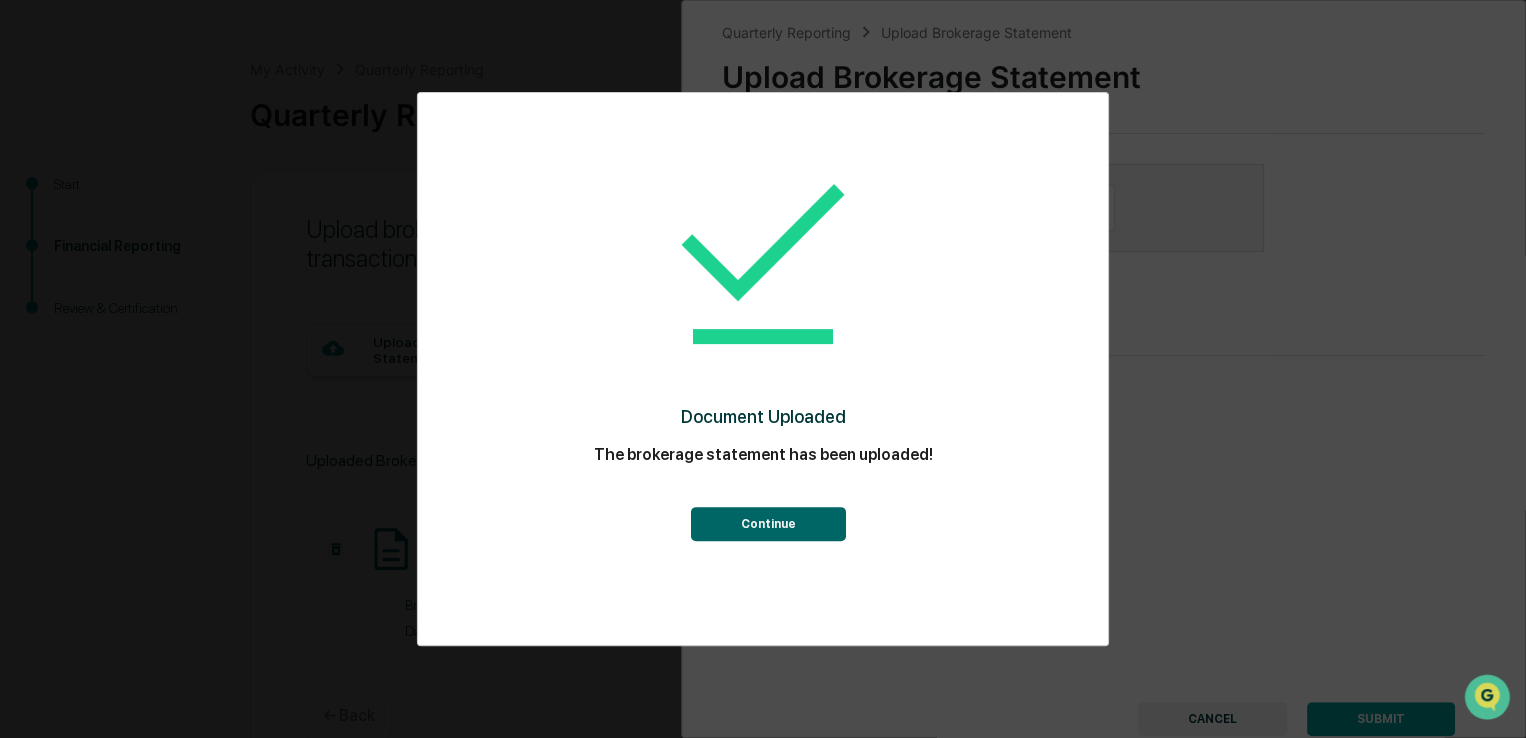 click on "Continue" at bounding box center [767, 524] 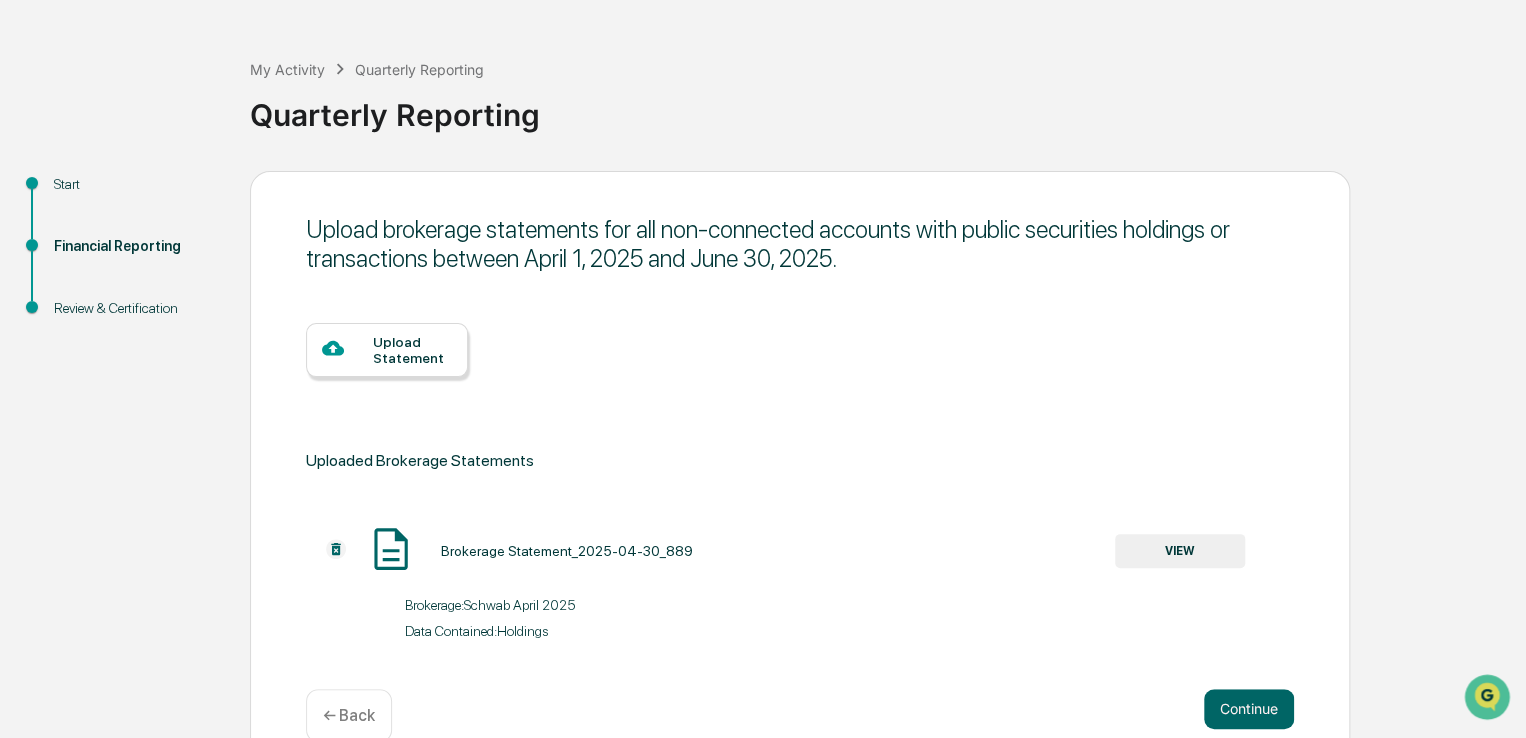 click on "Upload Statement" at bounding box center [412, 350] 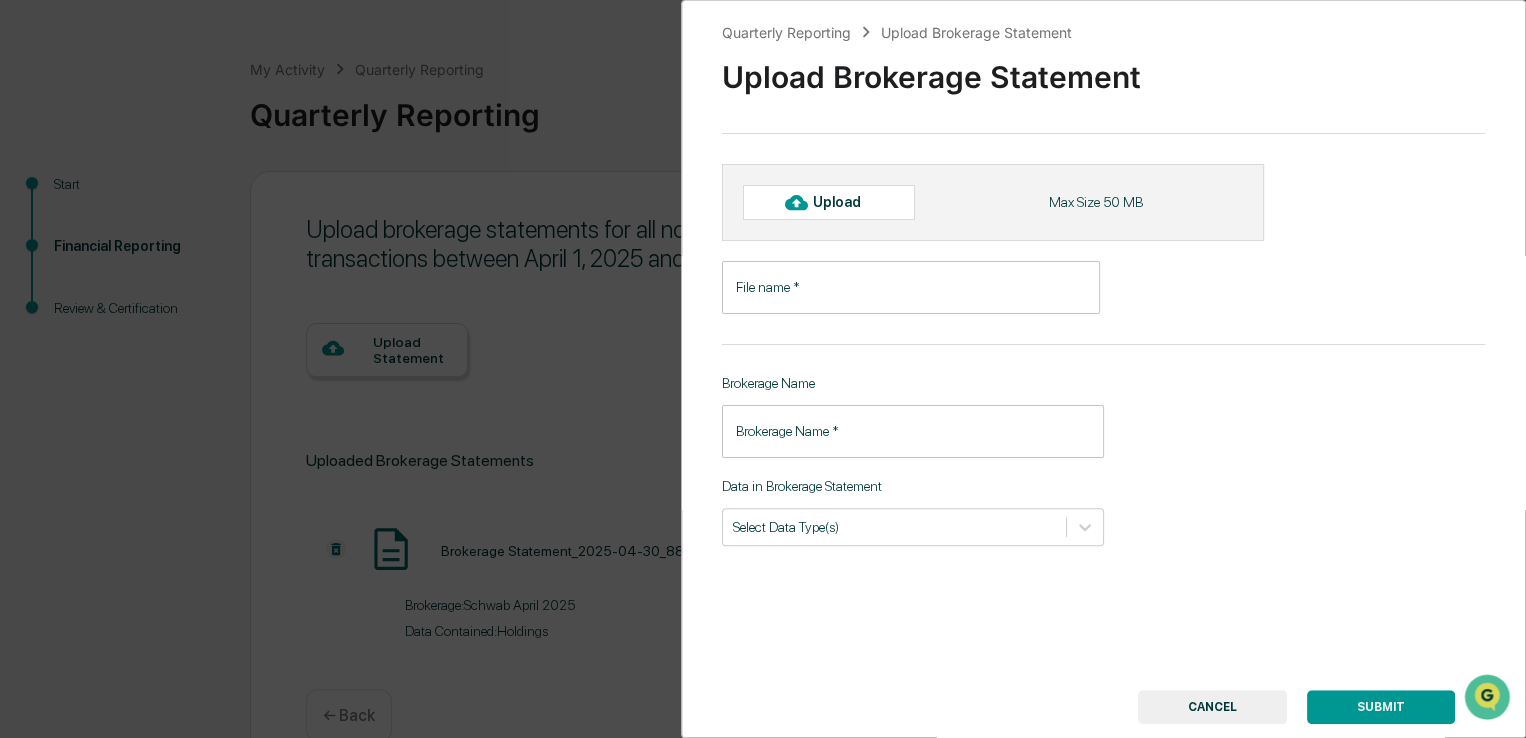 click on "File name   *" at bounding box center (911, 287) 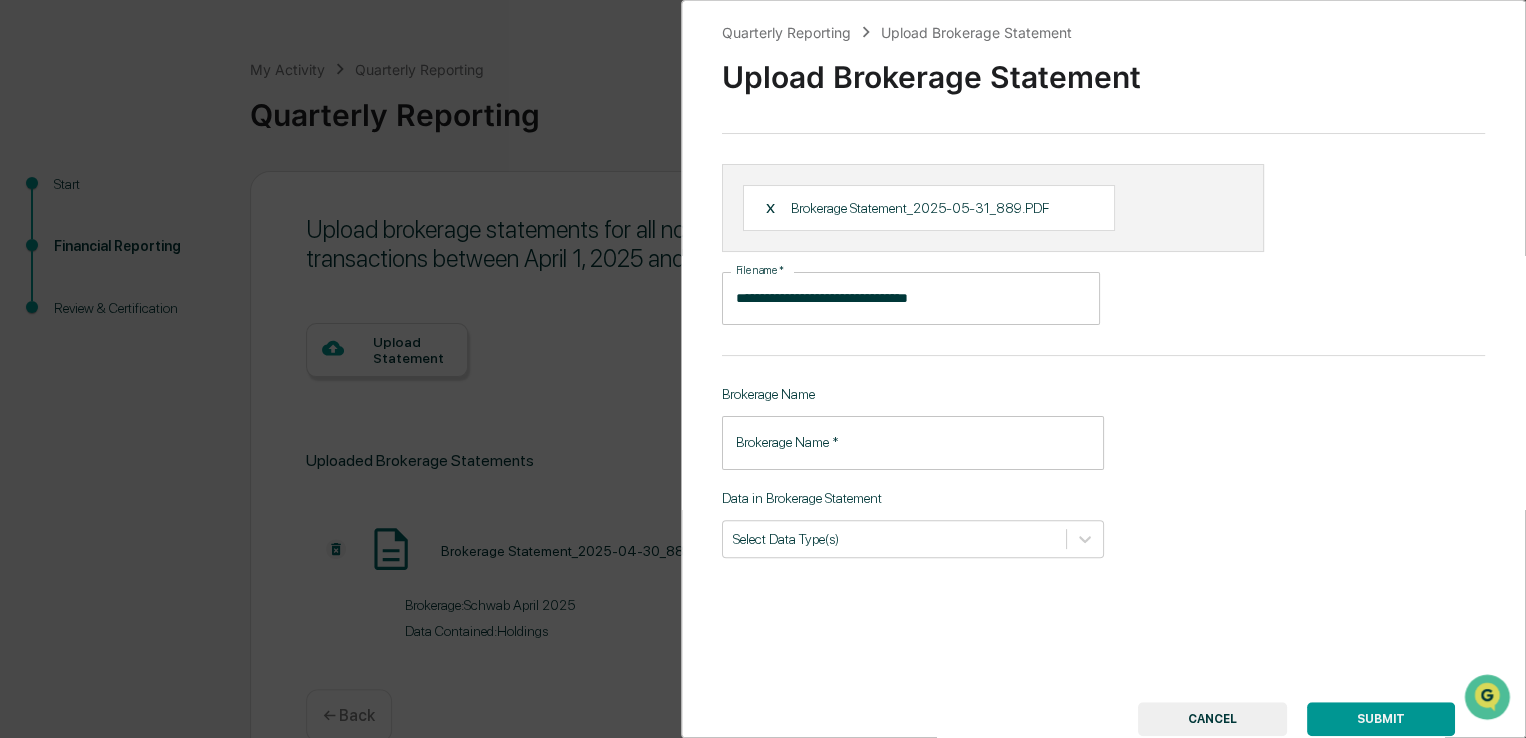 click on "Brokerage Name   *" at bounding box center [913, 442] 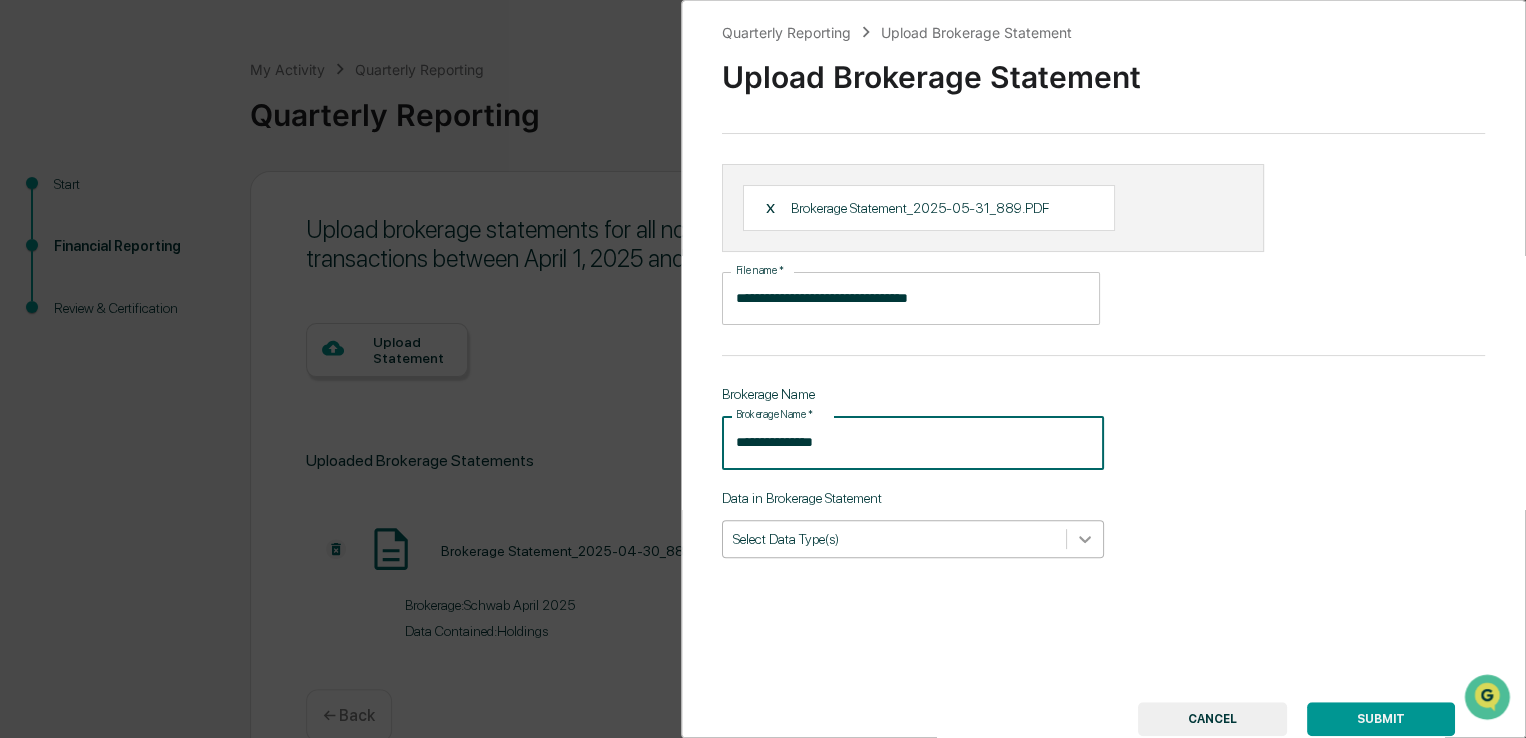 type on "**********" 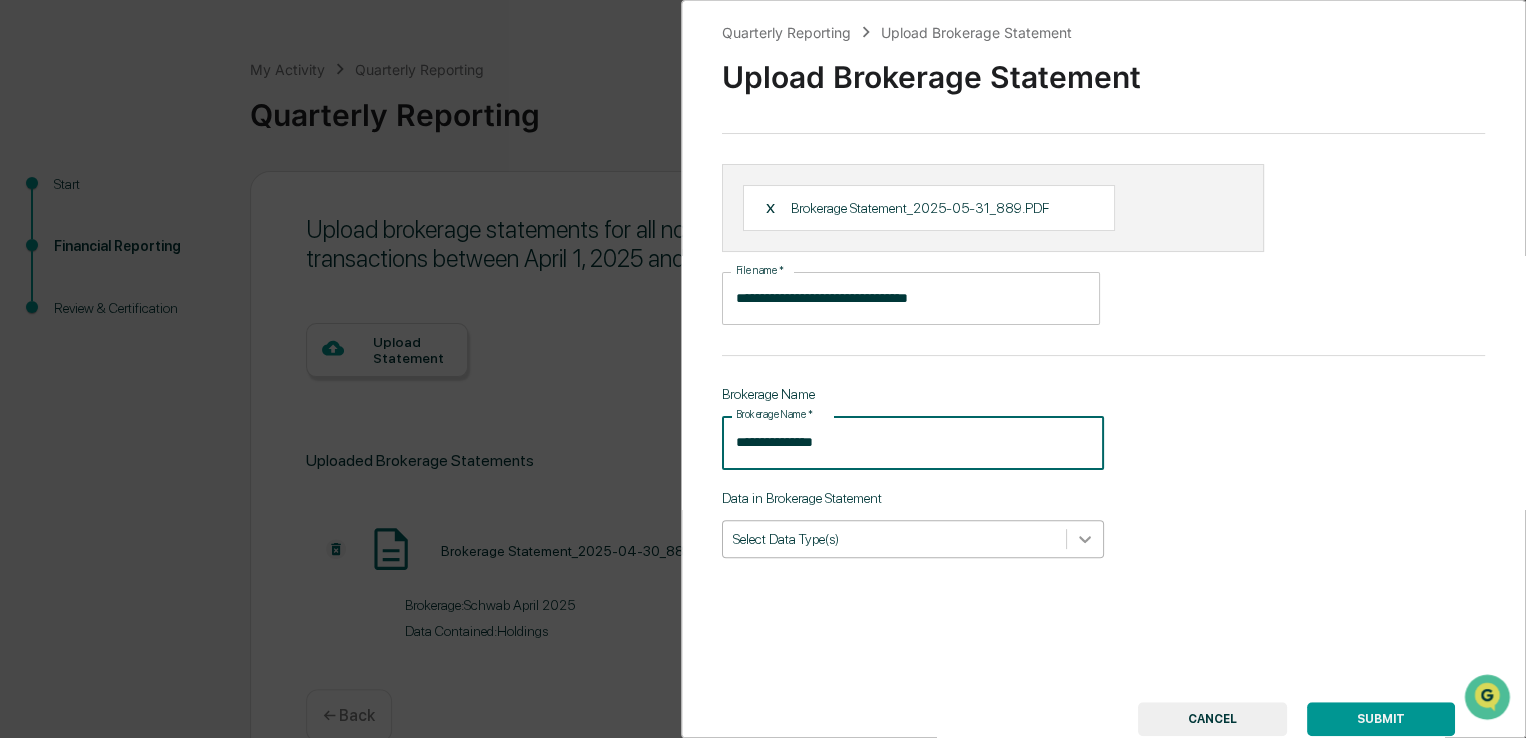 click on "Data in Brokerage Statement Select Data Type(s)" at bounding box center (913, 524) 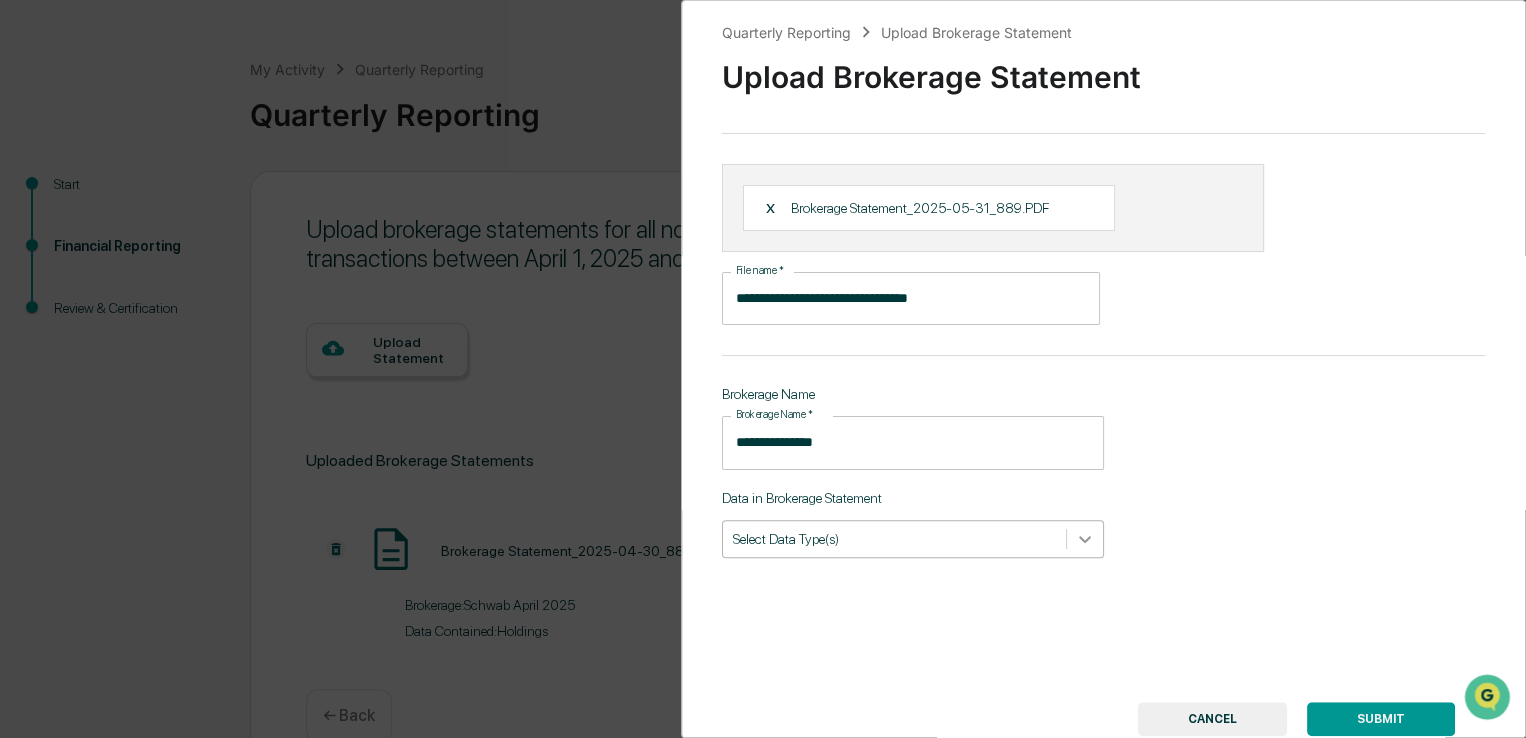 click at bounding box center (1085, 539) 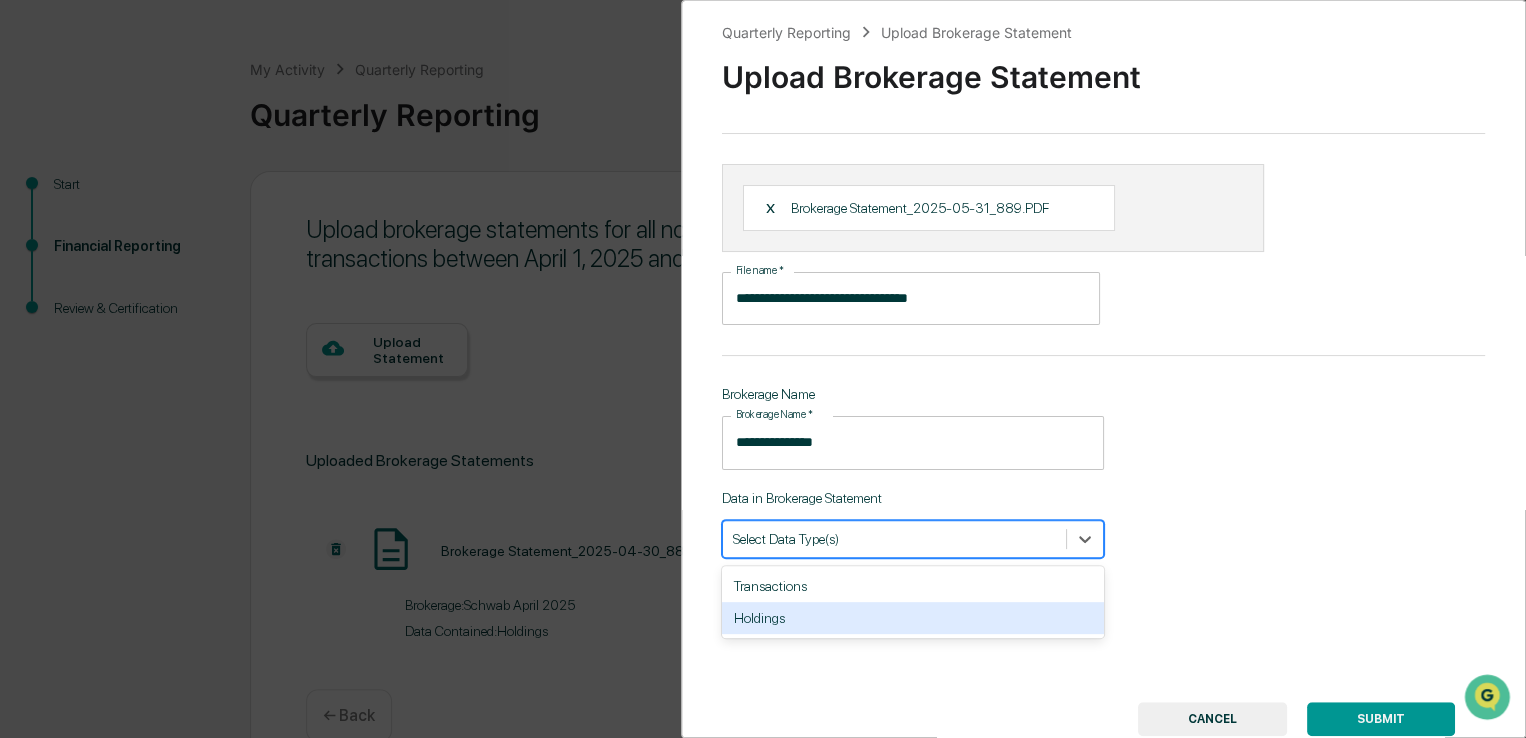 click on "Holdings" at bounding box center [913, 618] 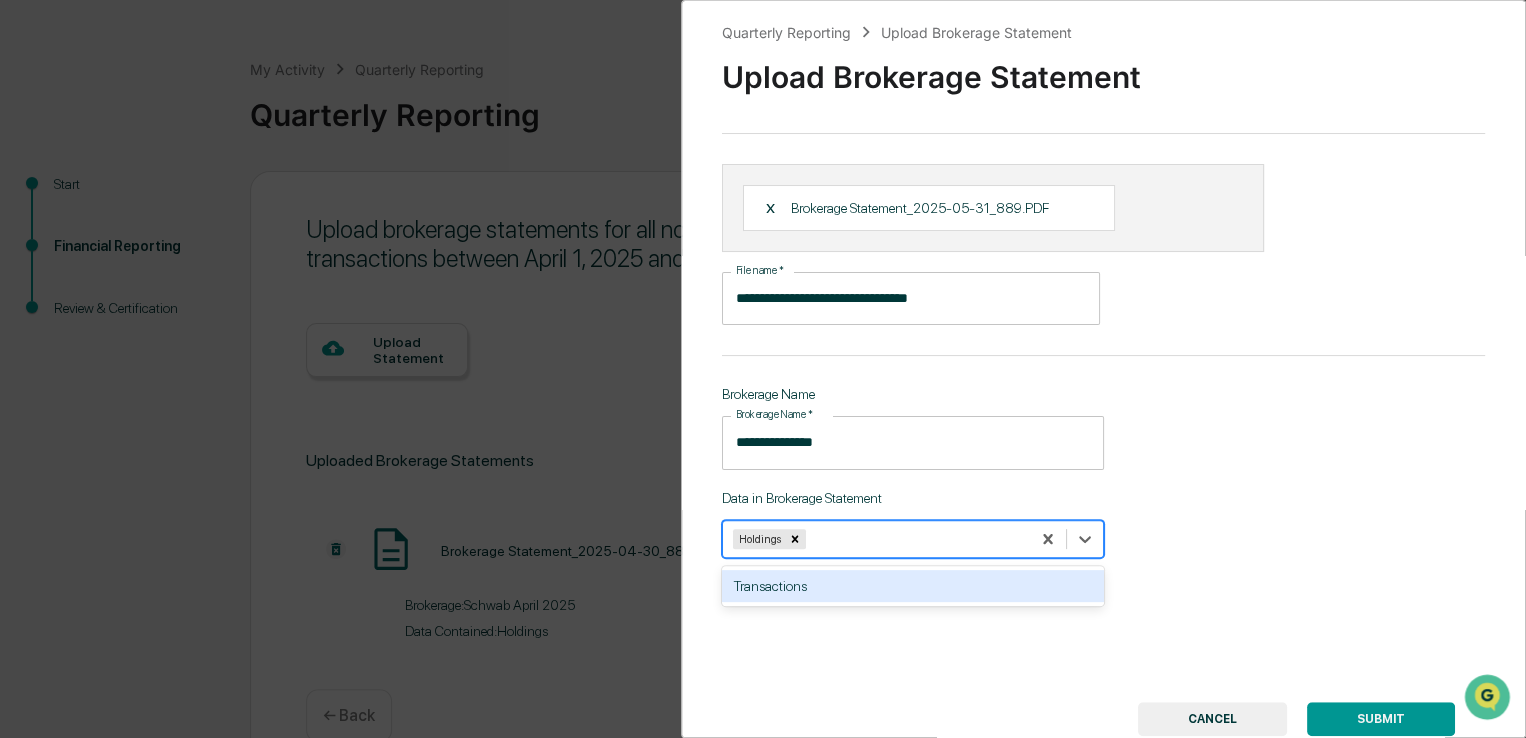 click on "**********" at bounding box center [1103, 369] 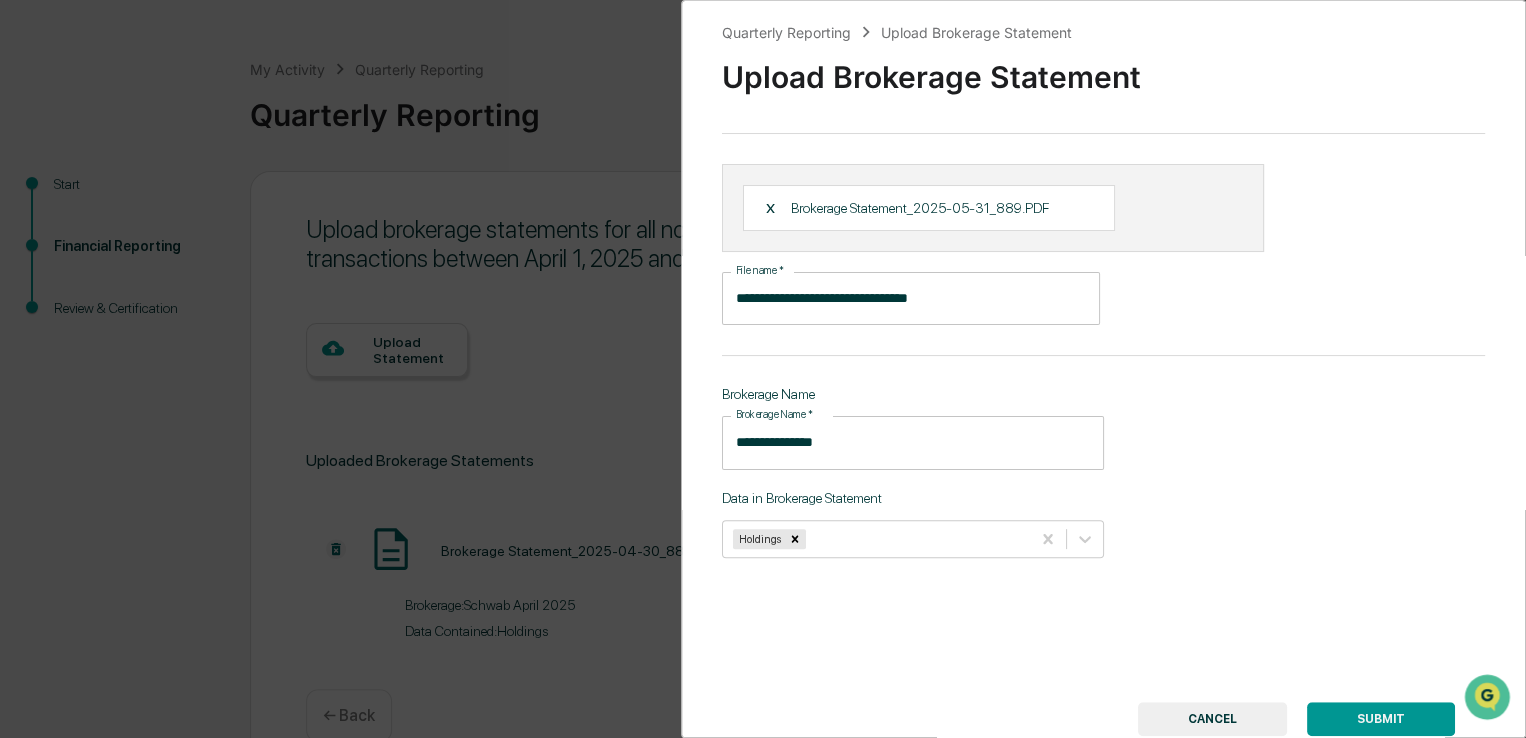 click on "SUBMIT" at bounding box center (1381, 719) 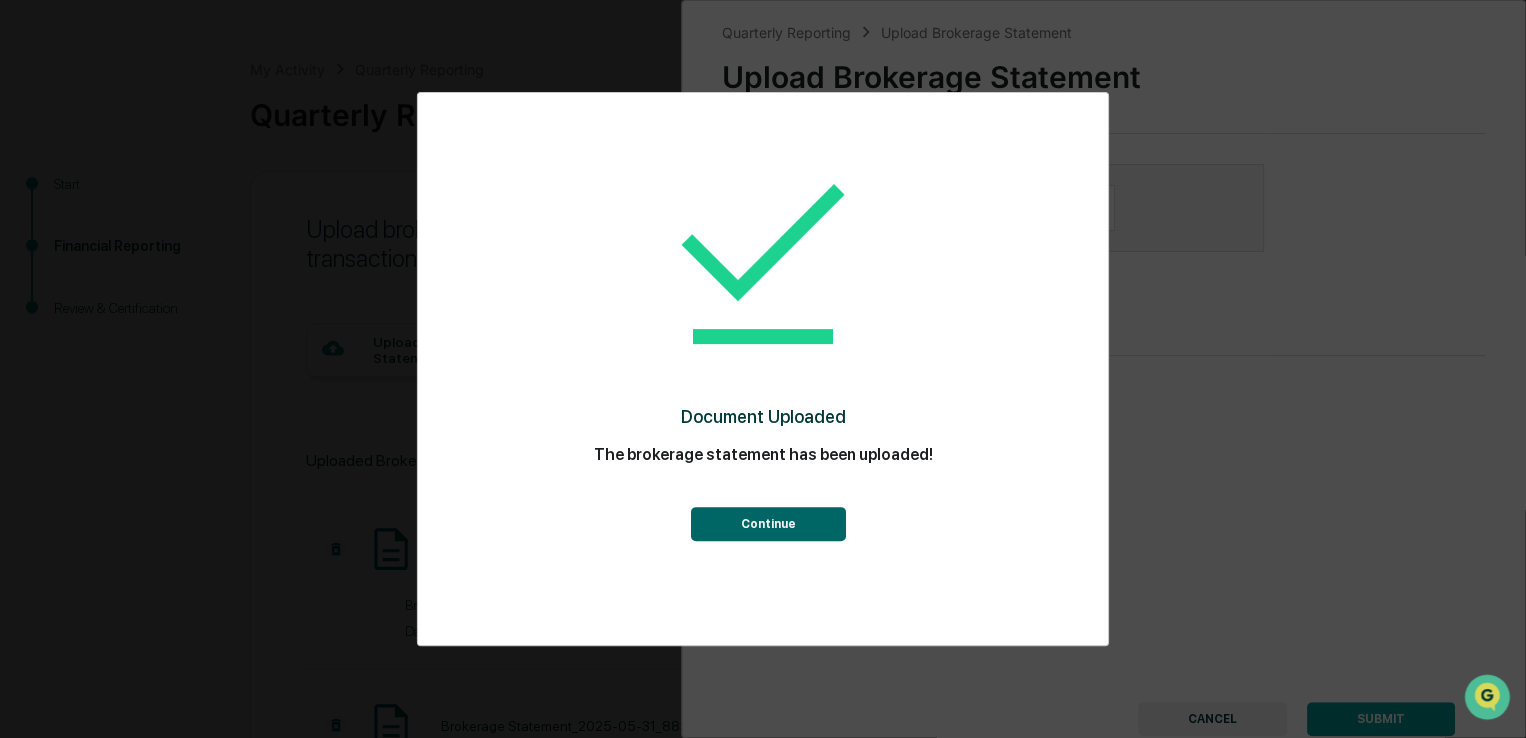 click on "Continue" at bounding box center (767, 524) 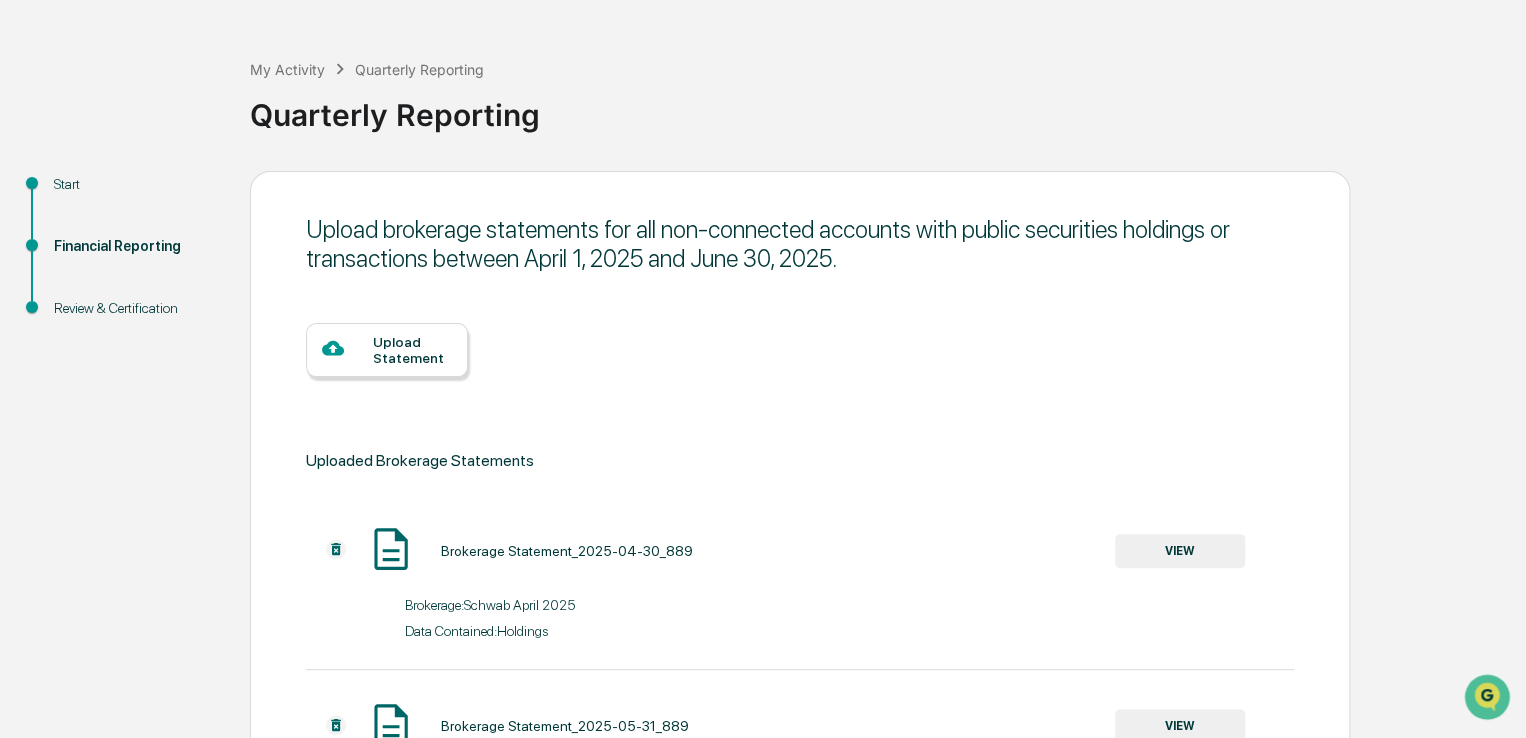 click on "Upload Statement" at bounding box center [412, 350] 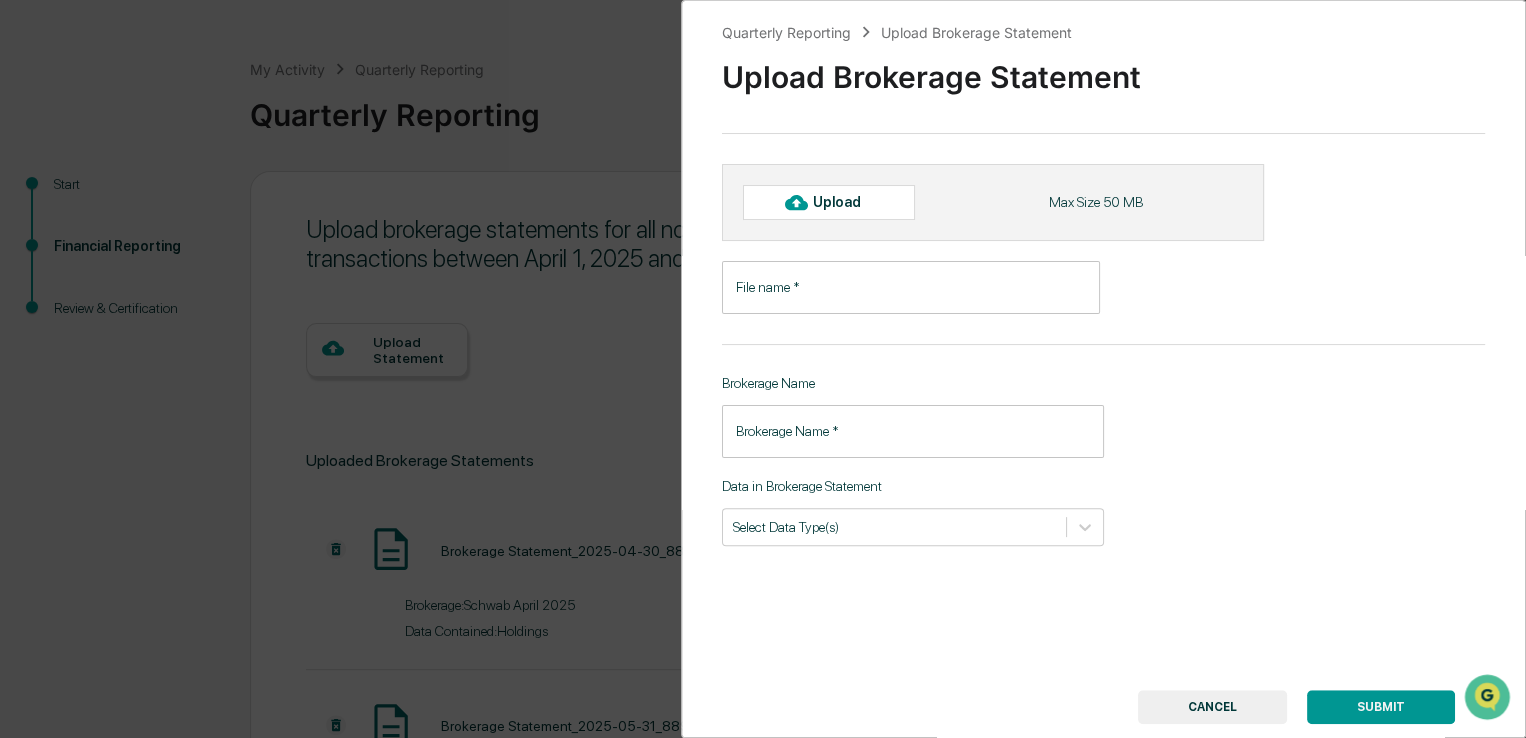 click on "Upload" at bounding box center (845, 202) 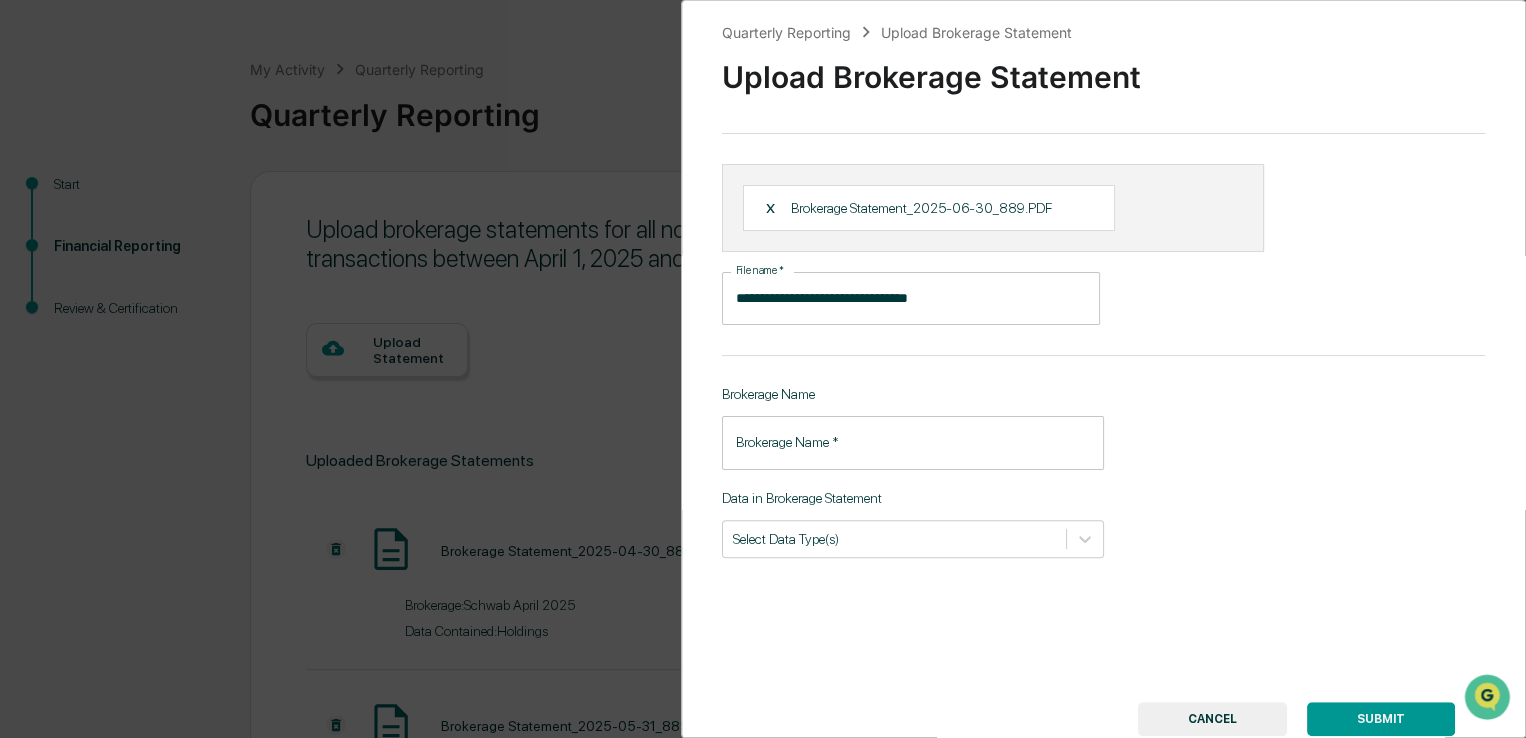 click on "Brokerage Name   *" at bounding box center (913, 442) 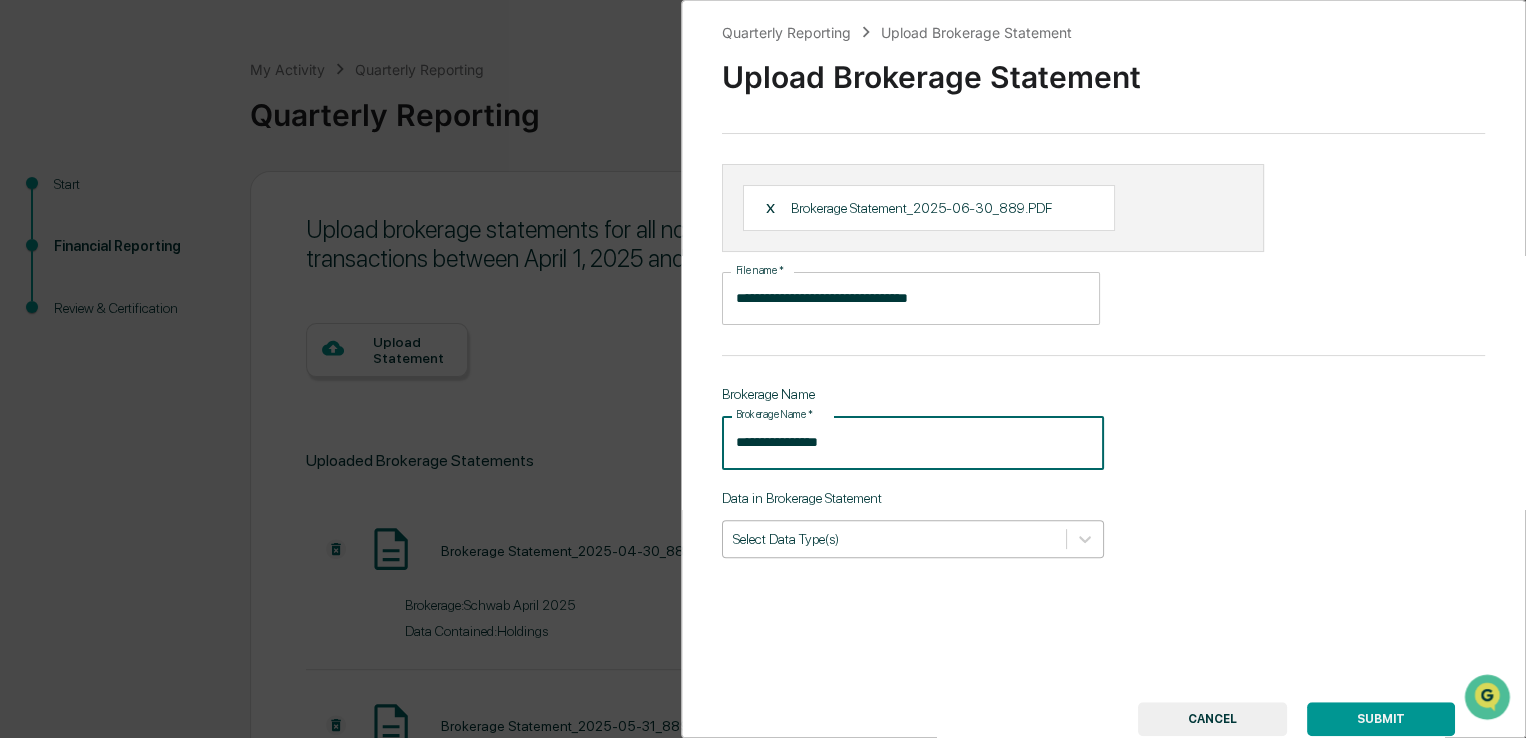 type on "**********" 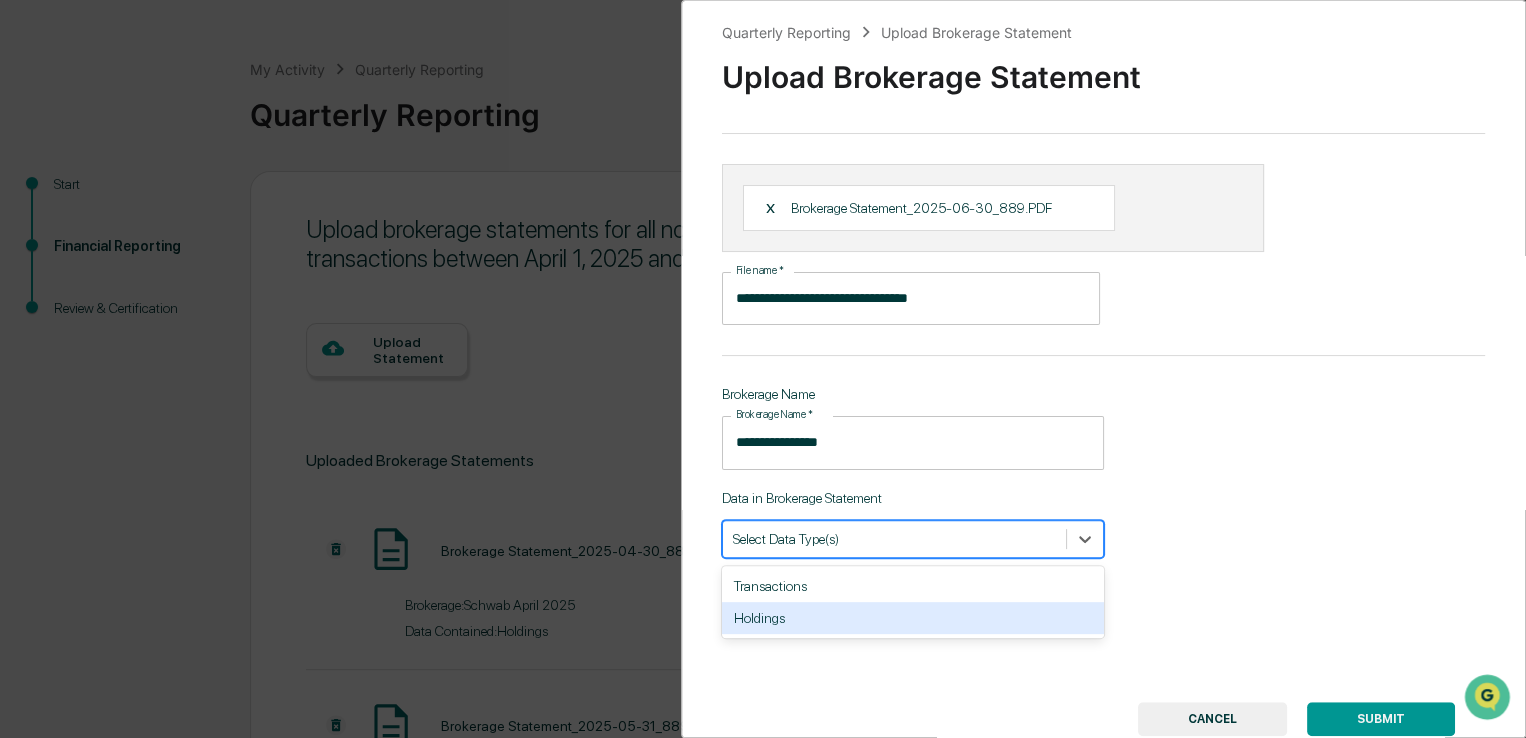 click on "Holdings" at bounding box center (913, 618) 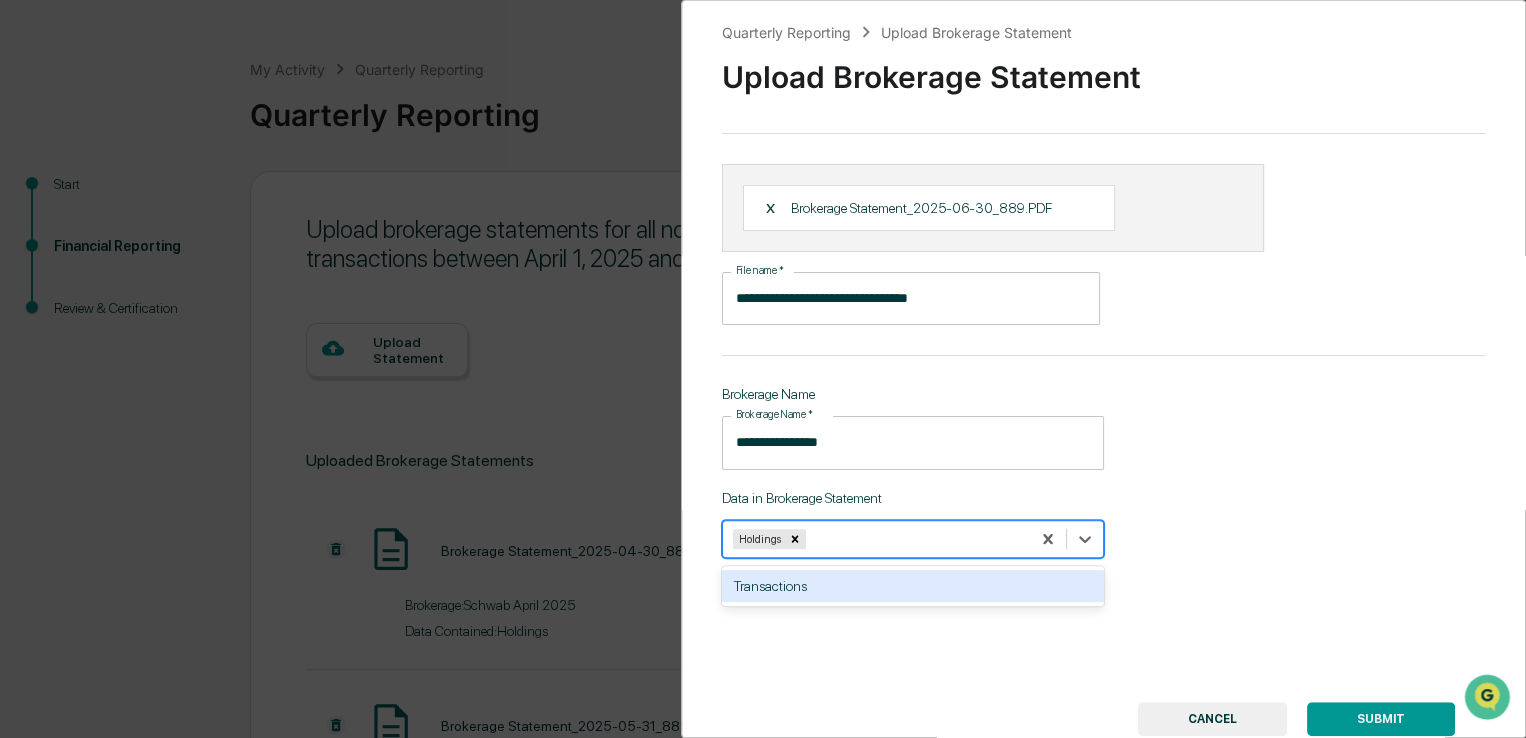 click on "**********" at bounding box center [1103, 369] 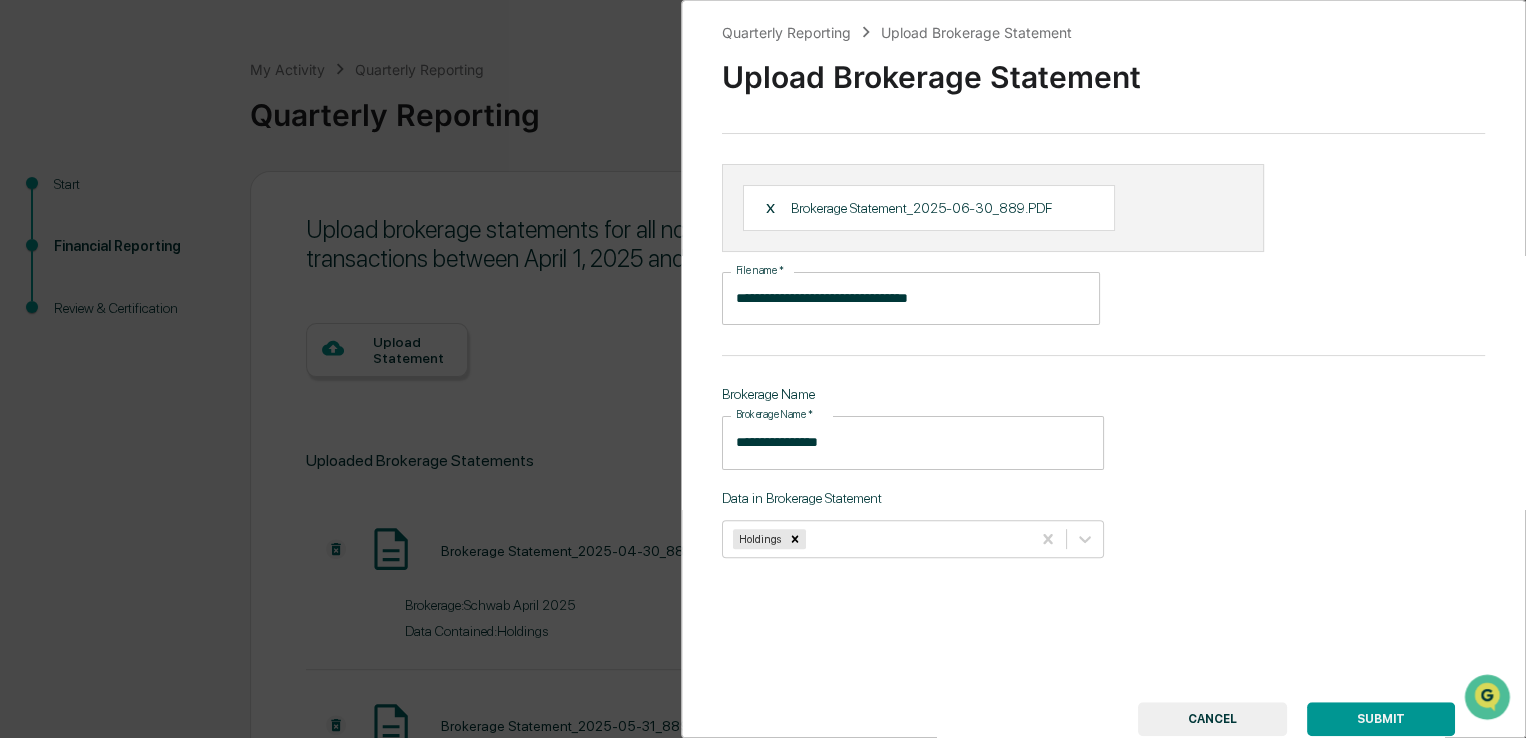 click on "SUBMIT" at bounding box center (1381, 719) 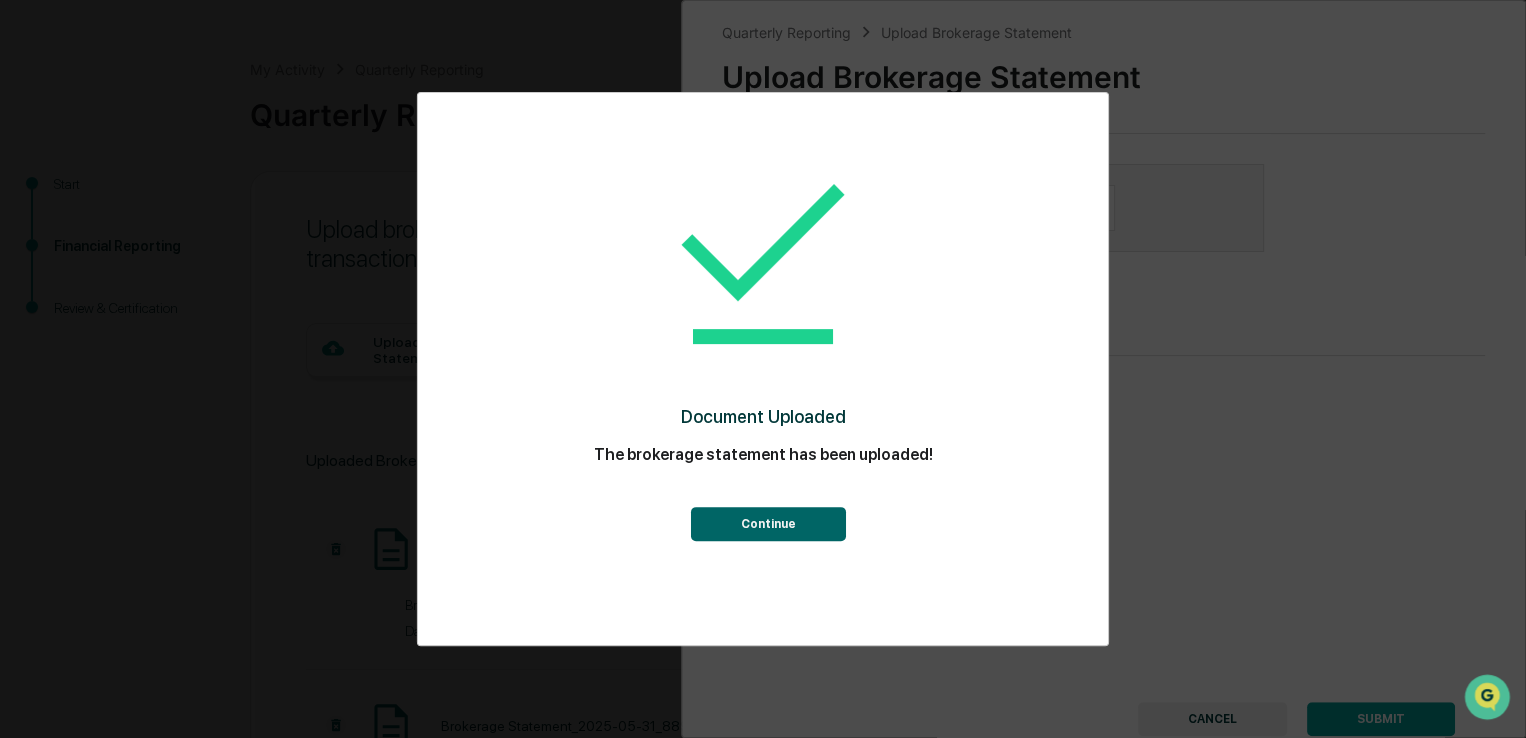 click on "Continue" at bounding box center (767, 524) 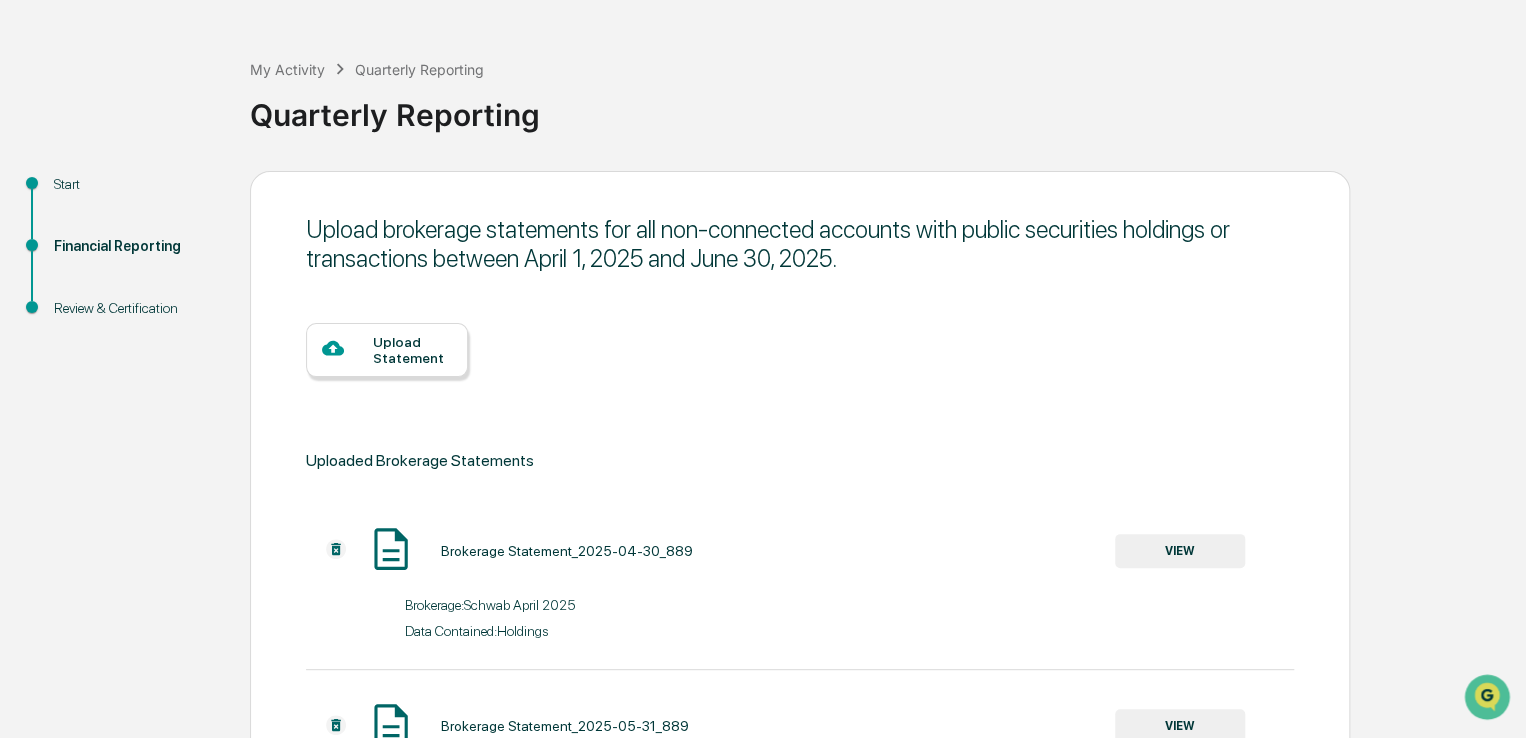 scroll, scrollTop: 462, scrollLeft: 0, axis: vertical 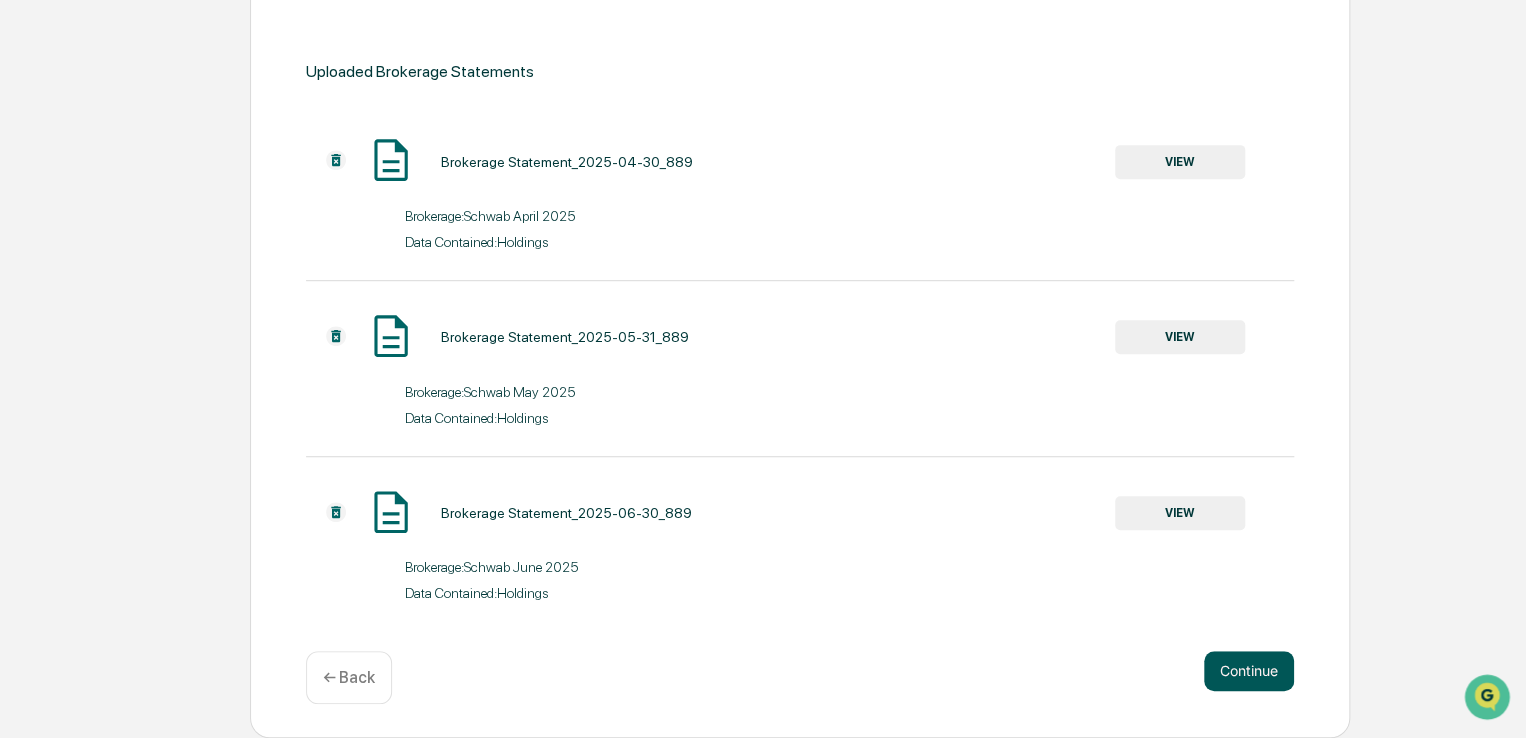 click on "Continue" at bounding box center [1249, 671] 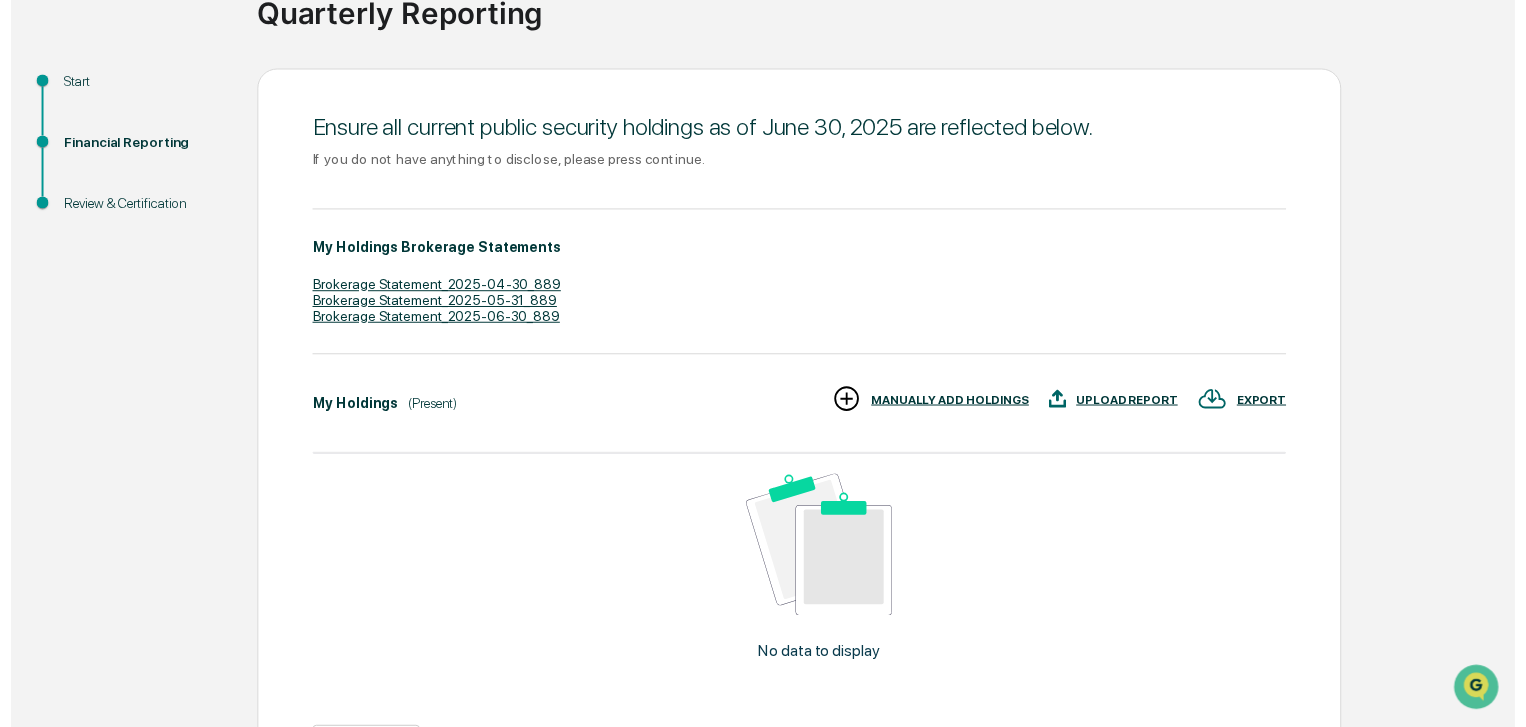 scroll, scrollTop: 313, scrollLeft: 0, axis: vertical 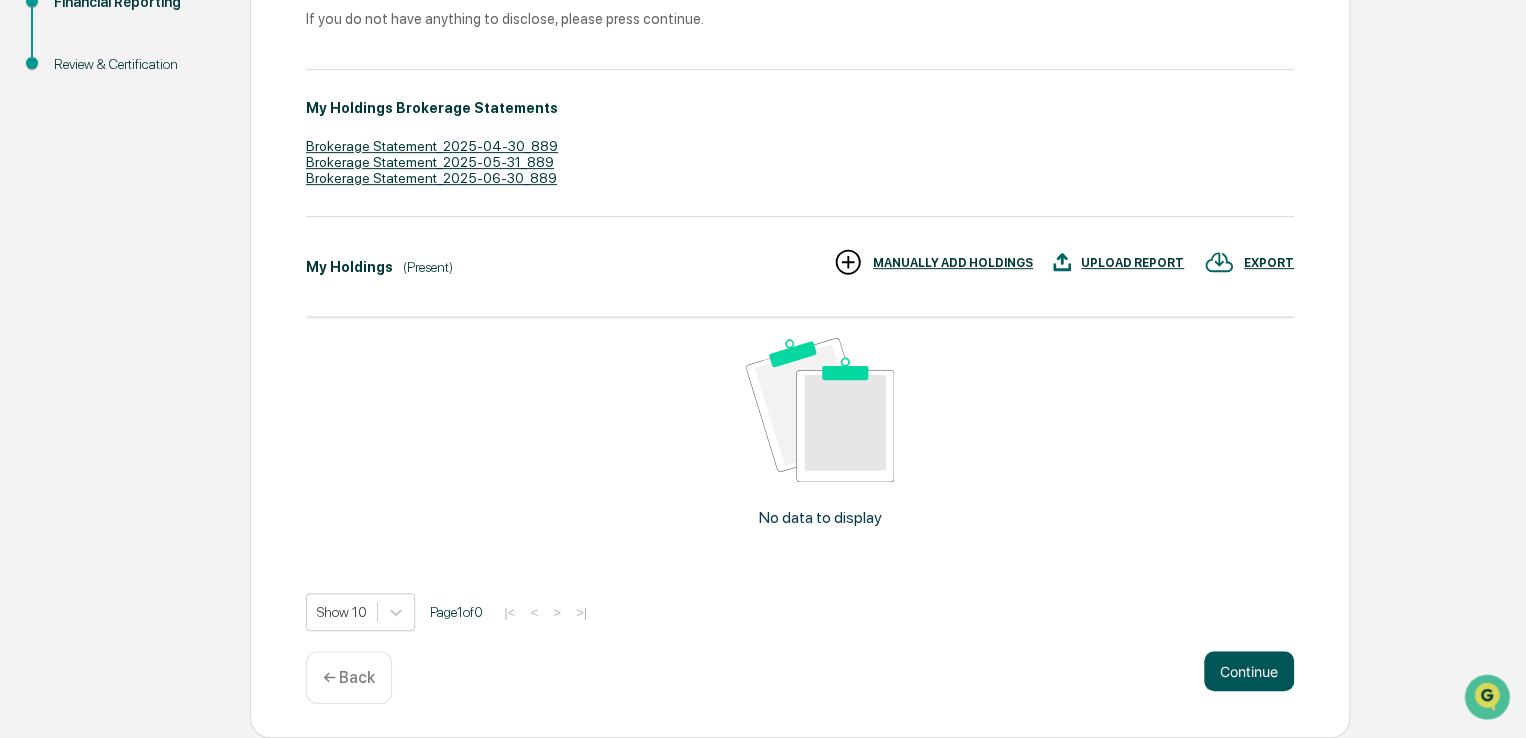 click on "Continue" at bounding box center [1249, 671] 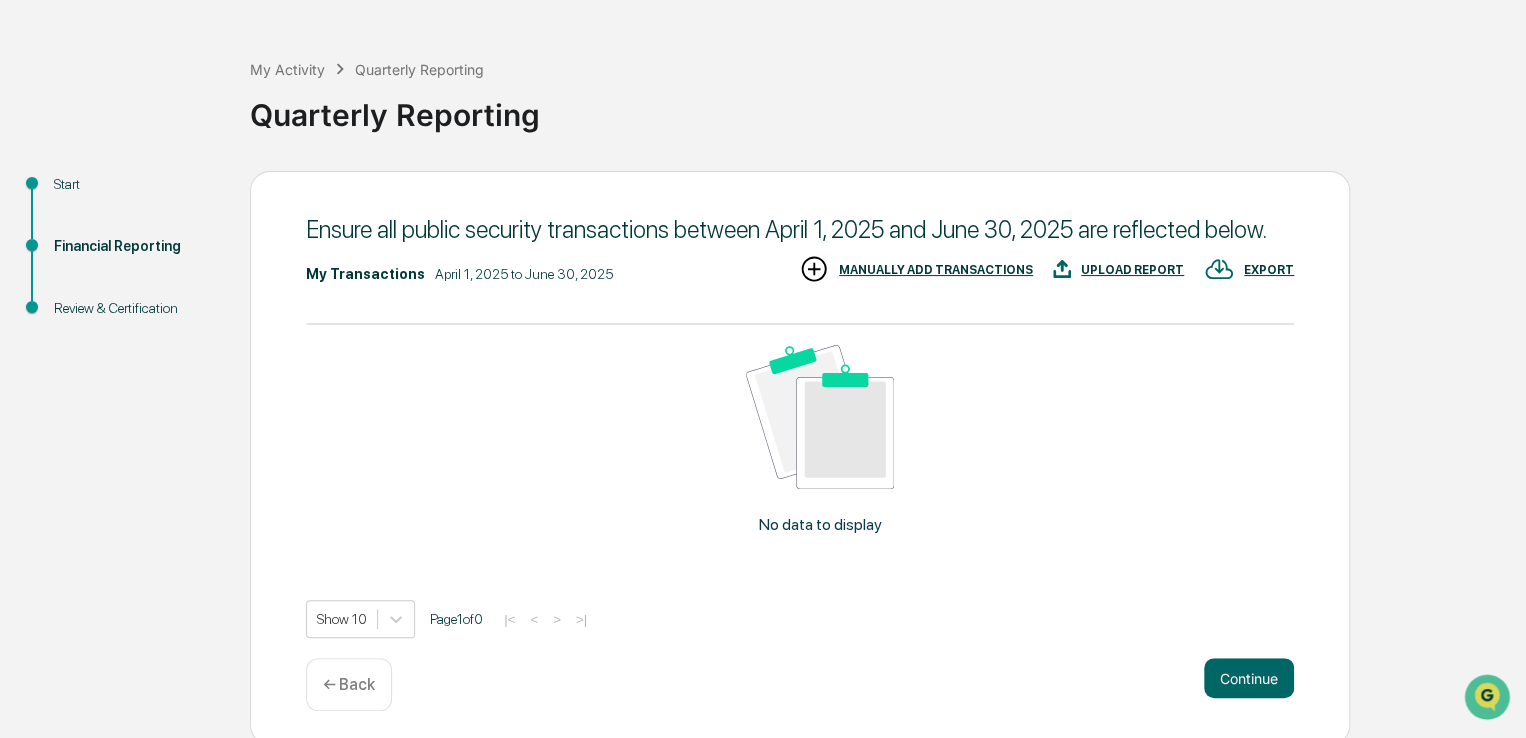 scroll, scrollTop: 73, scrollLeft: 0, axis: vertical 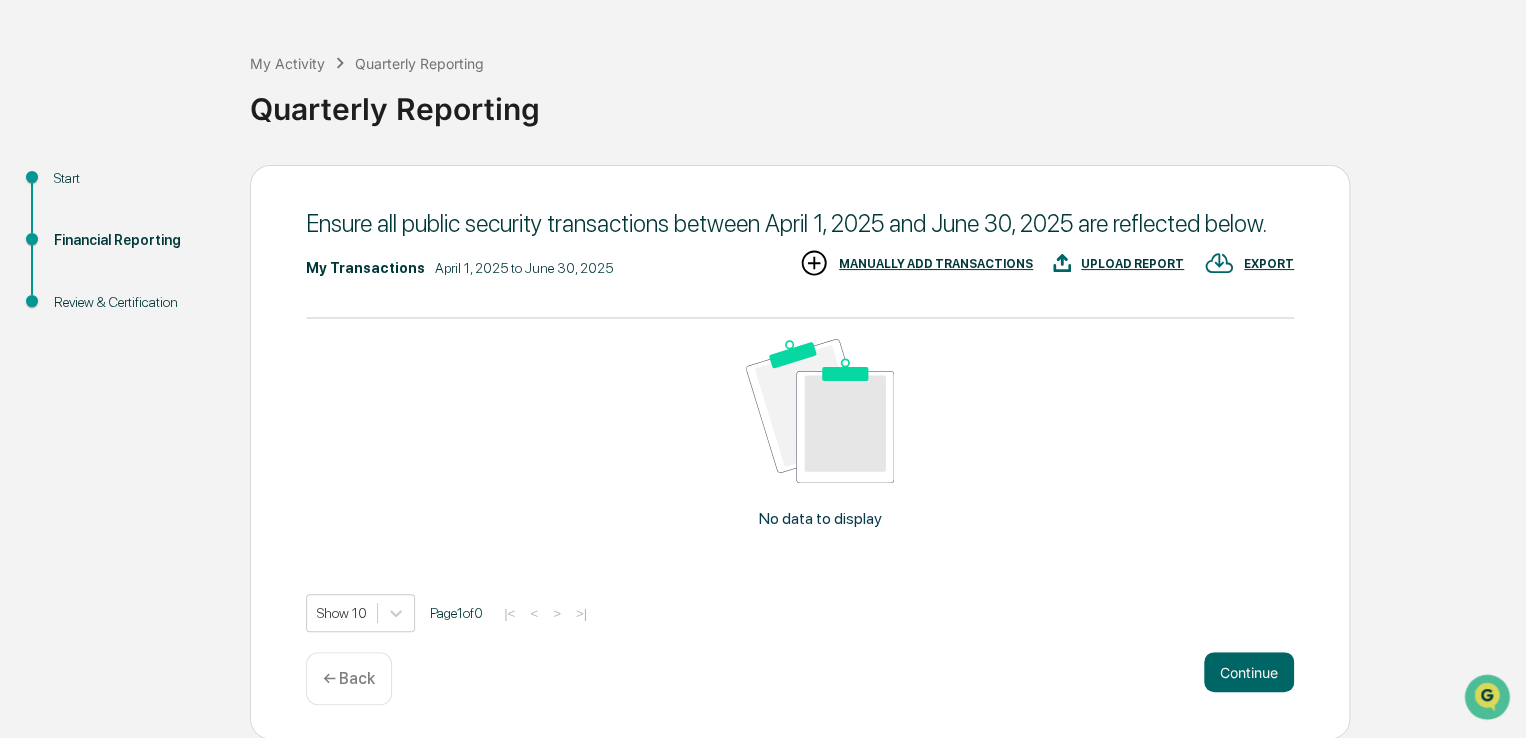 click on "Continue" at bounding box center [1249, 672] 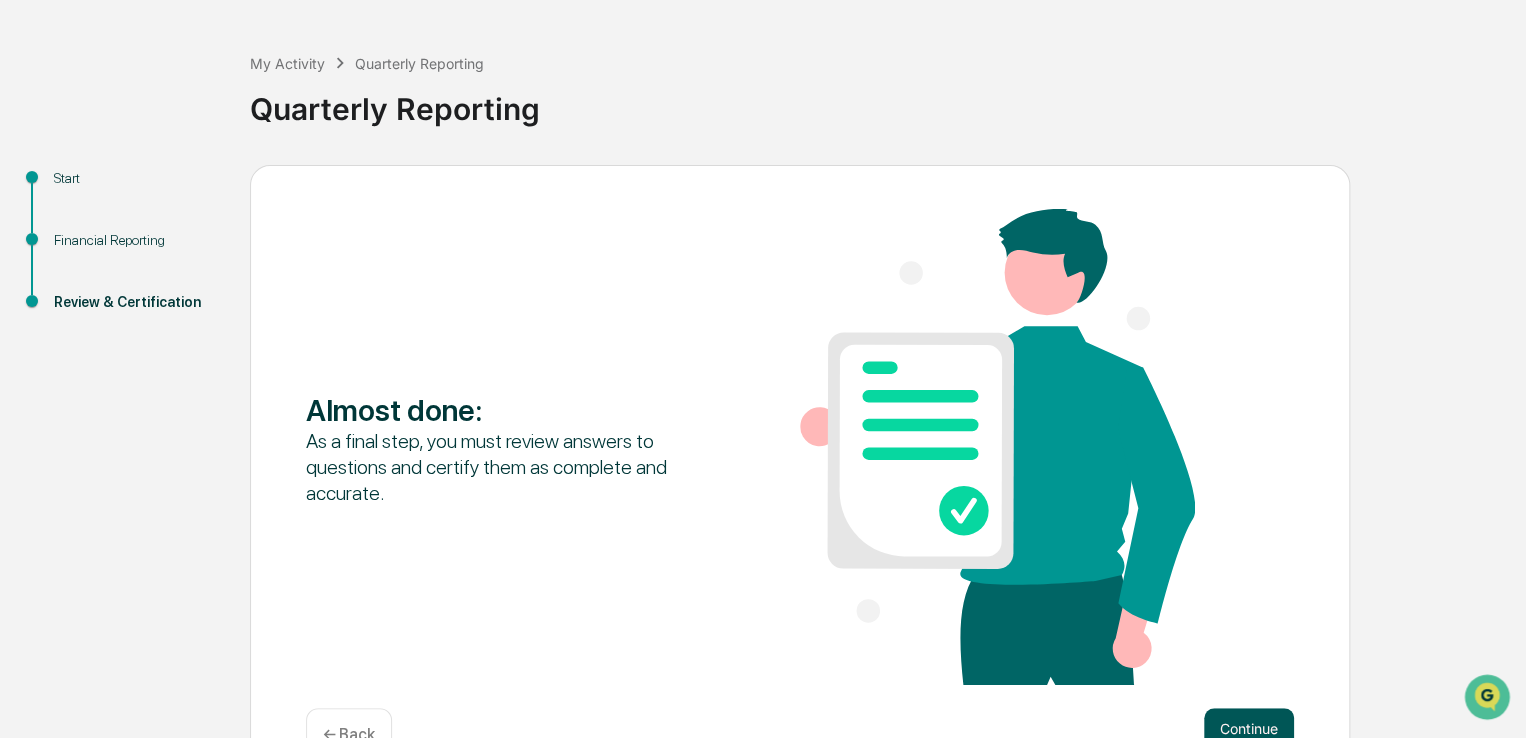 scroll, scrollTop: 130, scrollLeft: 0, axis: vertical 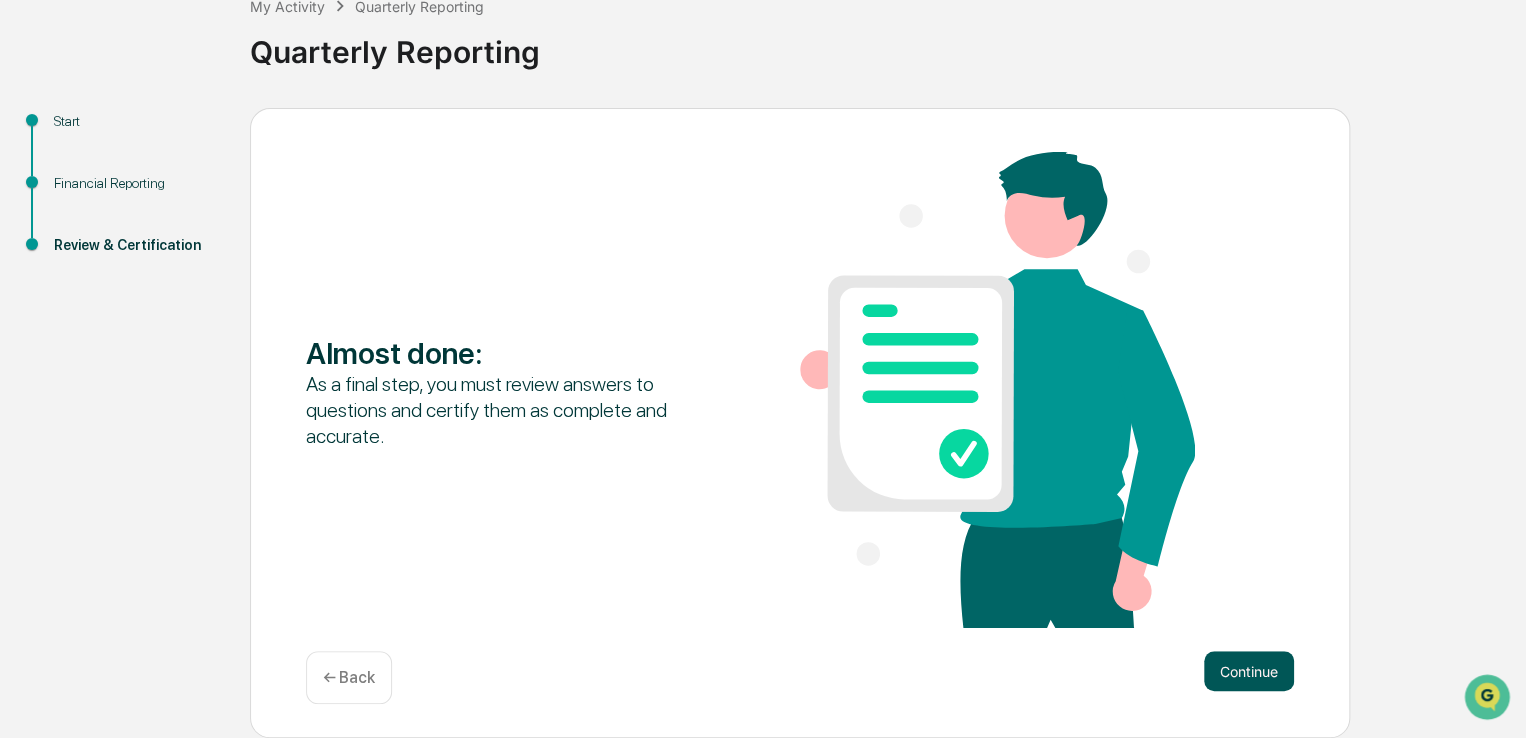 click on "Continue" at bounding box center (1249, 671) 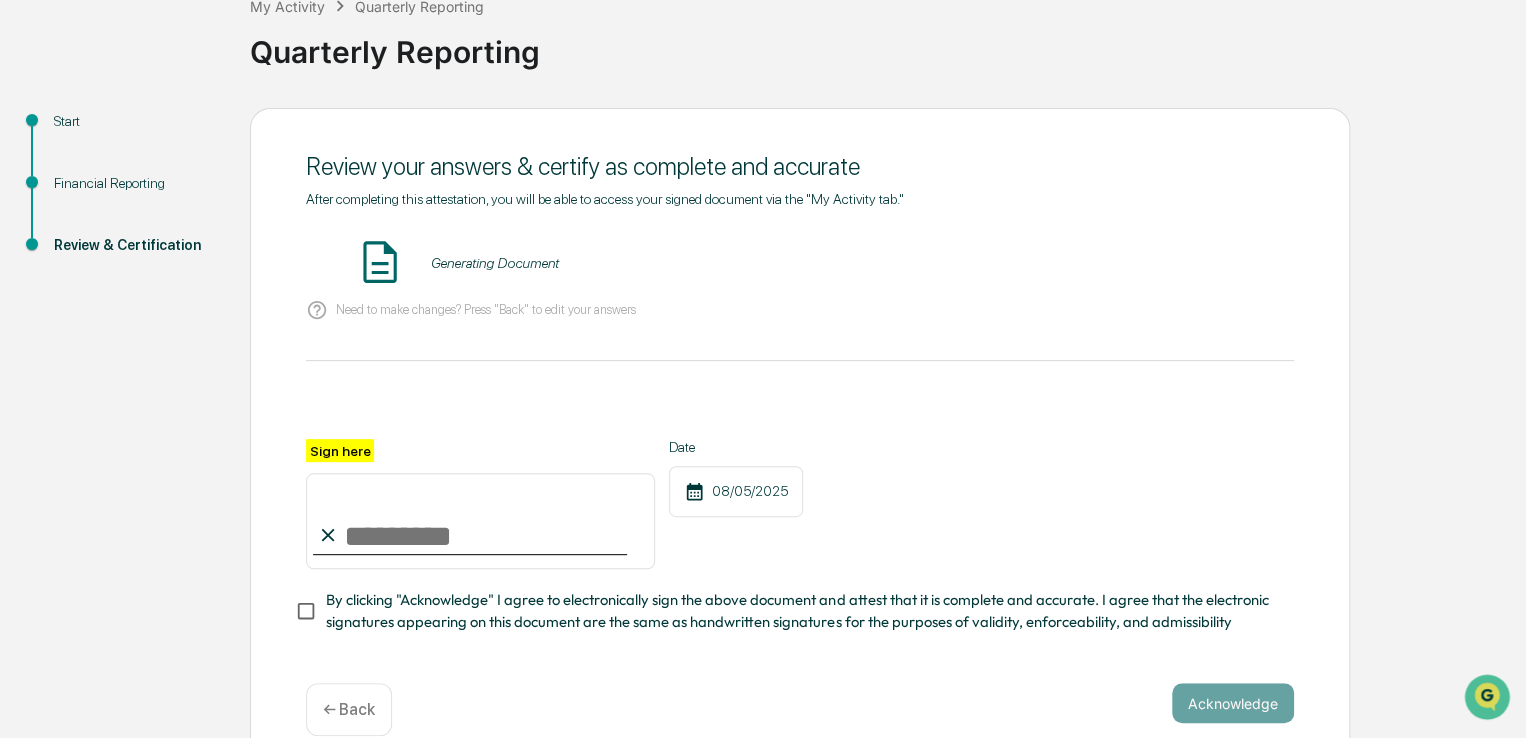 click on "Sign here" at bounding box center [480, 521] 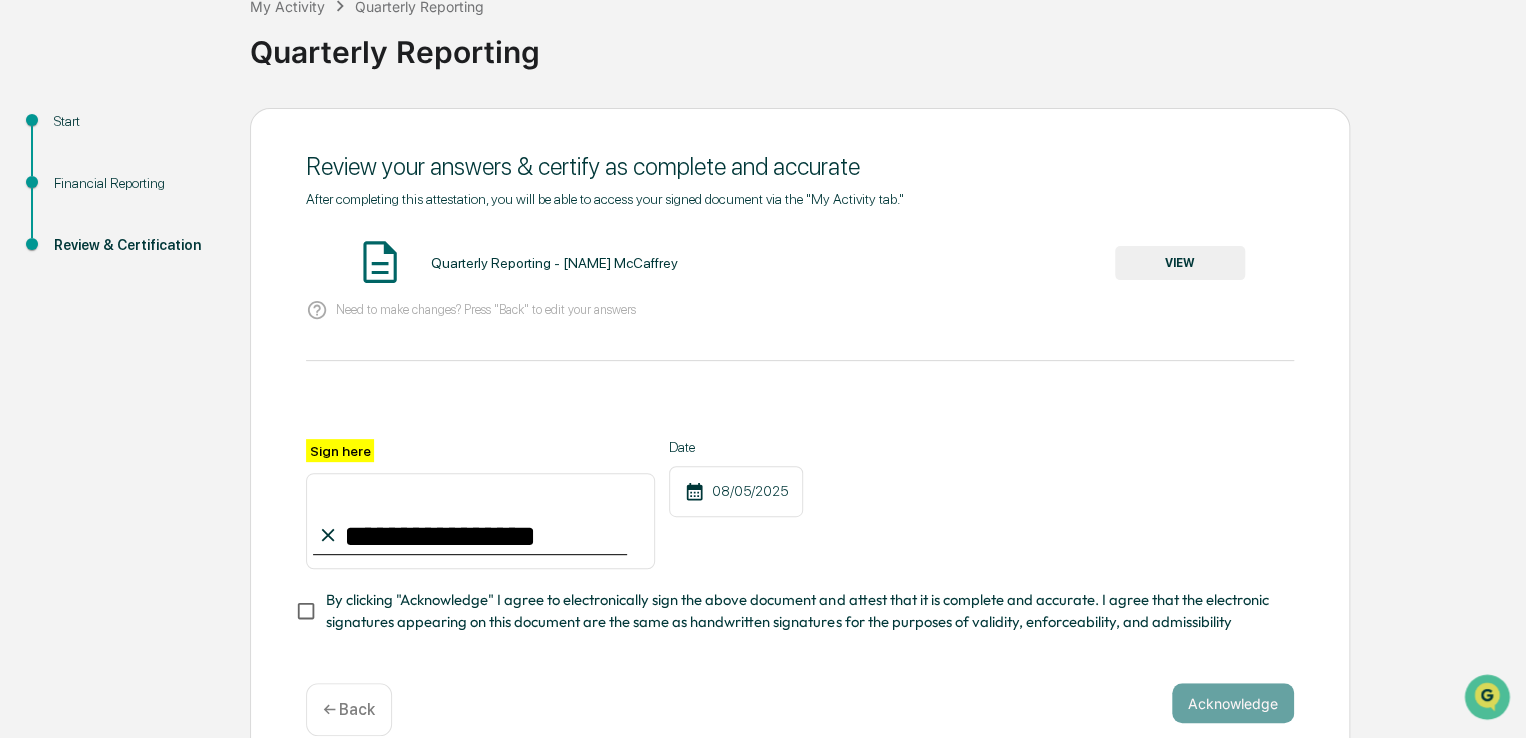 drag, startPoint x: 469, startPoint y: 539, endPoint x: 394, endPoint y: 536, distance: 75.059975 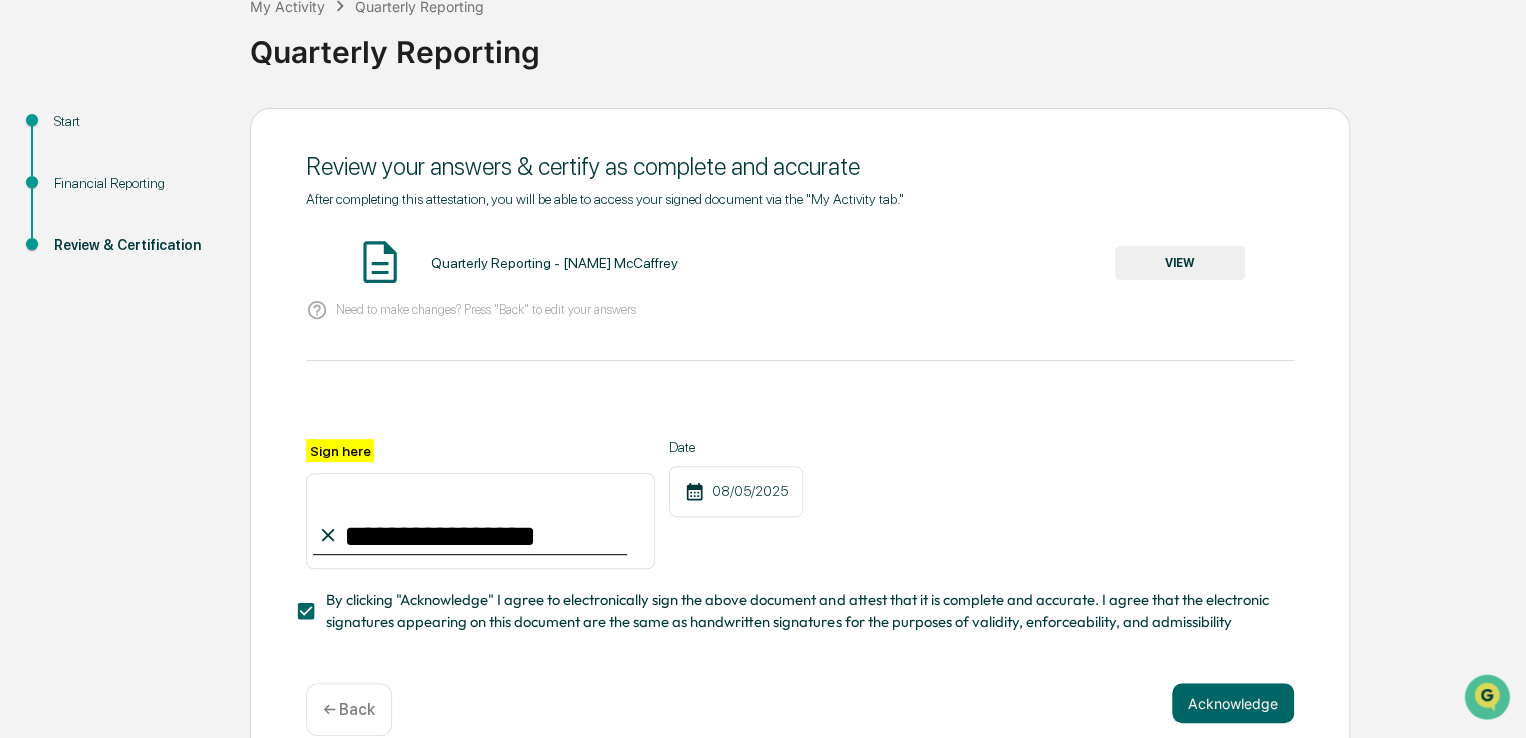 click on "Acknowledge" at bounding box center [1233, 703] 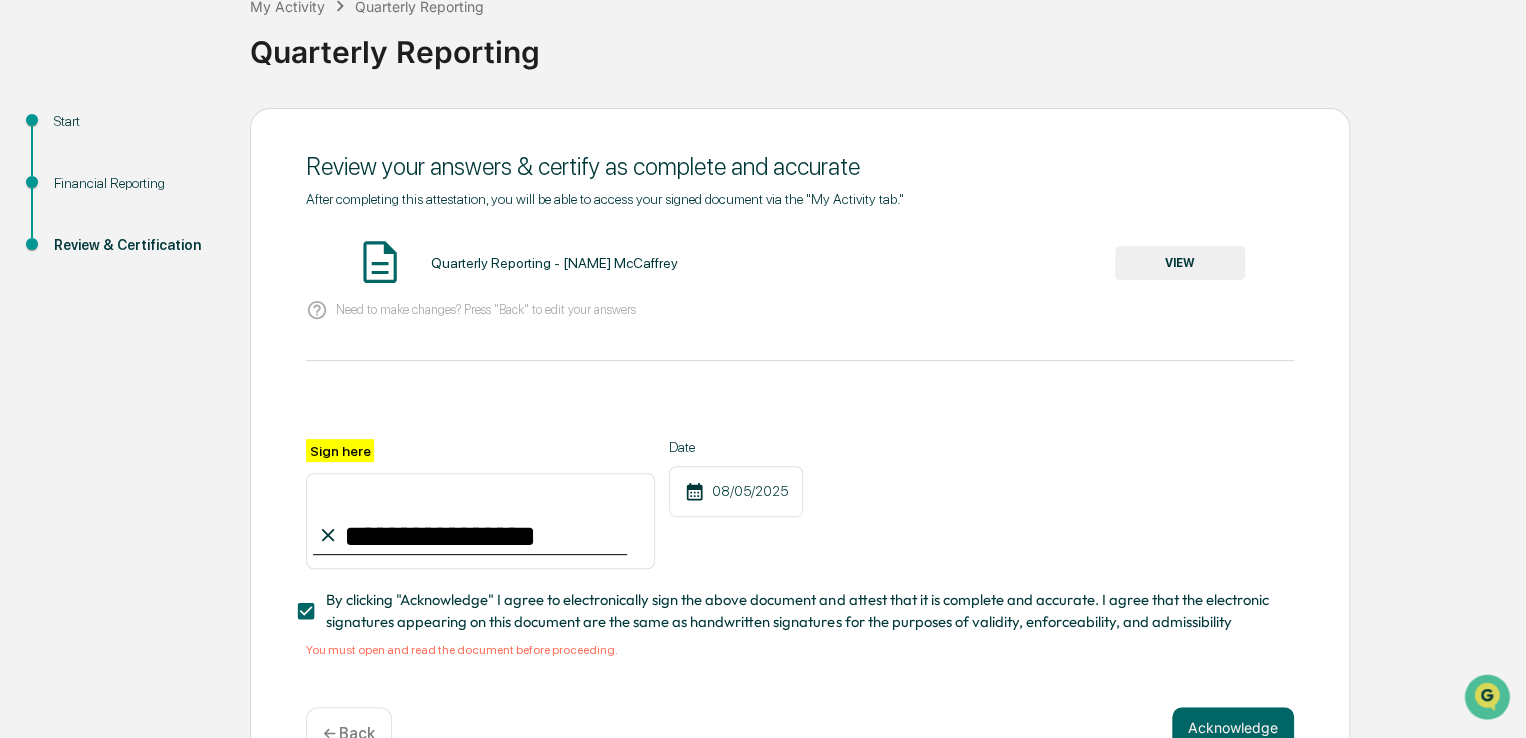 scroll, scrollTop: 193, scrollLeft: 0, axis: vertical 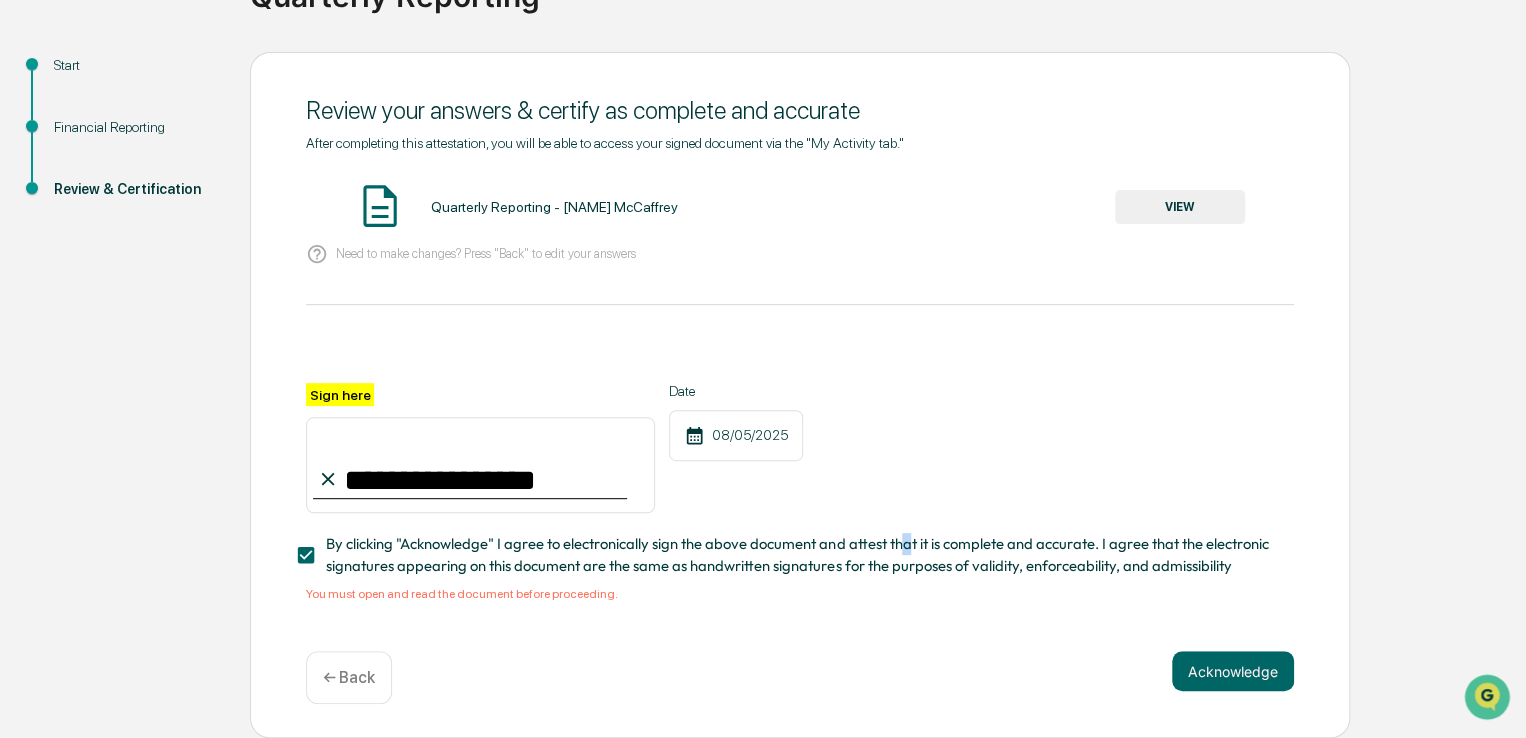 drag, startPoint x: 908, startPoint y: 553, endPoint x: 933, endPoint y: 553, distance: 25 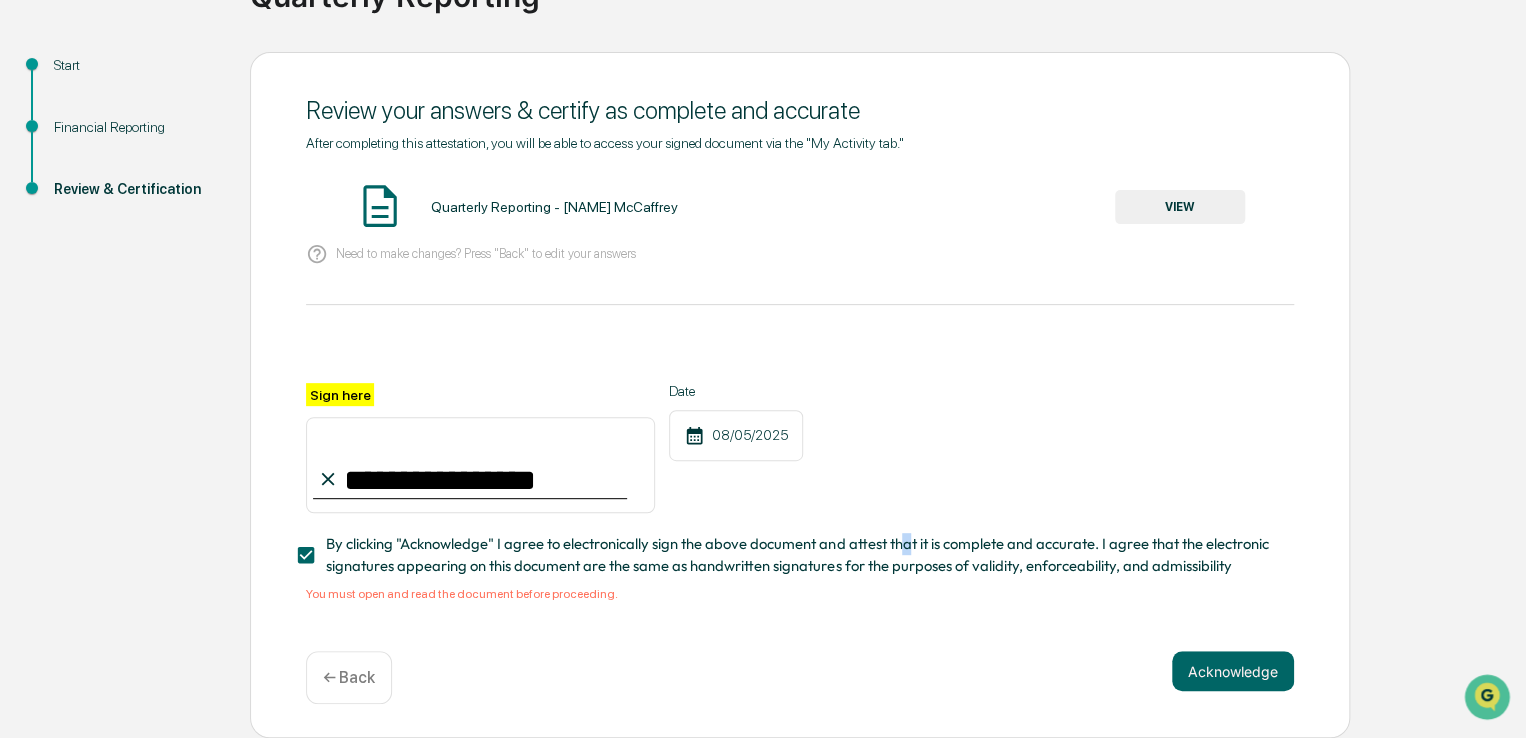 click on "By clicking "Acknowledge" I agree to electronically sign the above document and attest that it is complete and accurate. I agree that the electronic signatures appearing on this document are the same as handwritten signatures for the purposes of validity, enforceability, and admissibility" at bounding box center [802, 555] 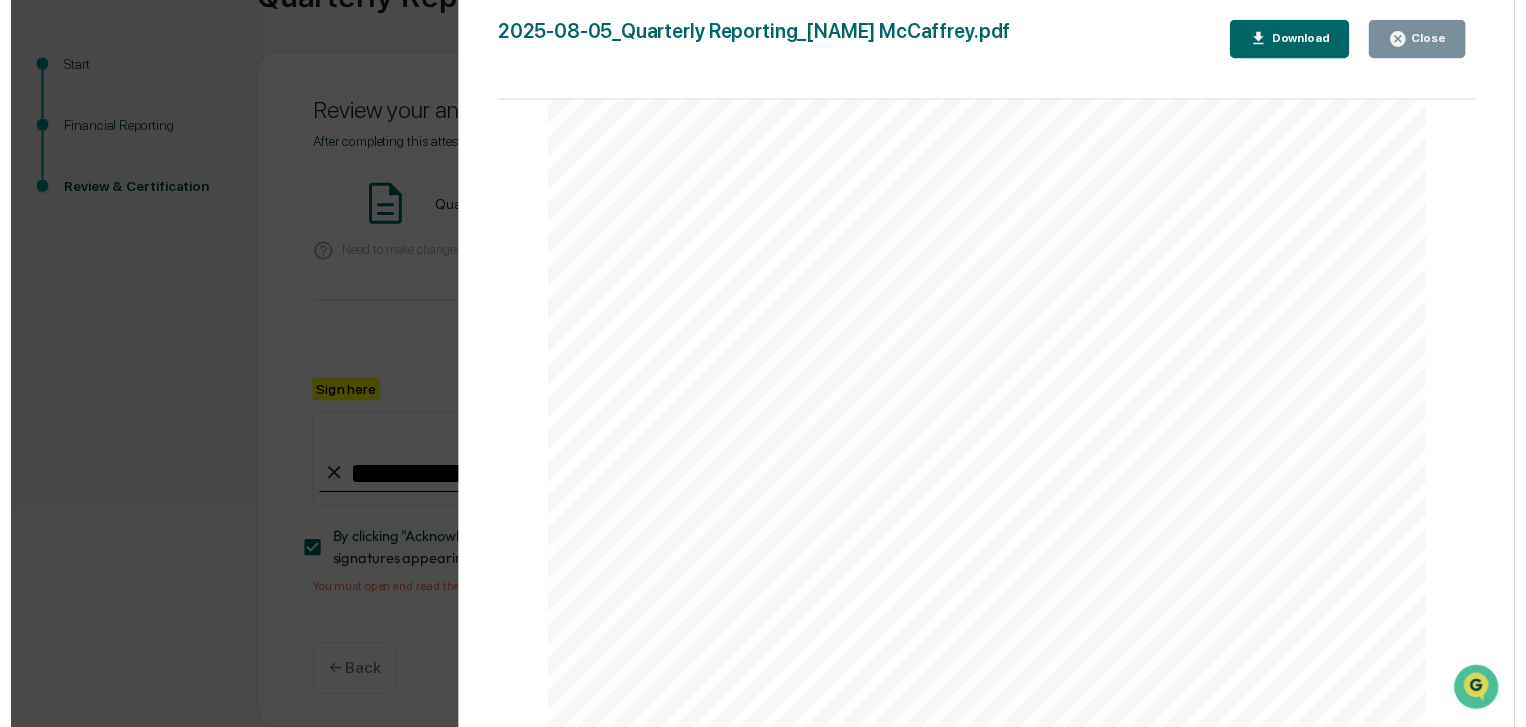 scroll, scrollTop: 600, scrollLeft: 0, axis: vertical 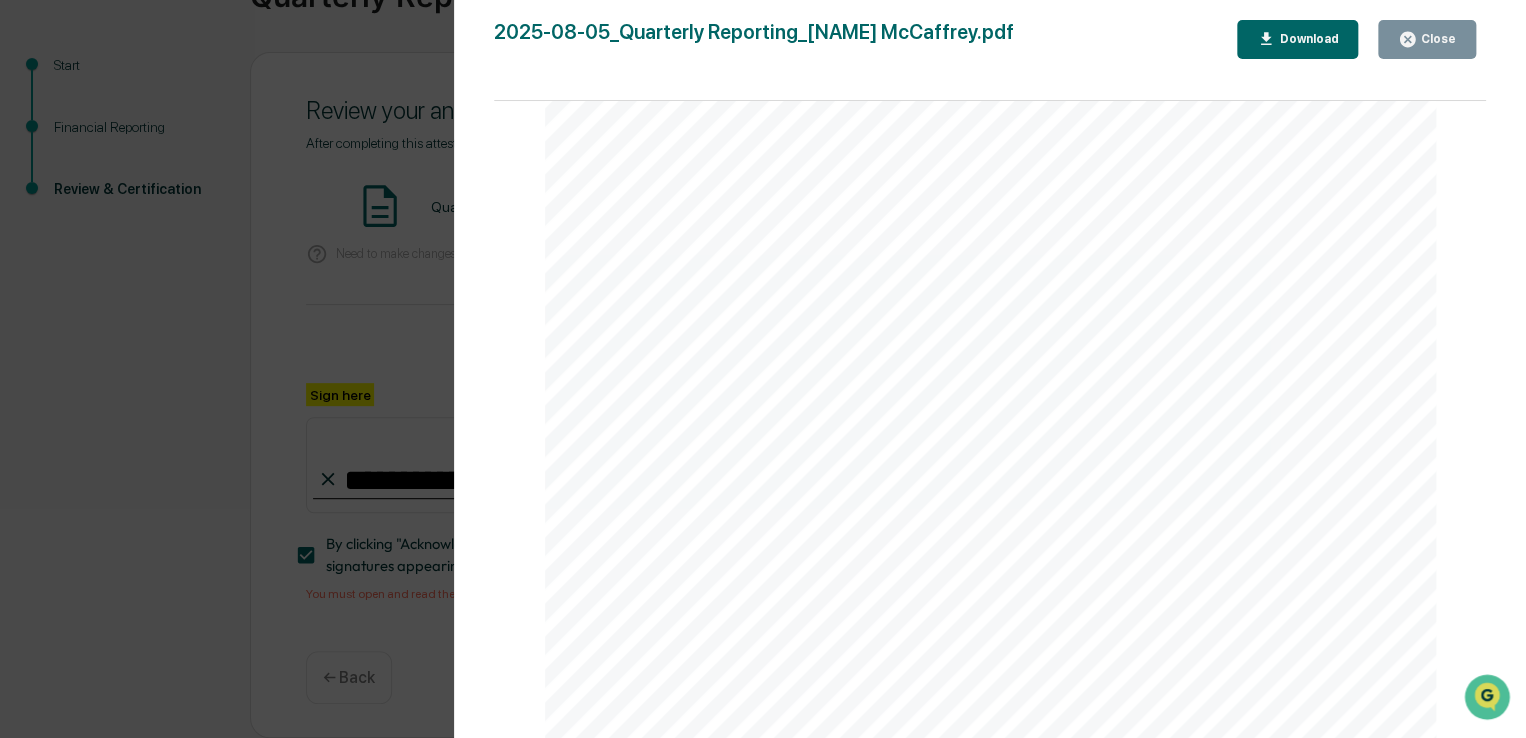 click 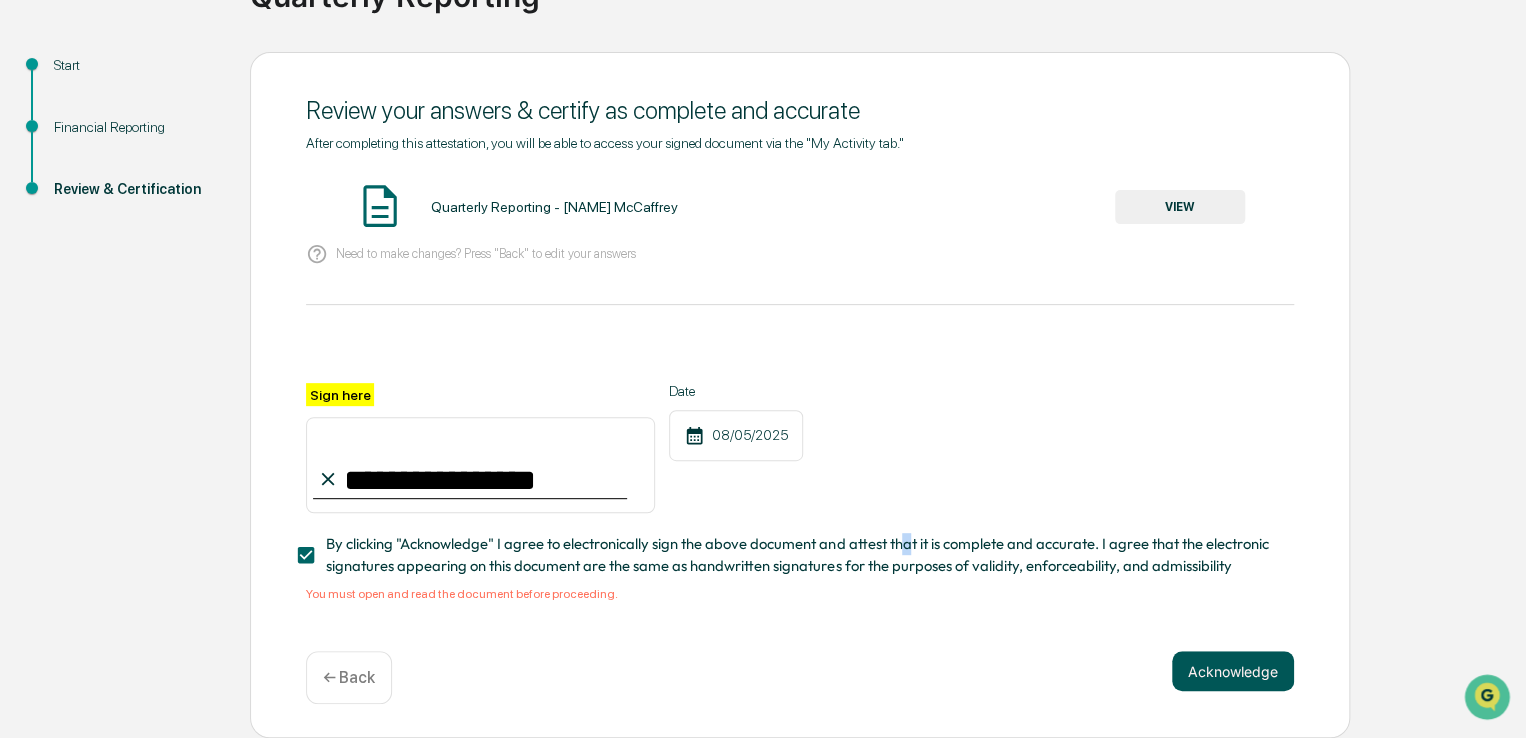 click on "Acknowledge" at bounding box center [1233, 671] 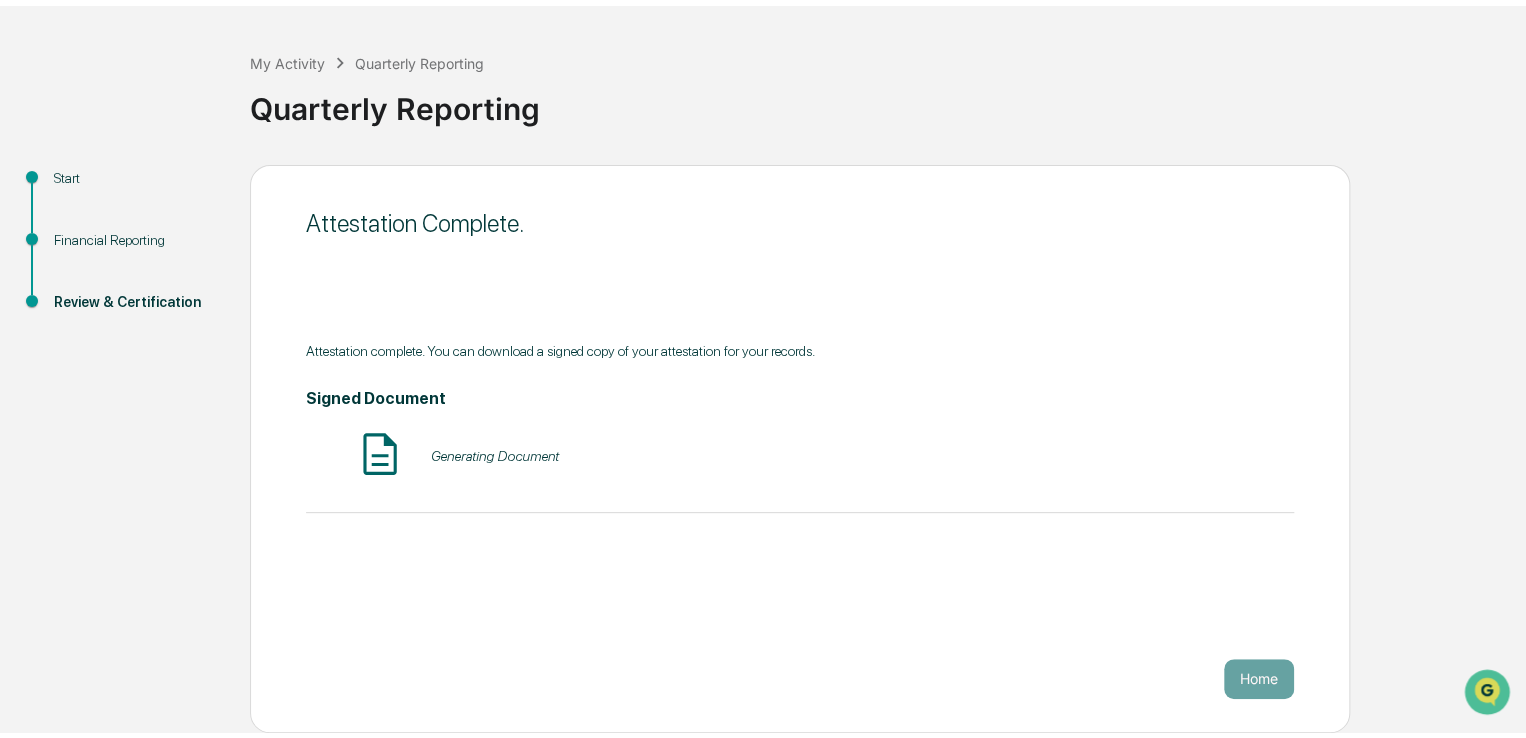 scroll, scrollTop: 67, scrollLeft: 0, axis: vertical 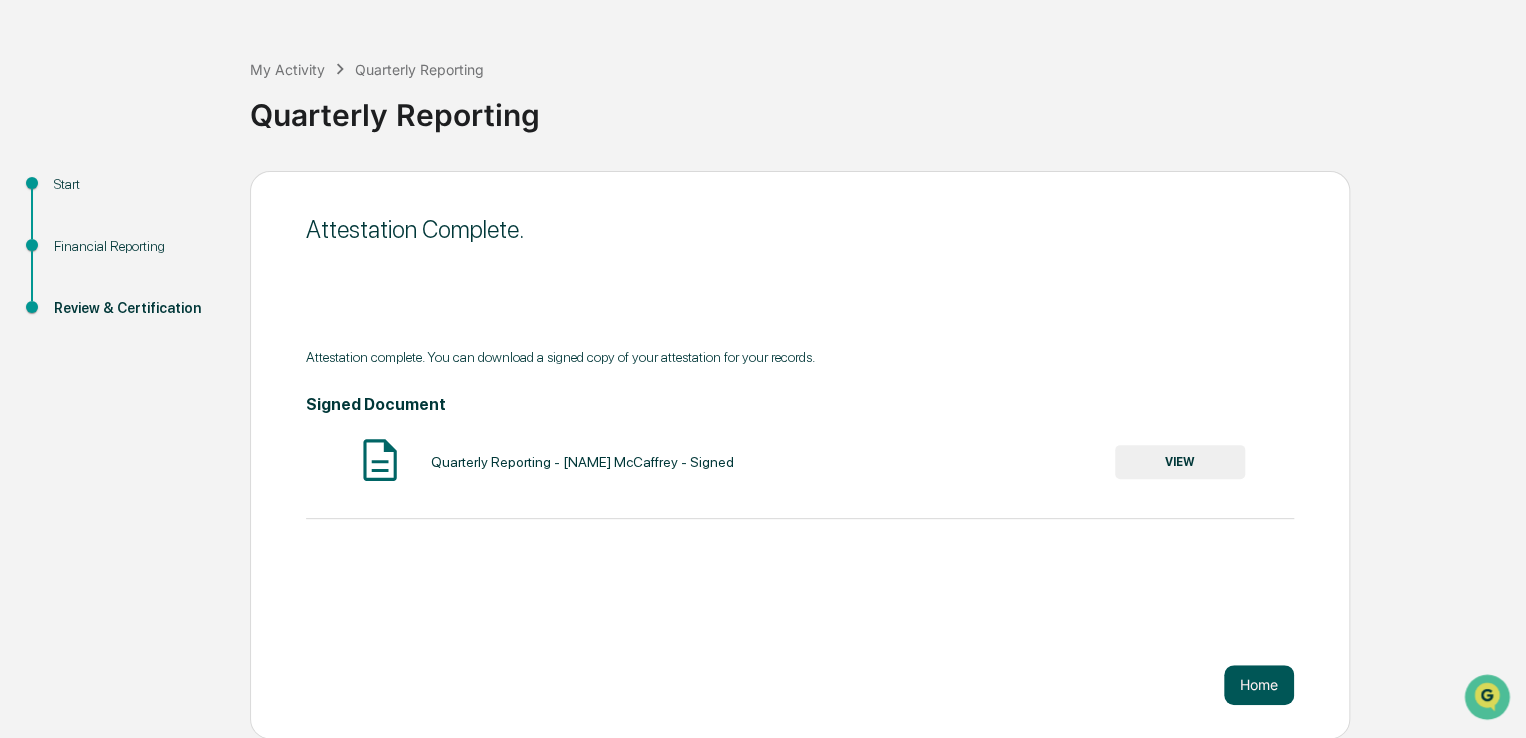 click on "Home" at bounding box center [1259, 685] 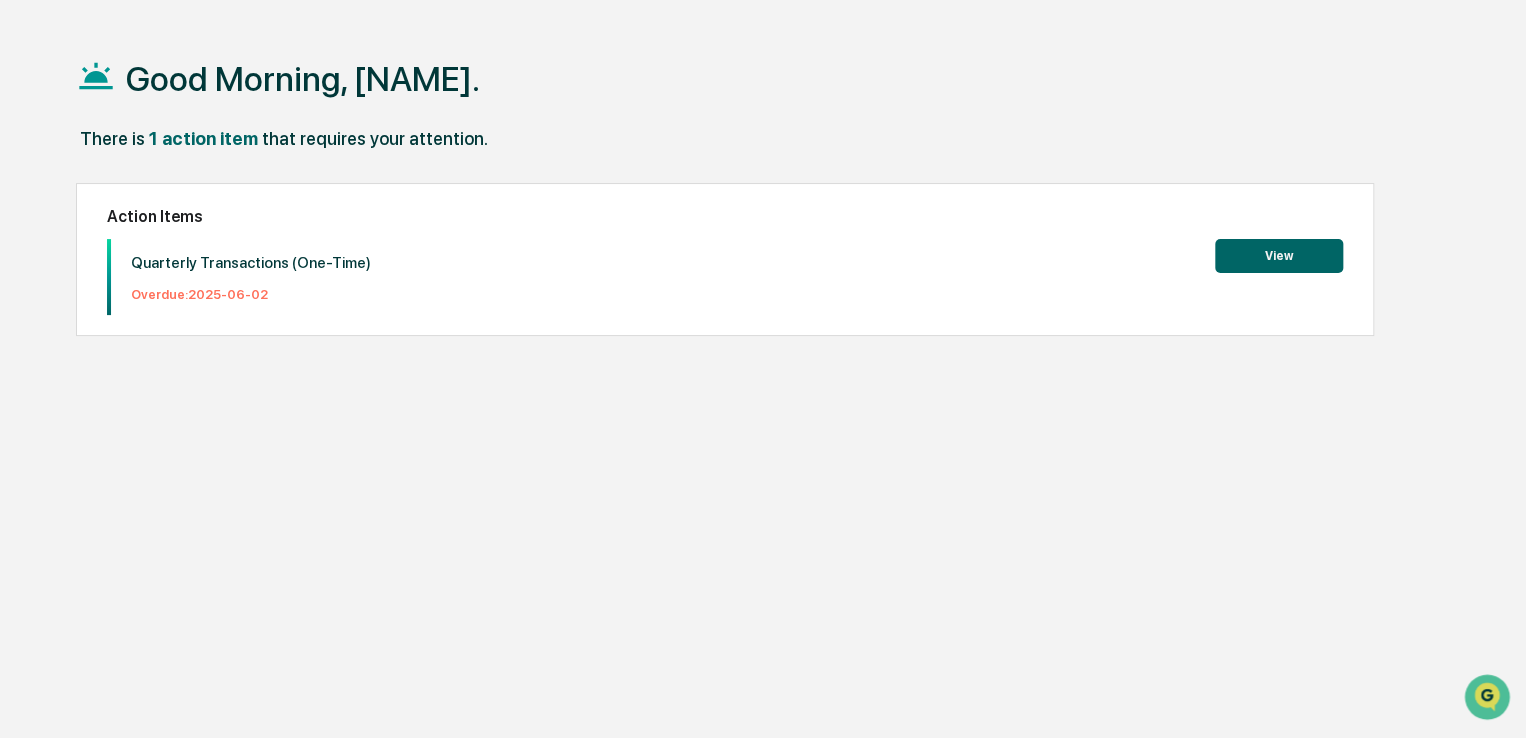 click on "View" at bounding box center [1279, 256] 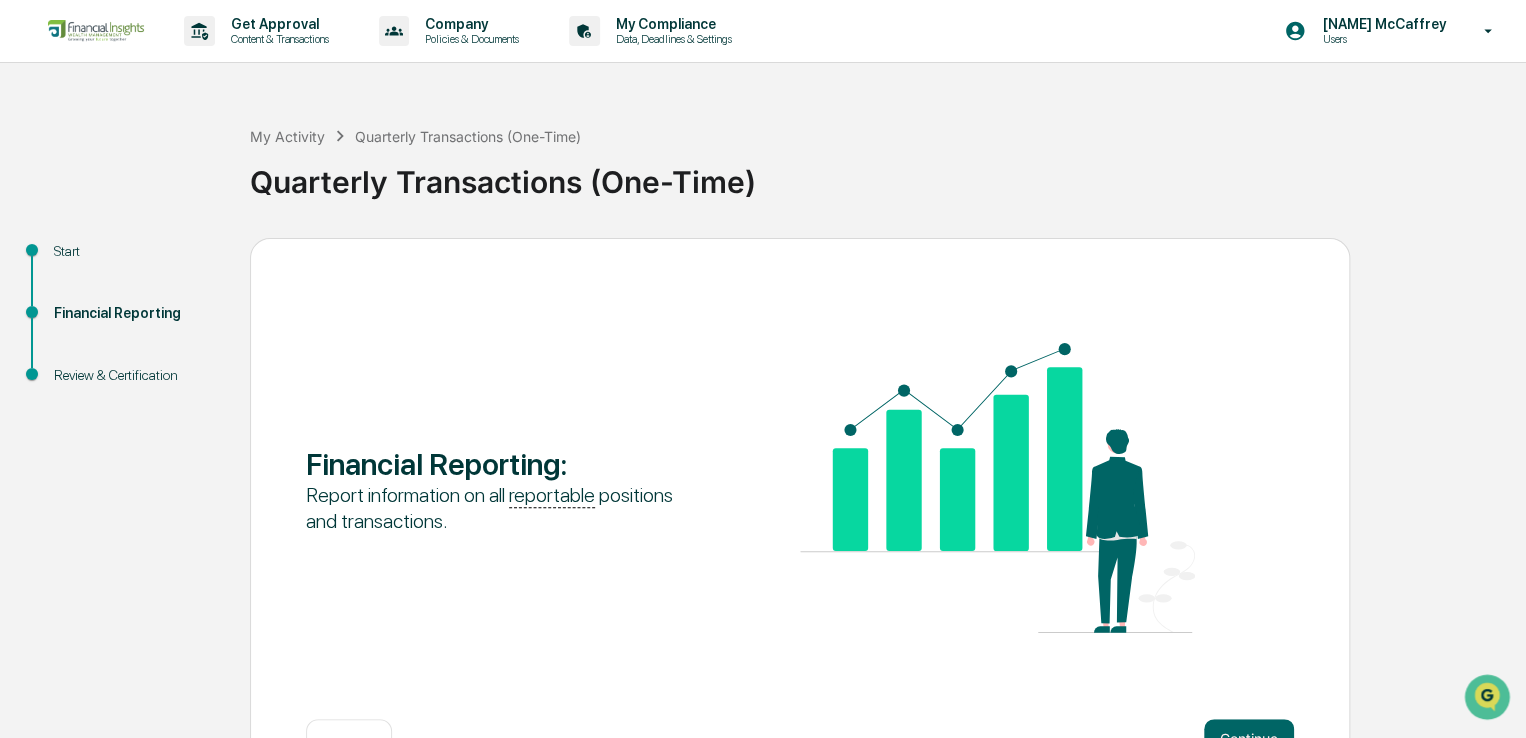 scroll, scrollTop: 67, scrollLeft: 0, axis: vertical 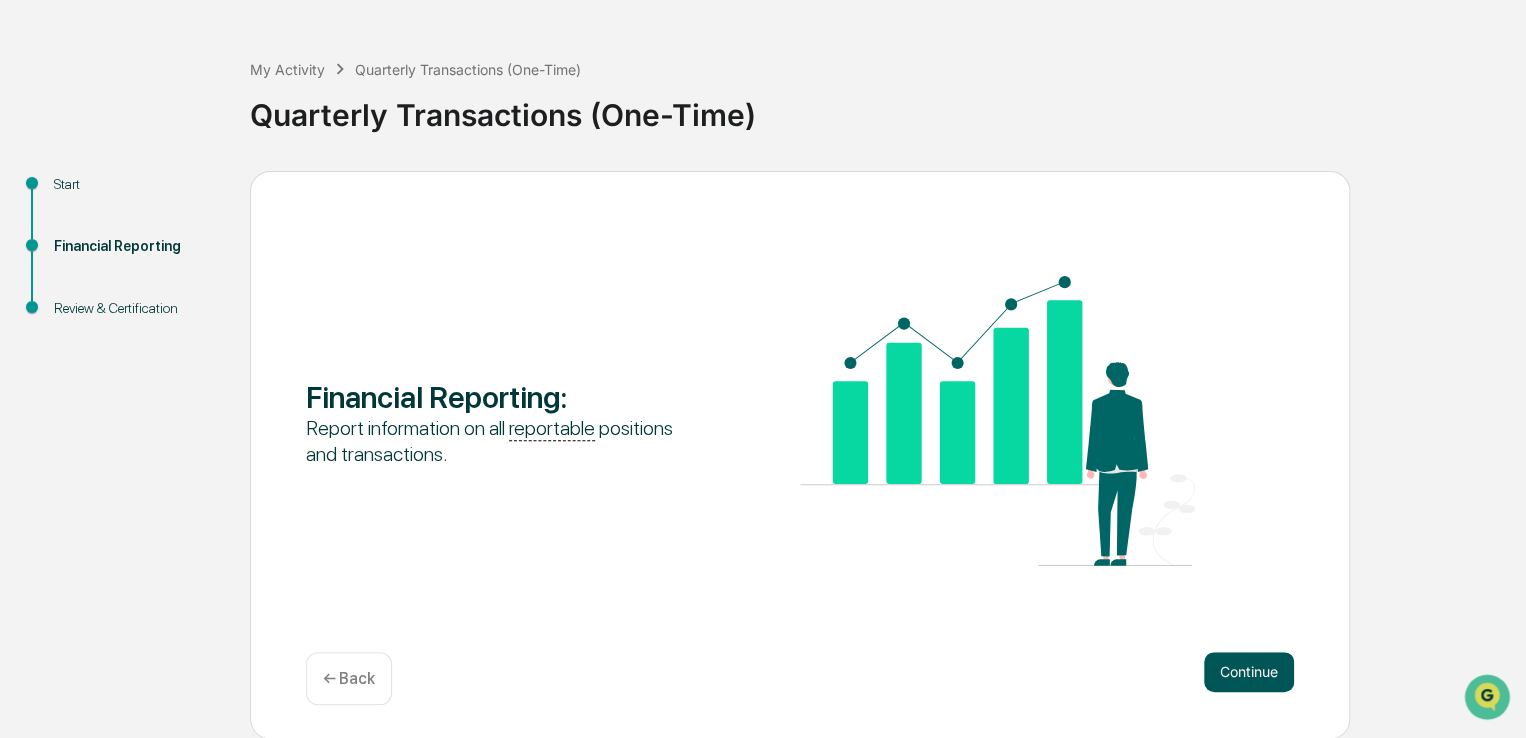 click on "Continue" at bounding box center (1249, 672) 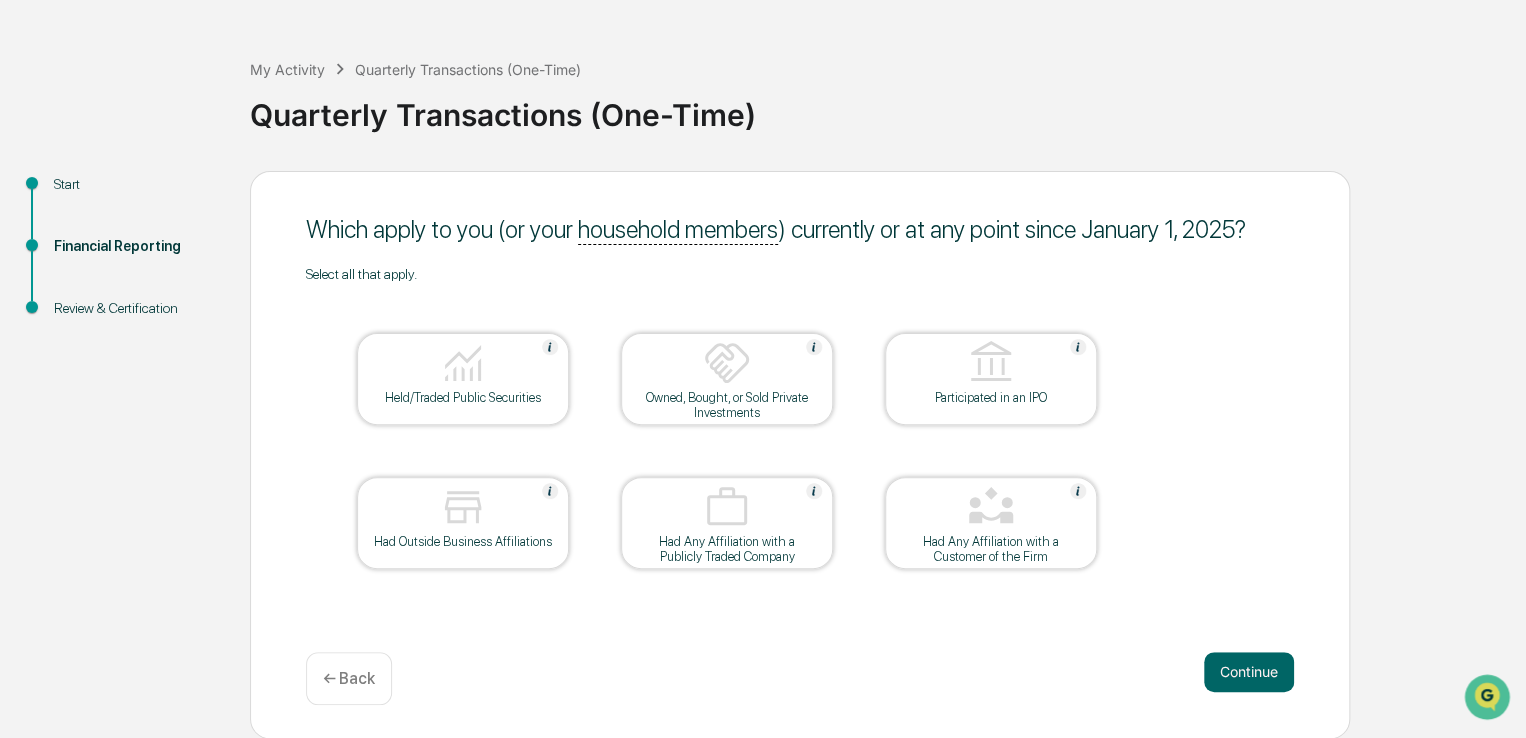 click on "Held/Traded Public Securities" at bounding box center [463, 397] 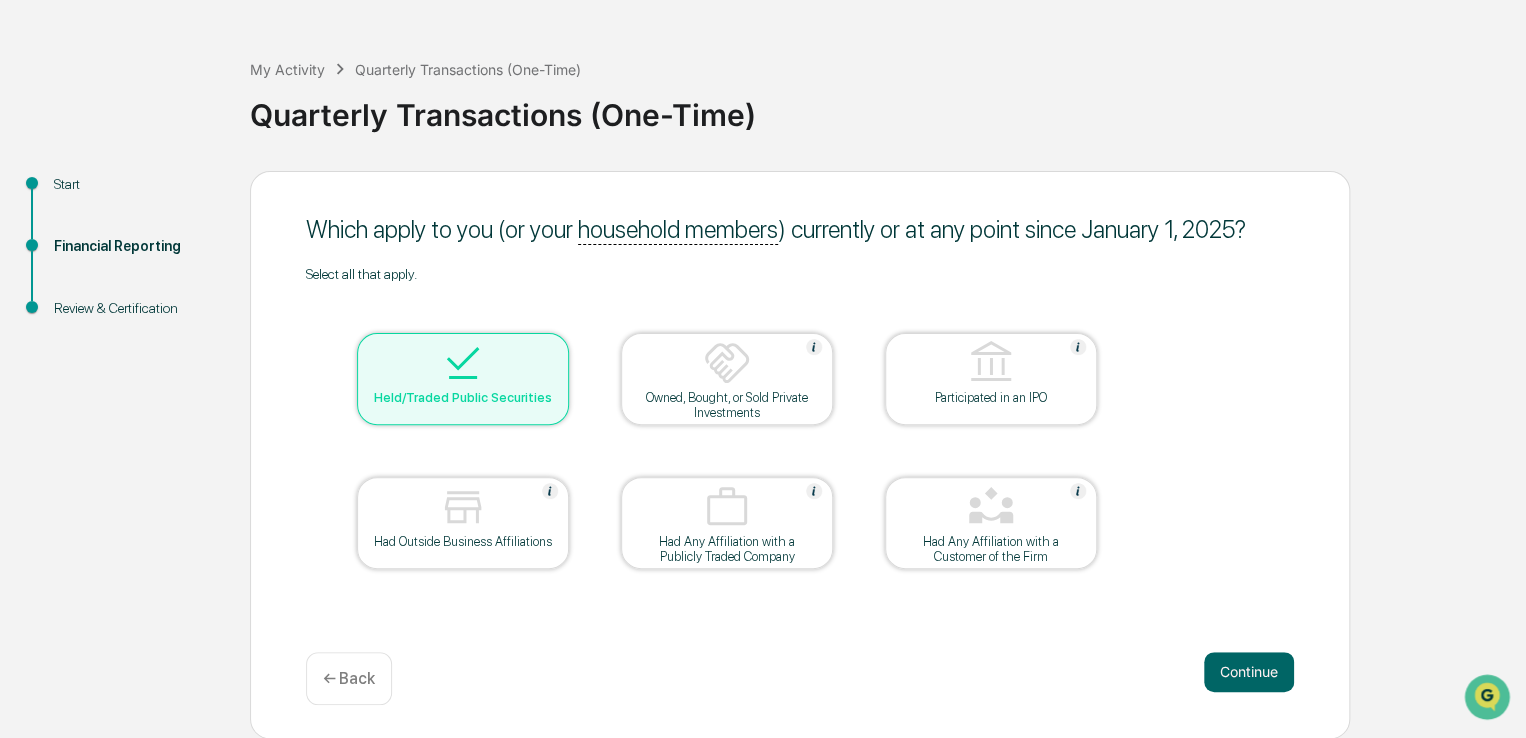 click on "Held/Traded Public Securities" at bounding box center (463, 379) 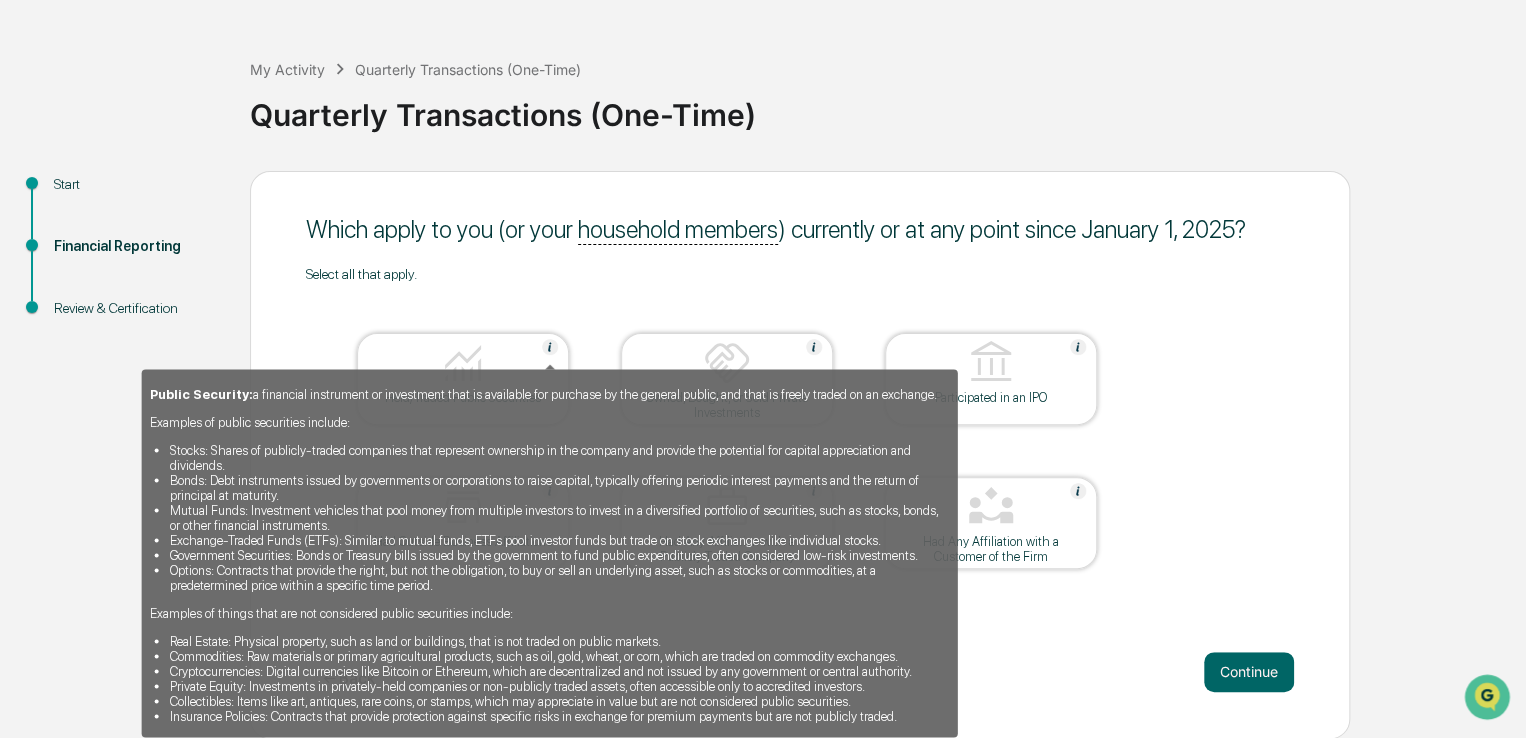 click at bounding box center (550, 347) 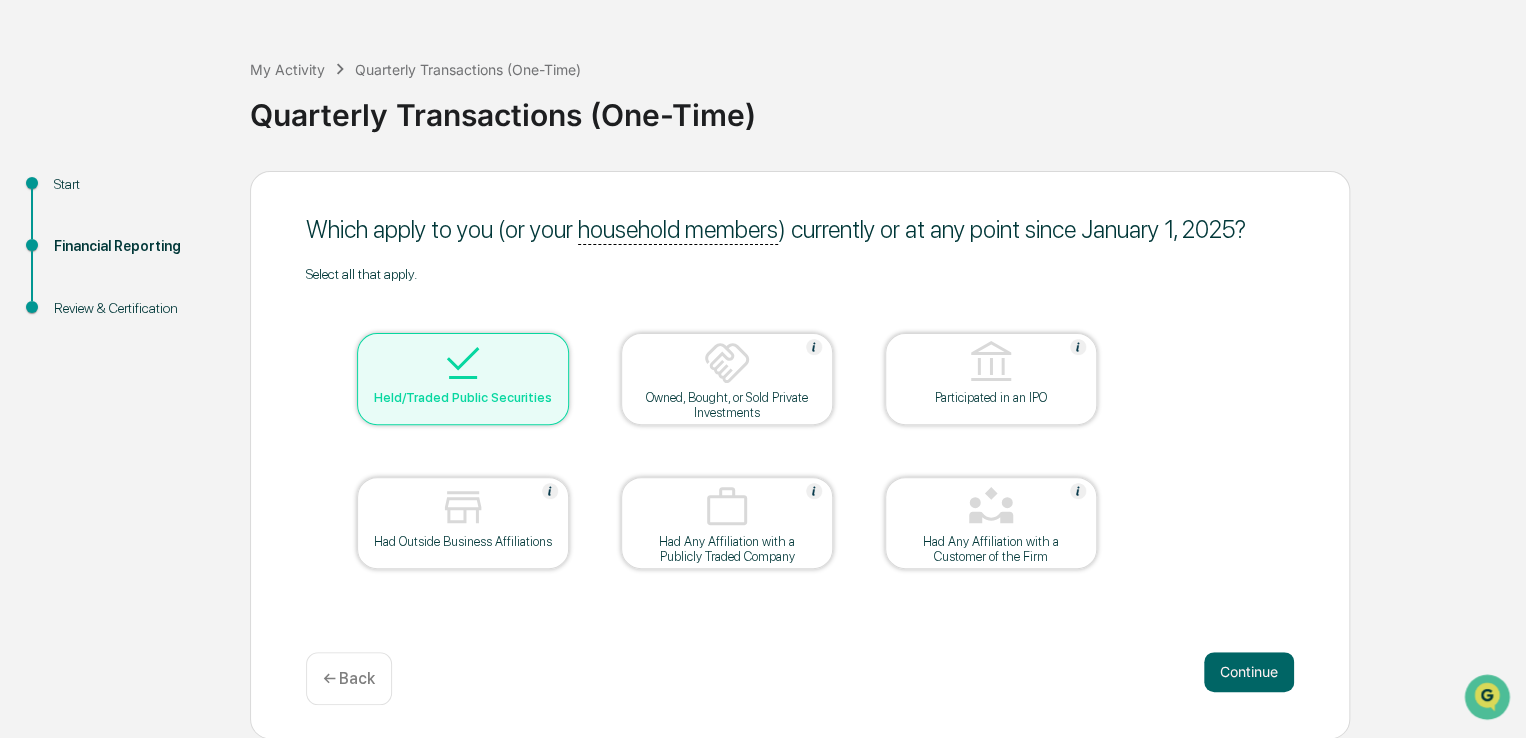 click at bounding box center [463, 364] 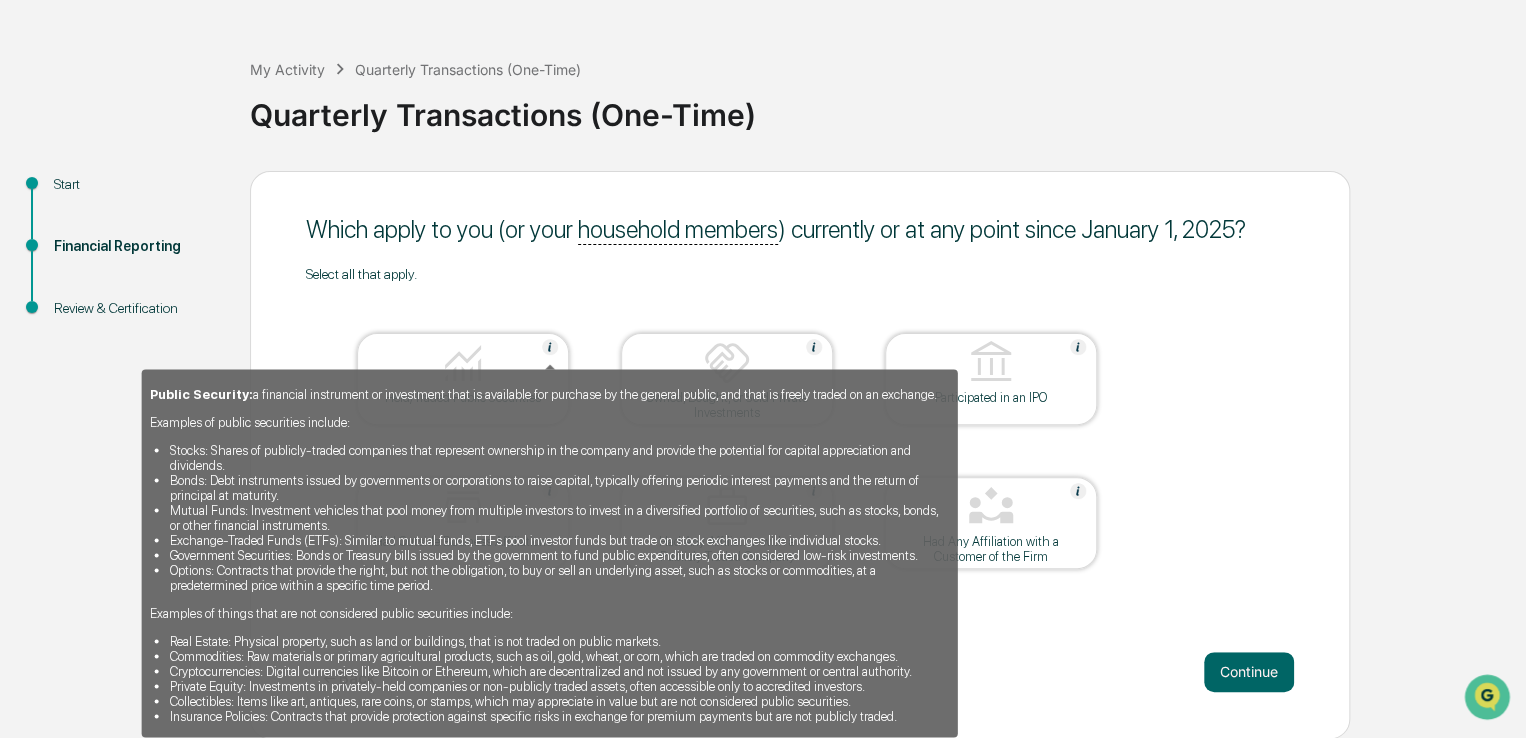 click on "Public Security: a financial instrument or investment that is available for purchase by the general public, and that is freely traded on an exchange.
Examples of public securities include:
Stocks: Shares of publicly-traded companies that represent ownership in the company and provide the potential for capital appreciation and dividends.
Bonds: Debt instruments issued by governments or corporations to raise capital, typically offering periodic interest payments and the return of principal at maturity.
Mutual Funds: Investment vehicles that pool money from multiple investors to invest in a diversified portfolio of securities, such as stocks, bonds, or other financial instruments.
Exchange-Traded Funds (ETFs): Similar to mutual funds, ETFs pool investor funds but trade on stock exchanges like individual stocks.
Government Securities: Bonds or Treasury bills issued by the government to fund public expenditures, often considered low-risk investments." at bounding box center (550, 546) 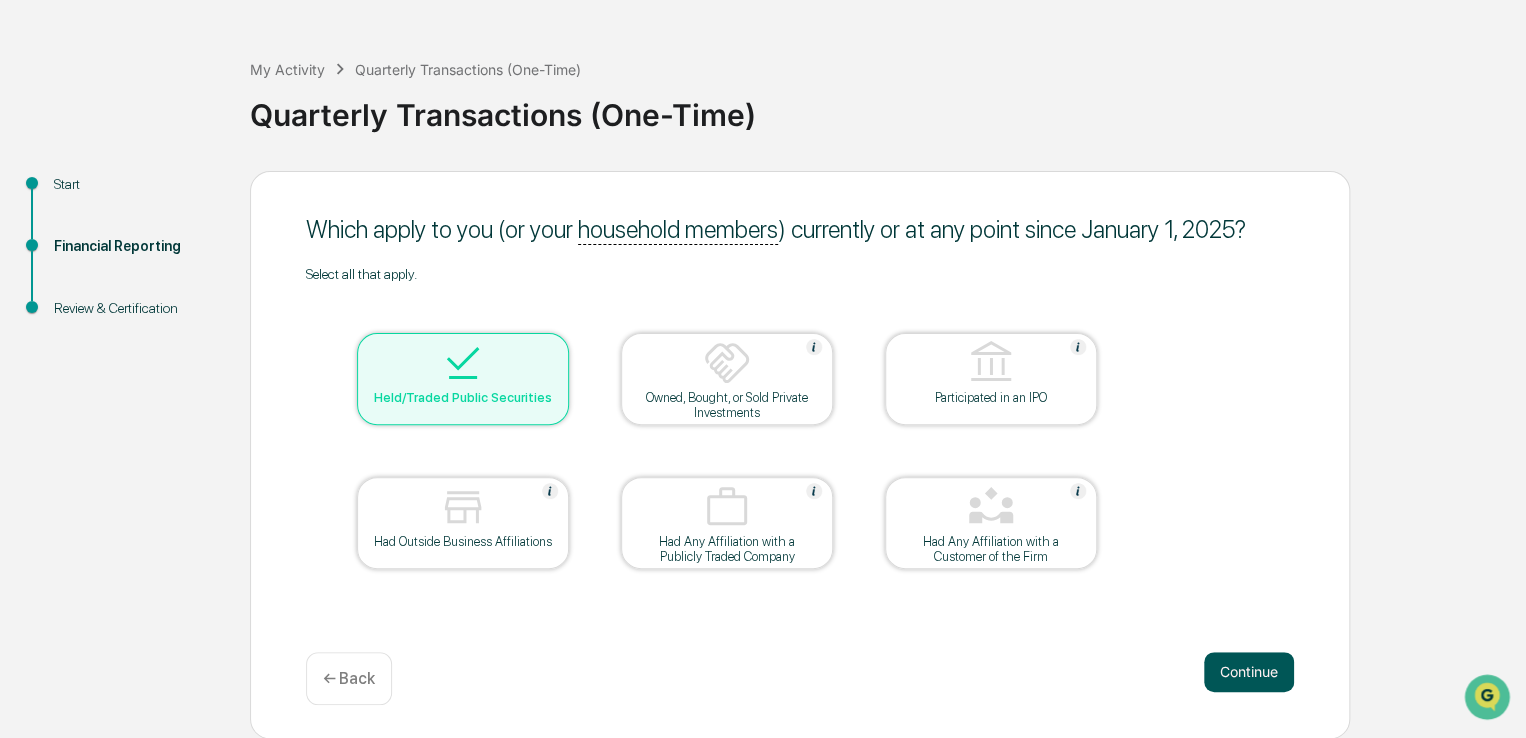 click on "Continue" at bounding box center [1249, 672] 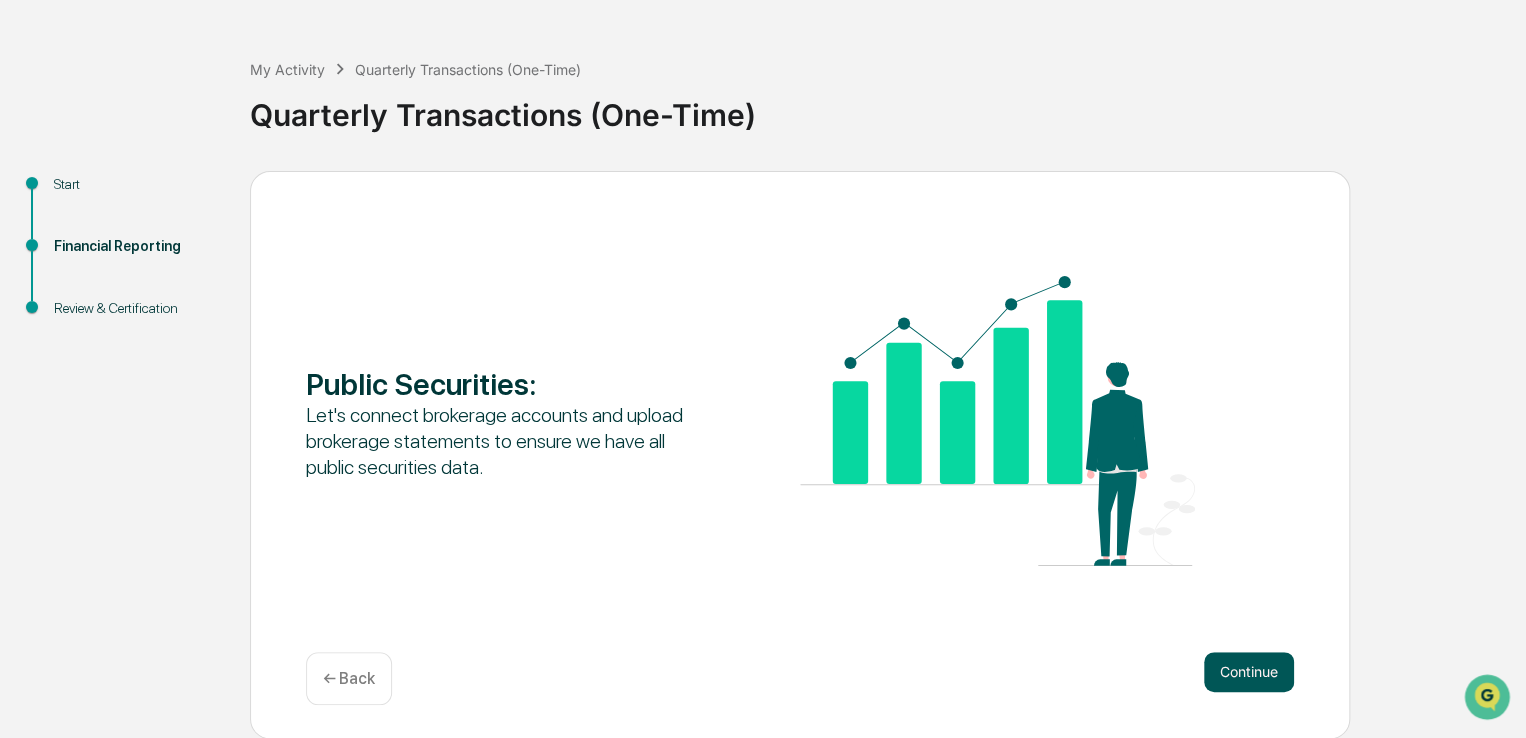 click on "Continue" at bounding box center (1249, 672) 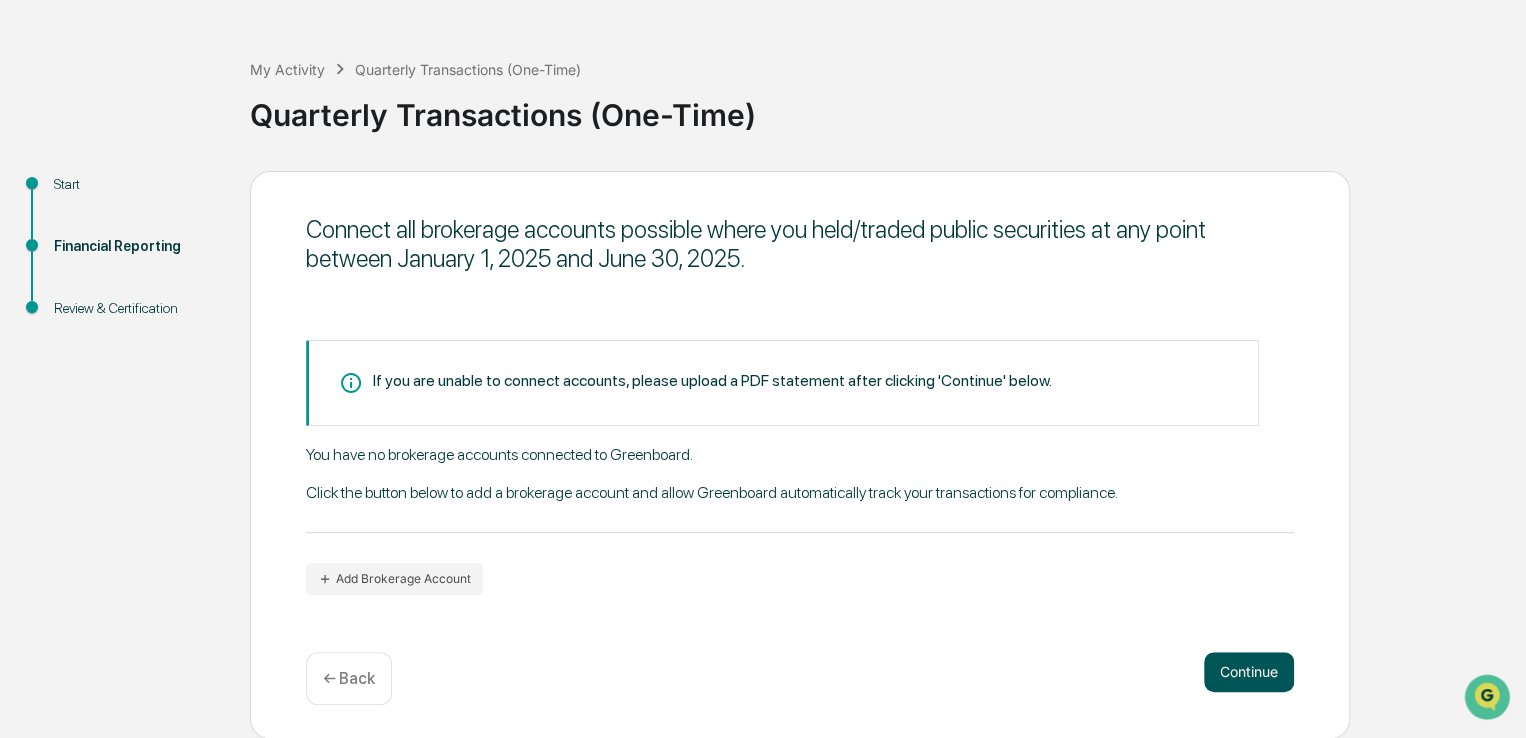 click on "Continue" at bounding box center [1249, 672] 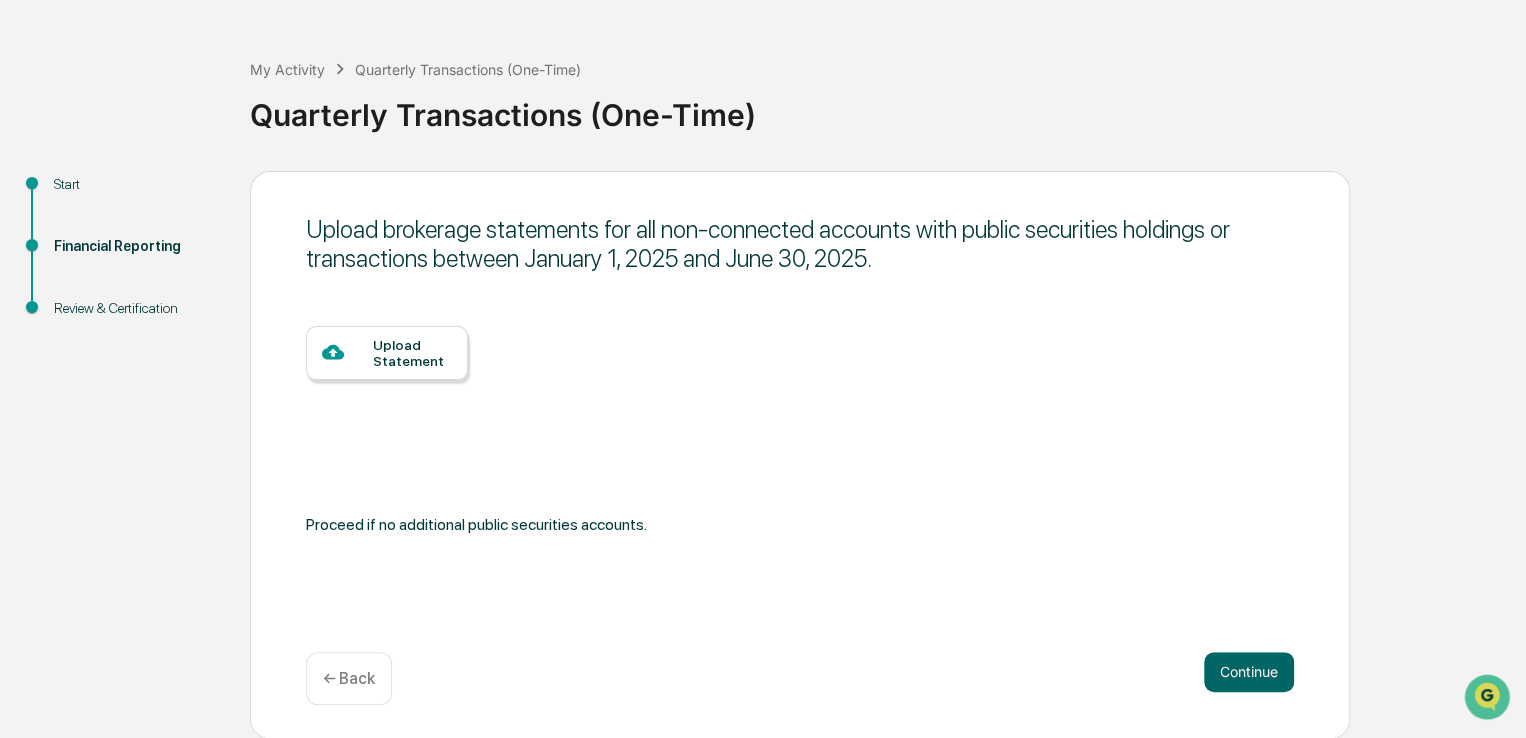 click on "Upload Statement" at bounding box center (387, 353) 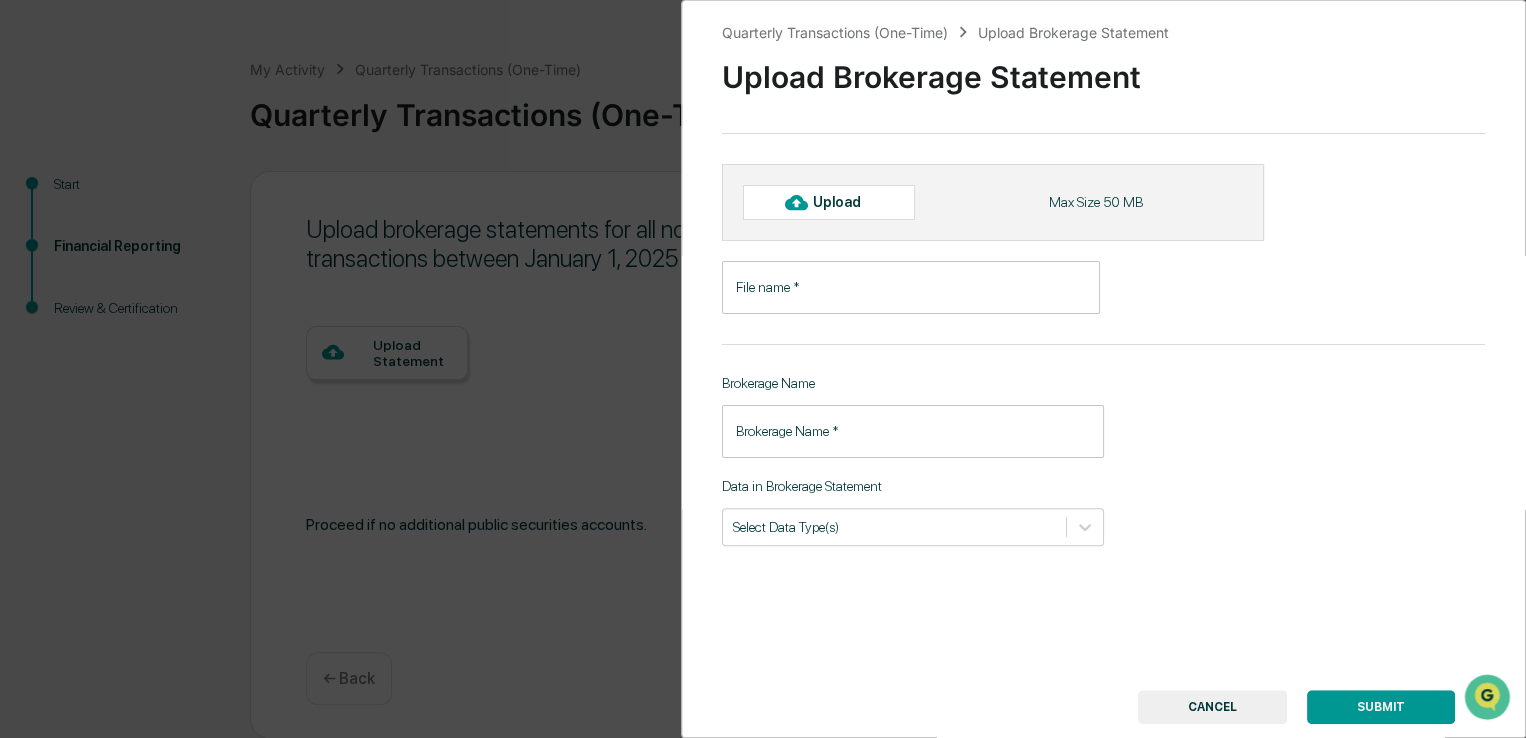 click on "Upload" at bounding box center (829, 202) 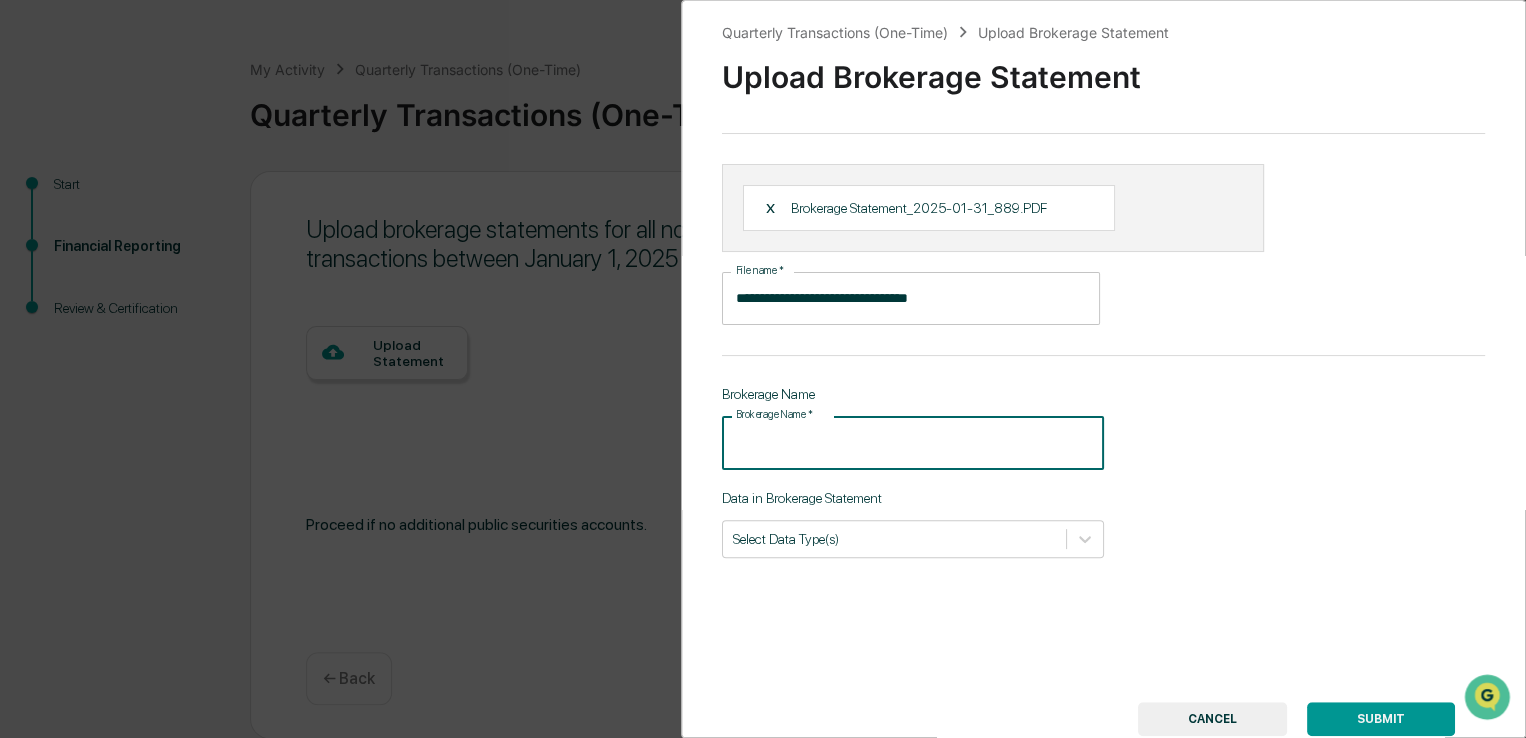 click on "Brokerage Name   *" at bounding box center (913, 442) 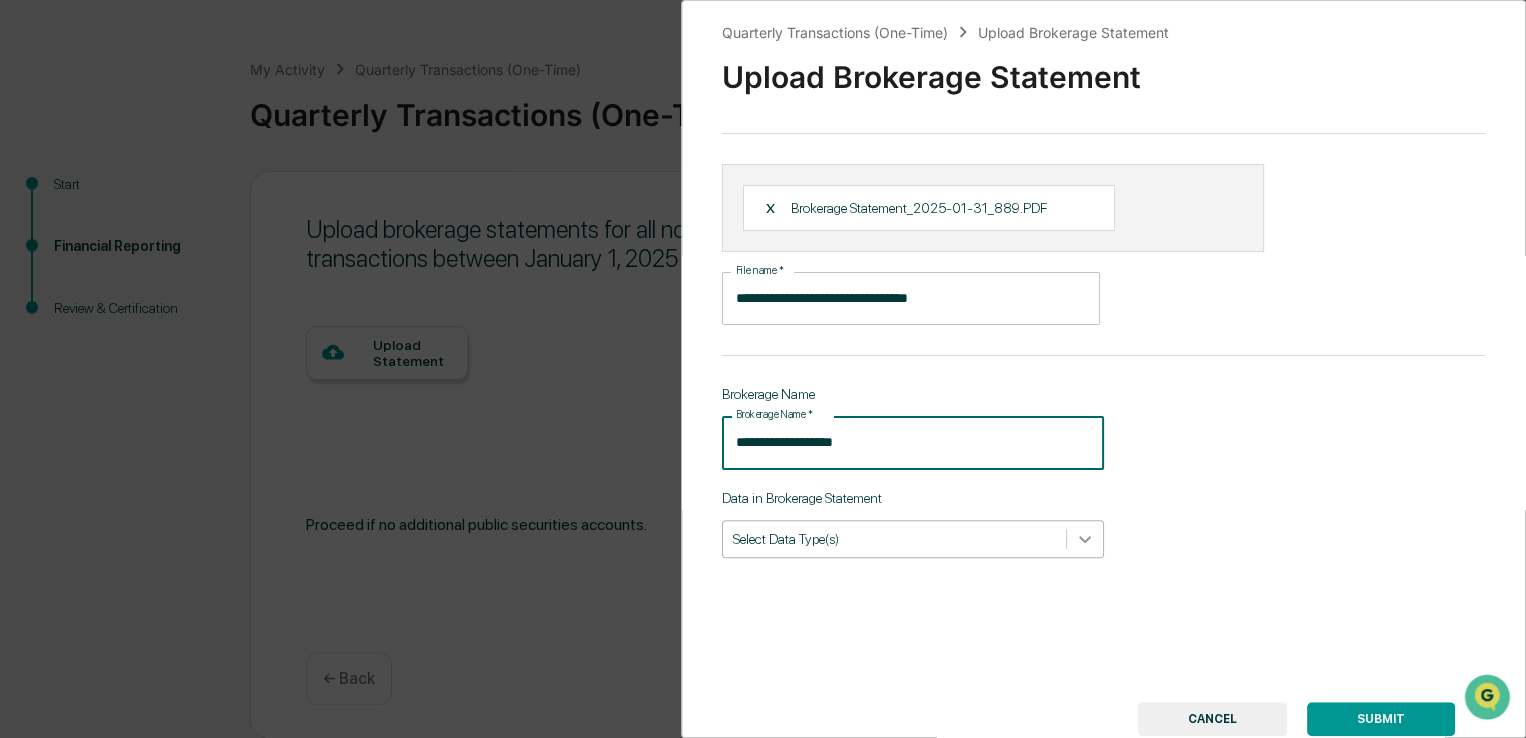 type on "**********" 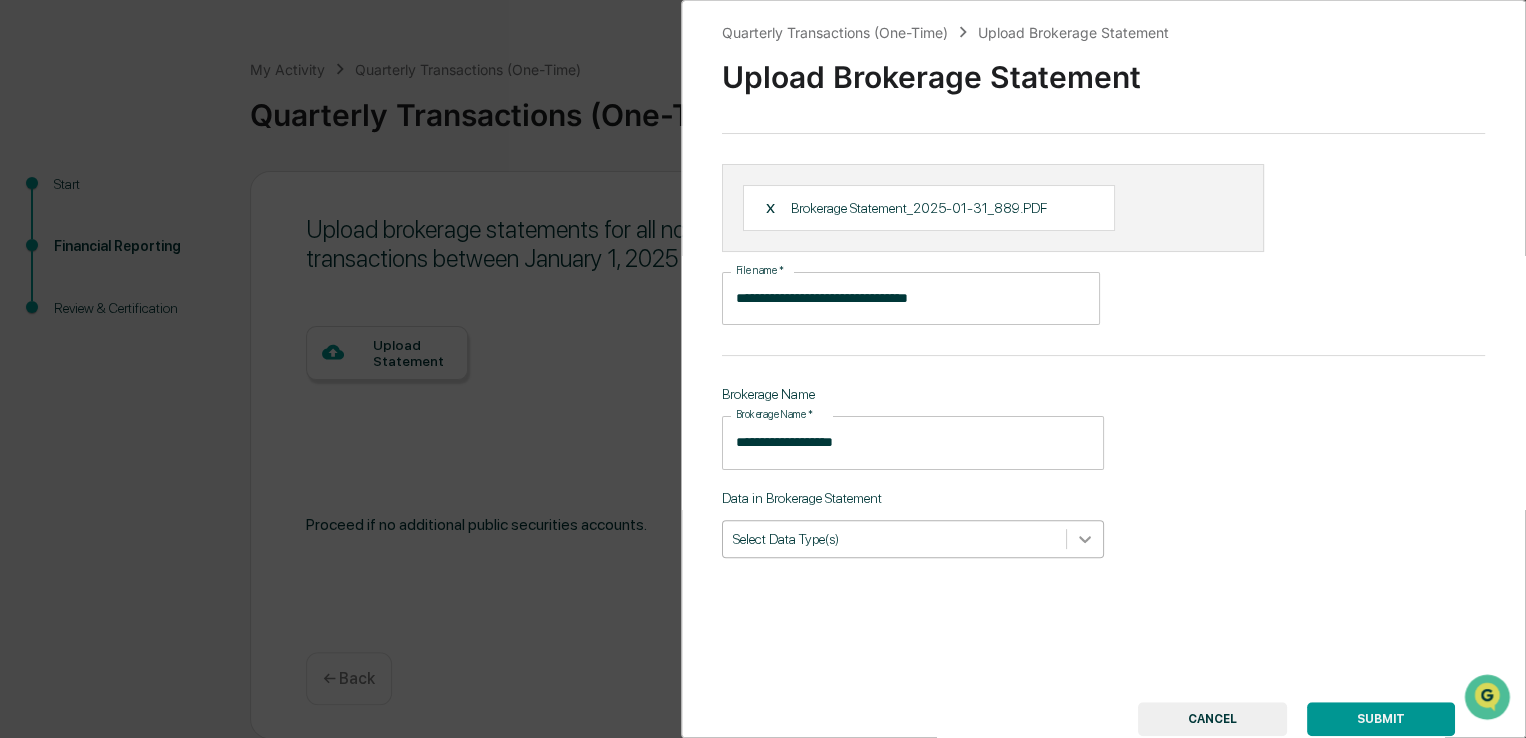 click 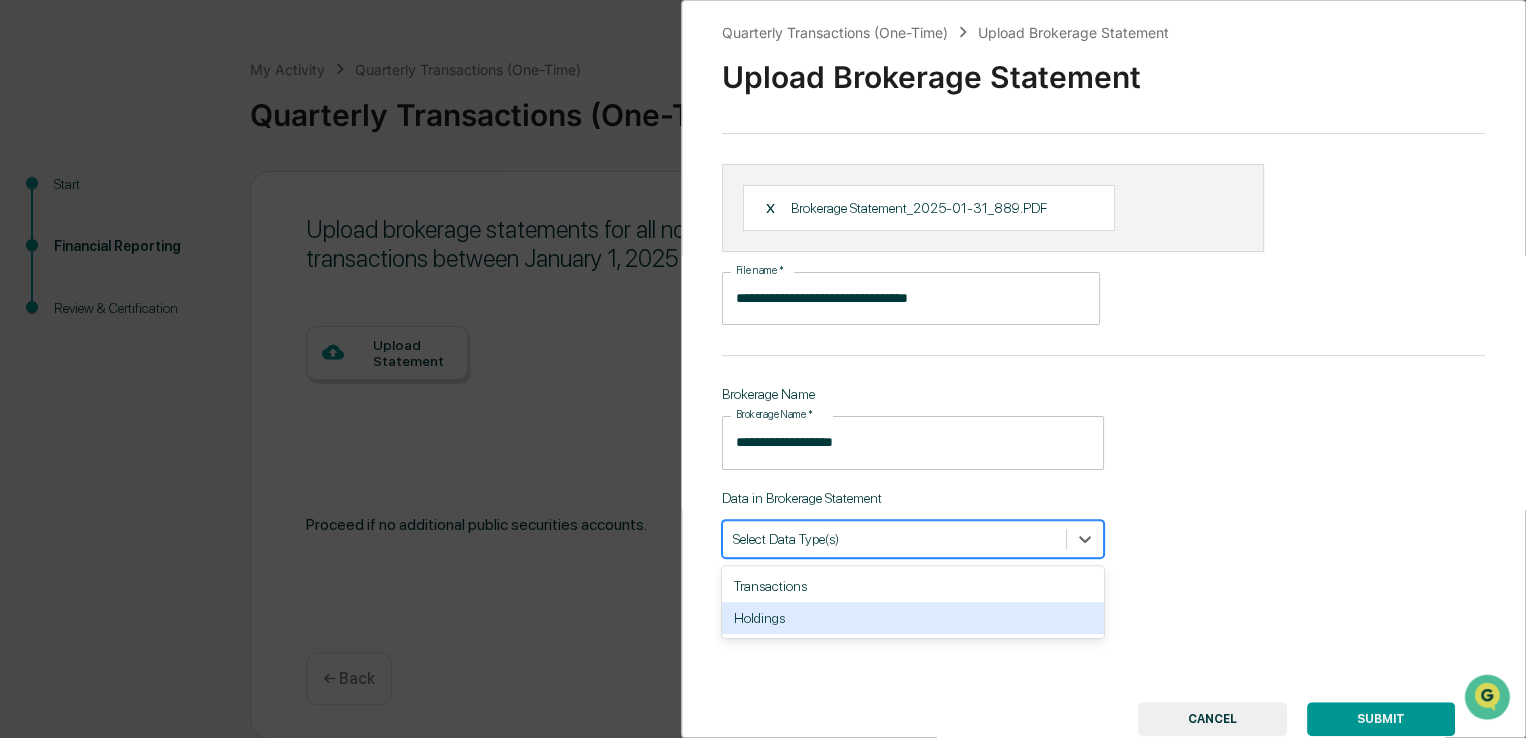 click on "Holdings" at bounding box center [913, 618] 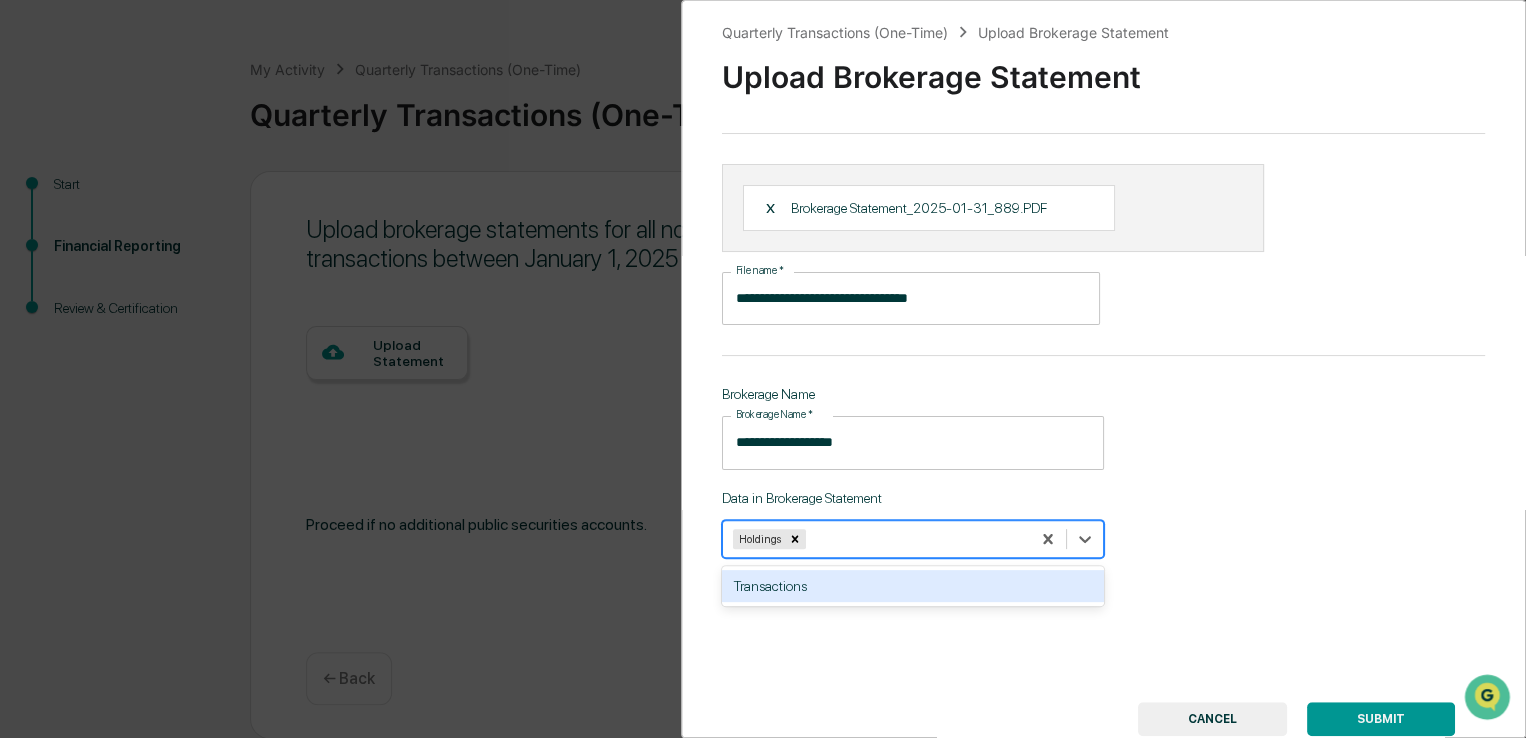 click on "**********" at bounding box center [1103, 369] 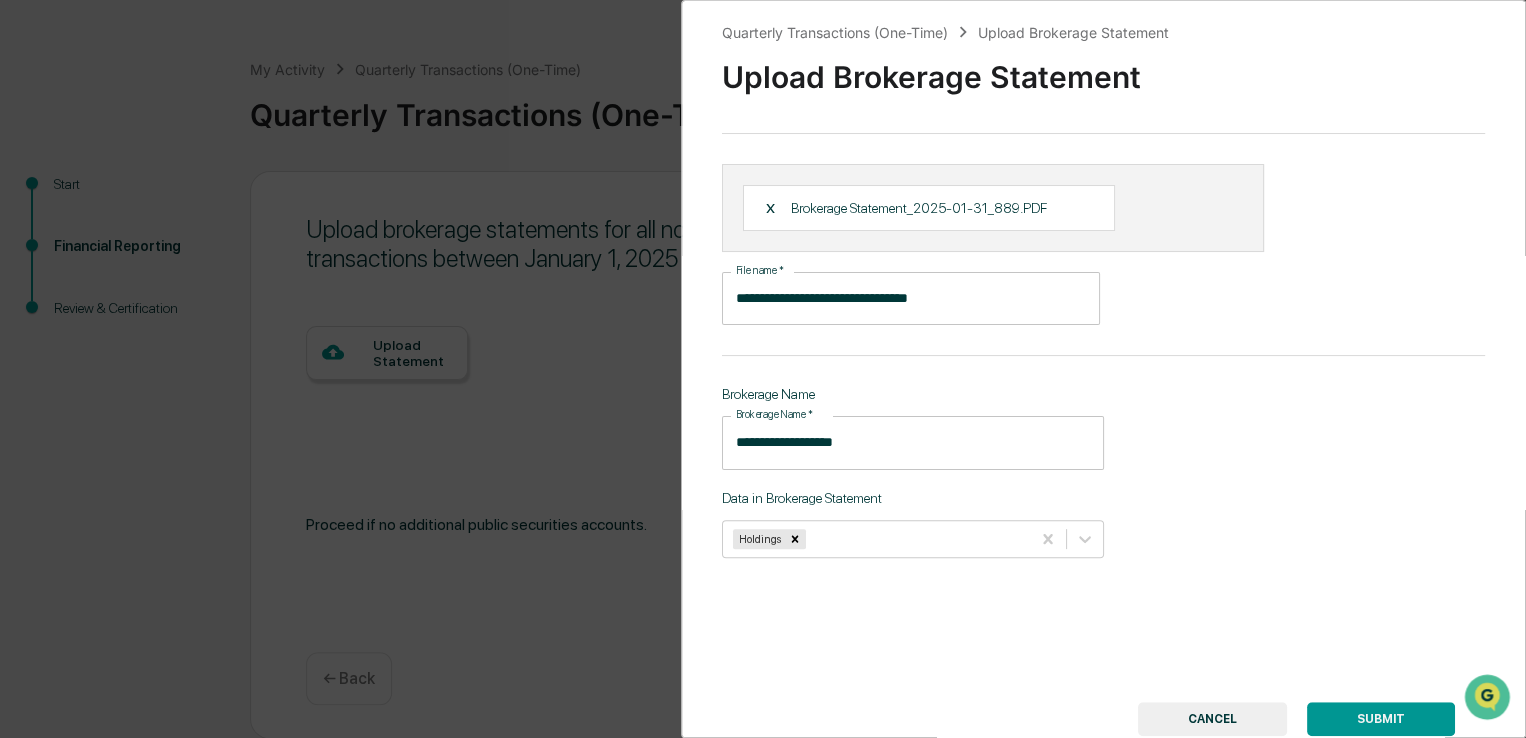 scroll, scrollTop: 72, scrollLeft: 0, axis: vertical 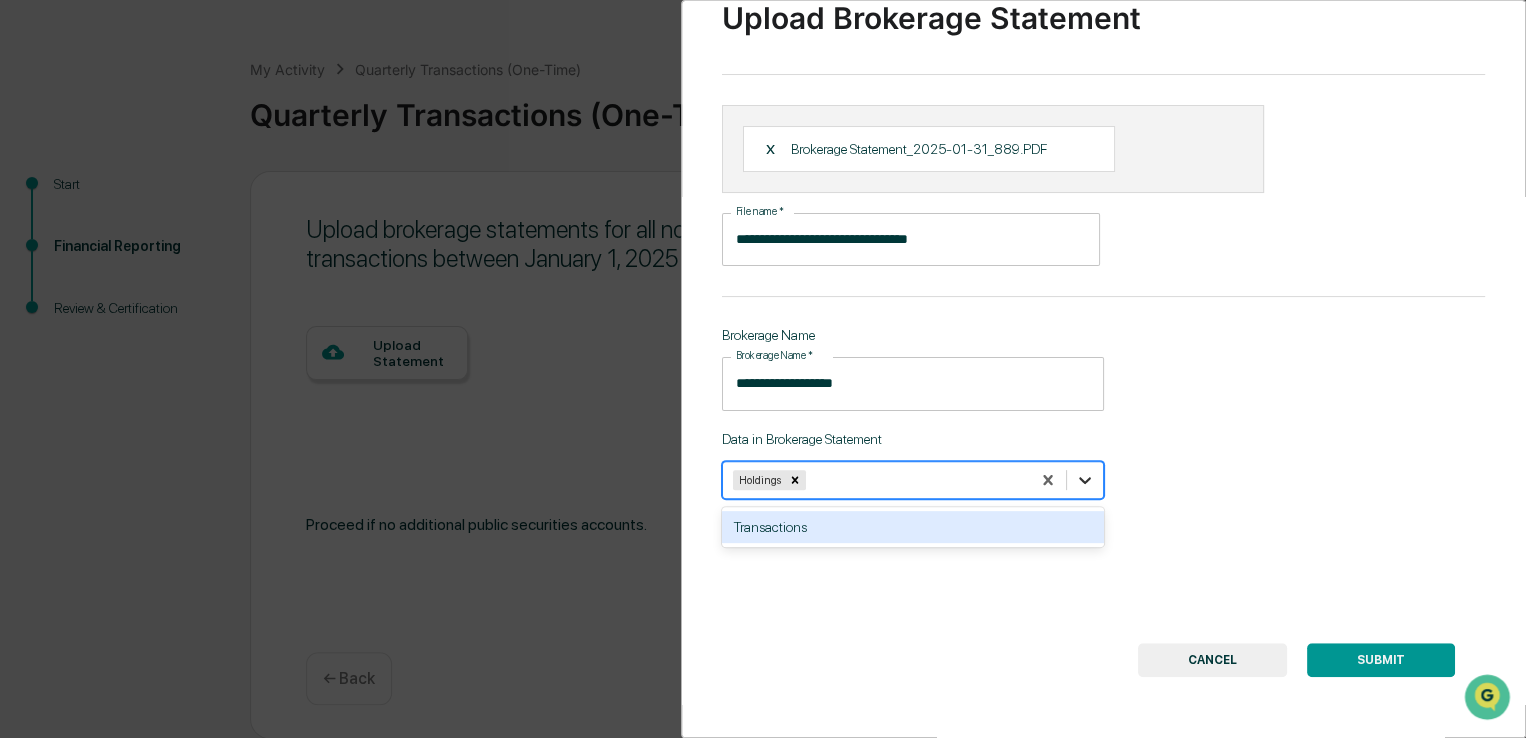 click 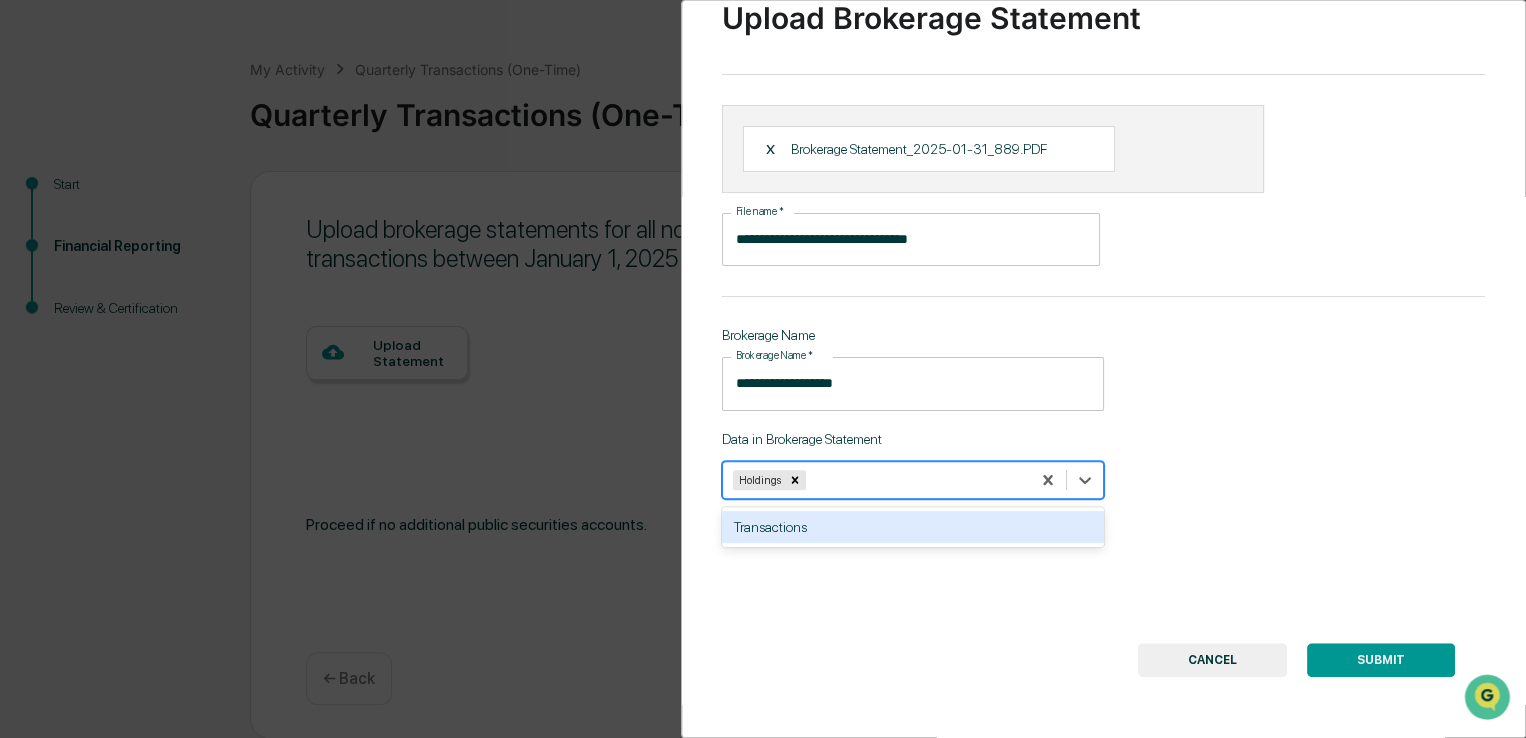 click on "Transactions" at bounding box center (913, 527) 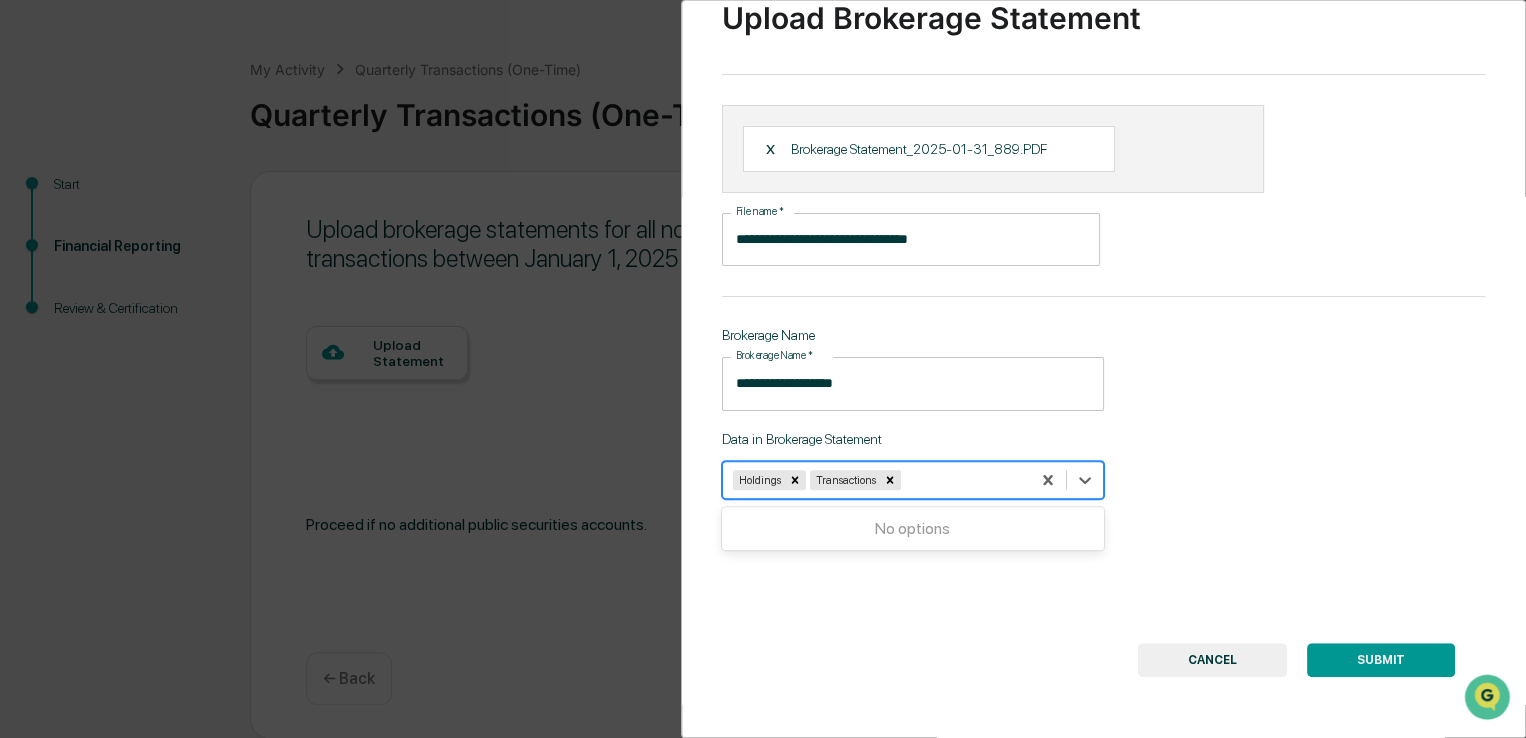 click on "**********" at bounding box center (1103, 369) 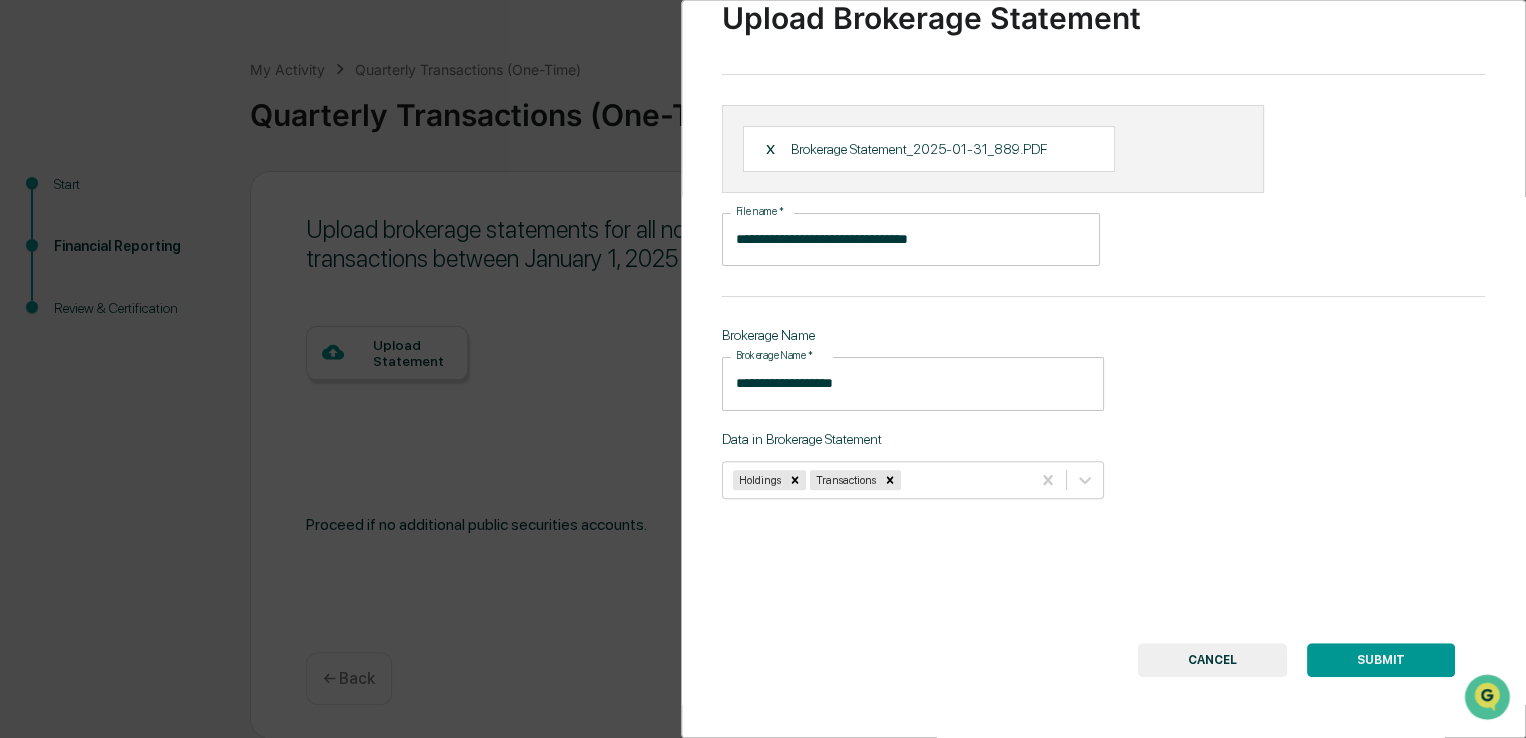click on "SUBMIT" at bounding box center [1381, 660] 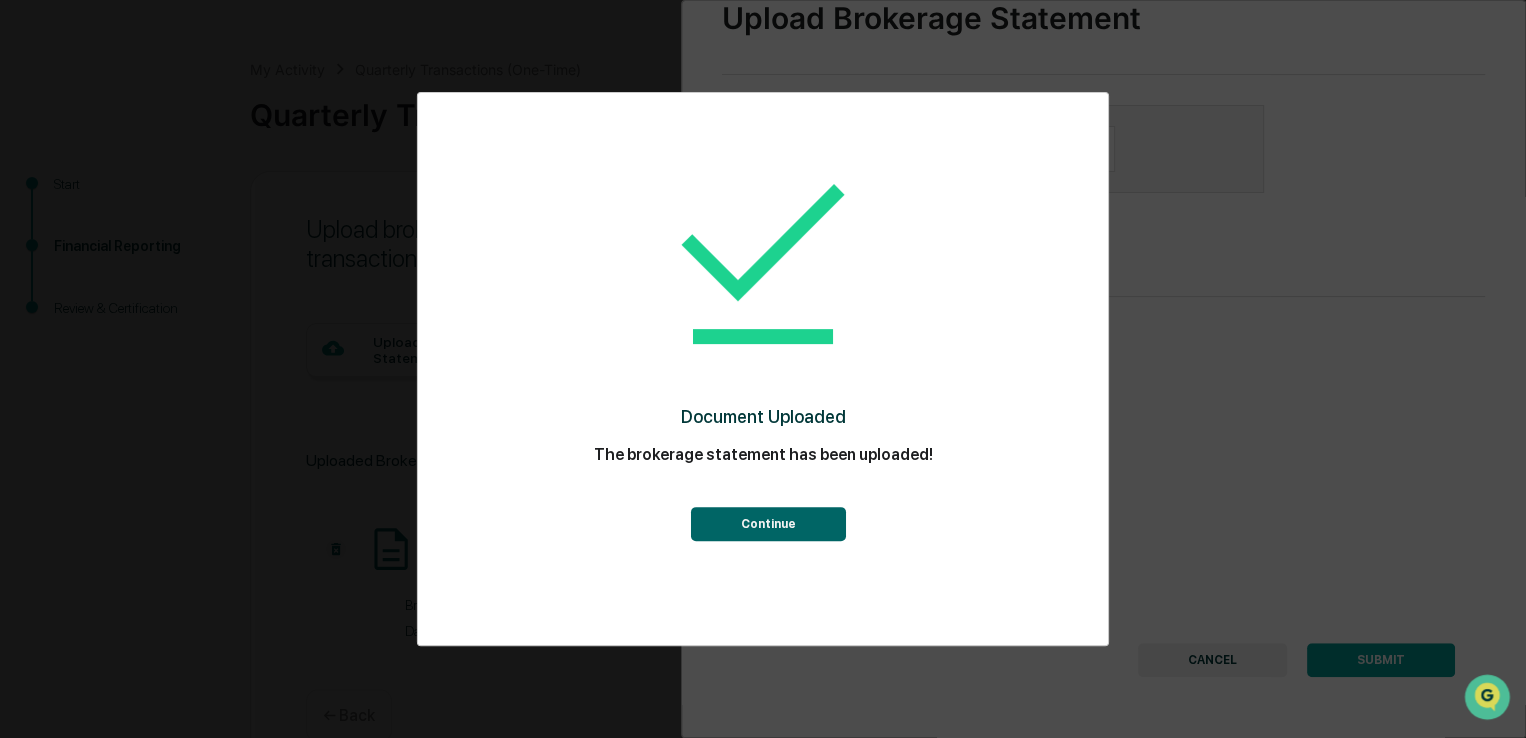 click on "Continue" at bounding box center (763, 509) 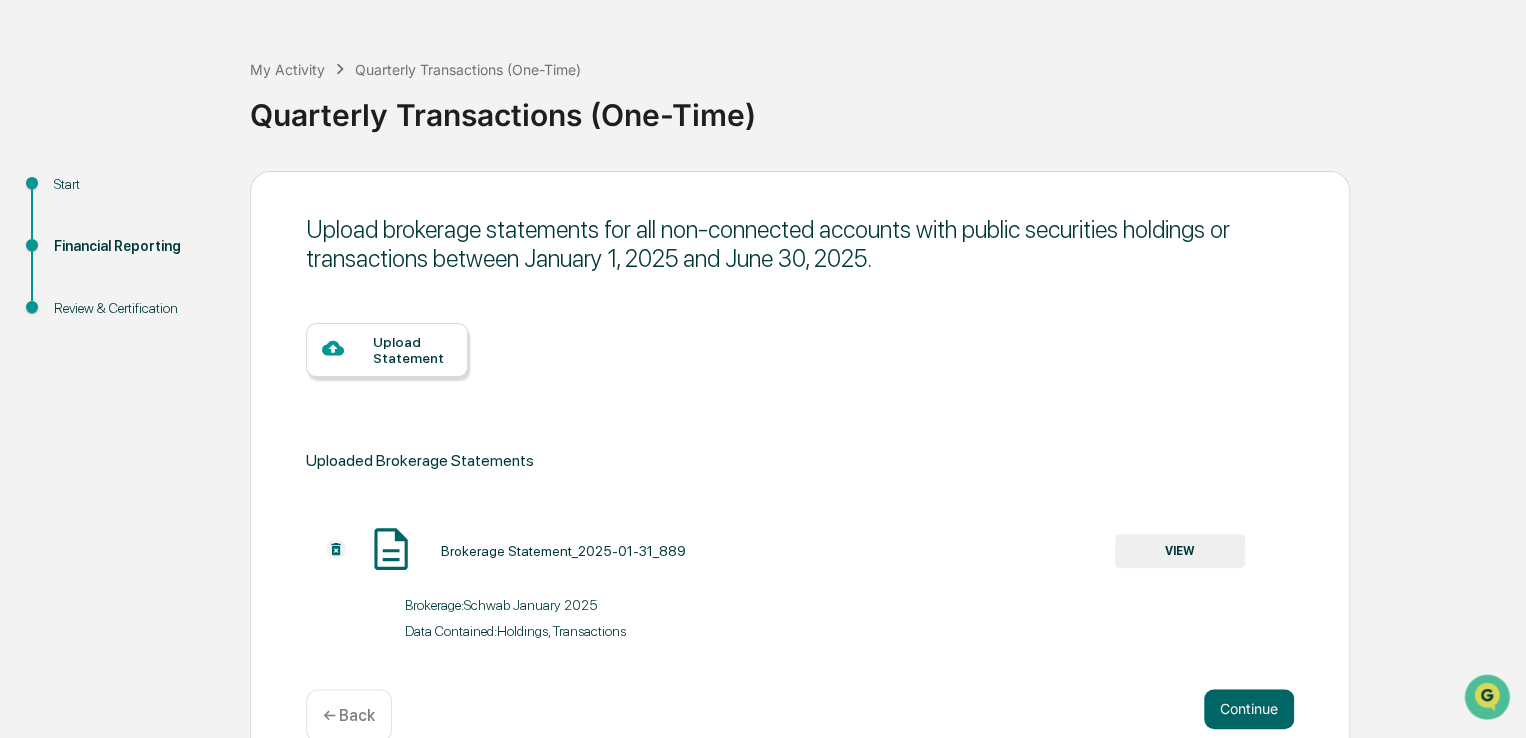 click on "Upload Statement" at bounding box center [412, 350] 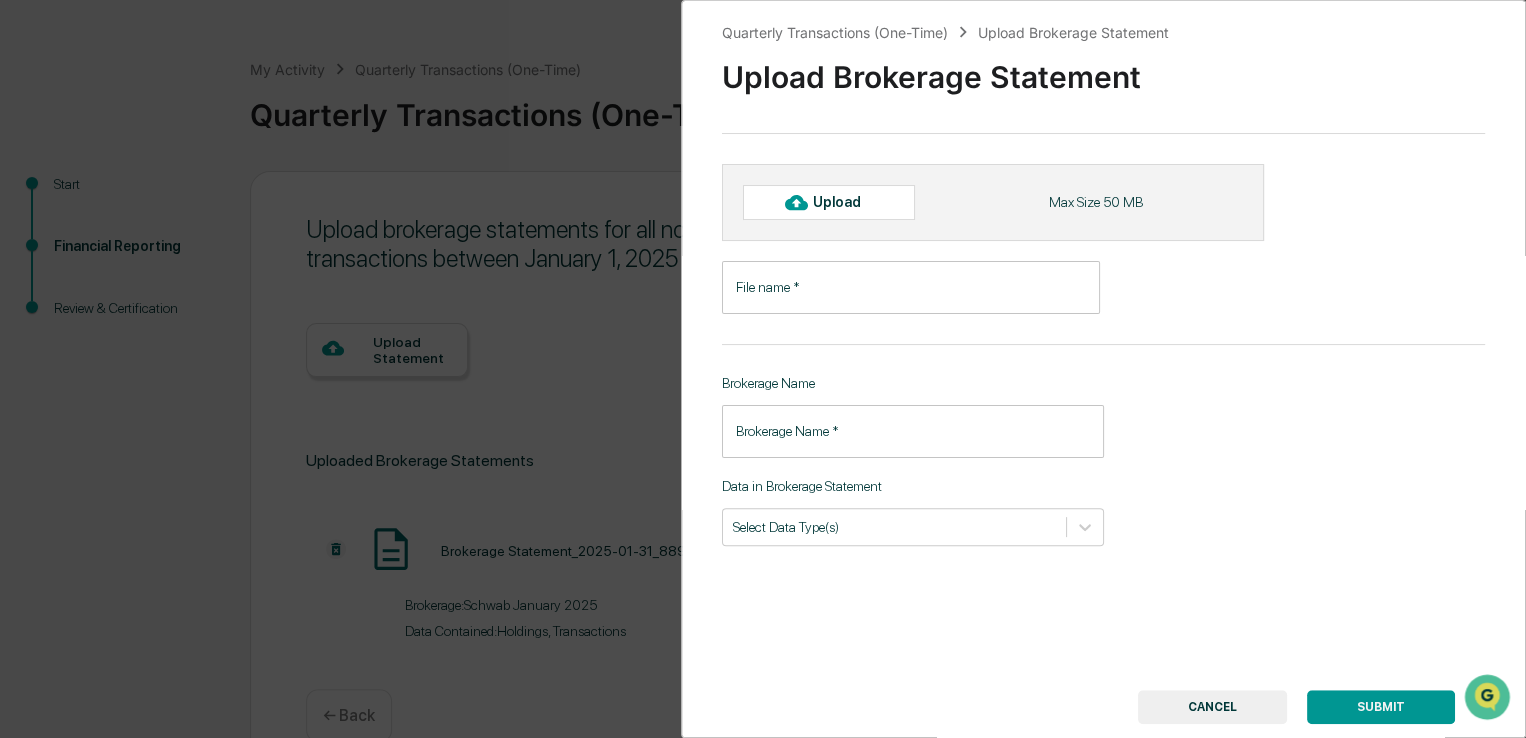 click on "Upload" at bounding box center (829, 202) 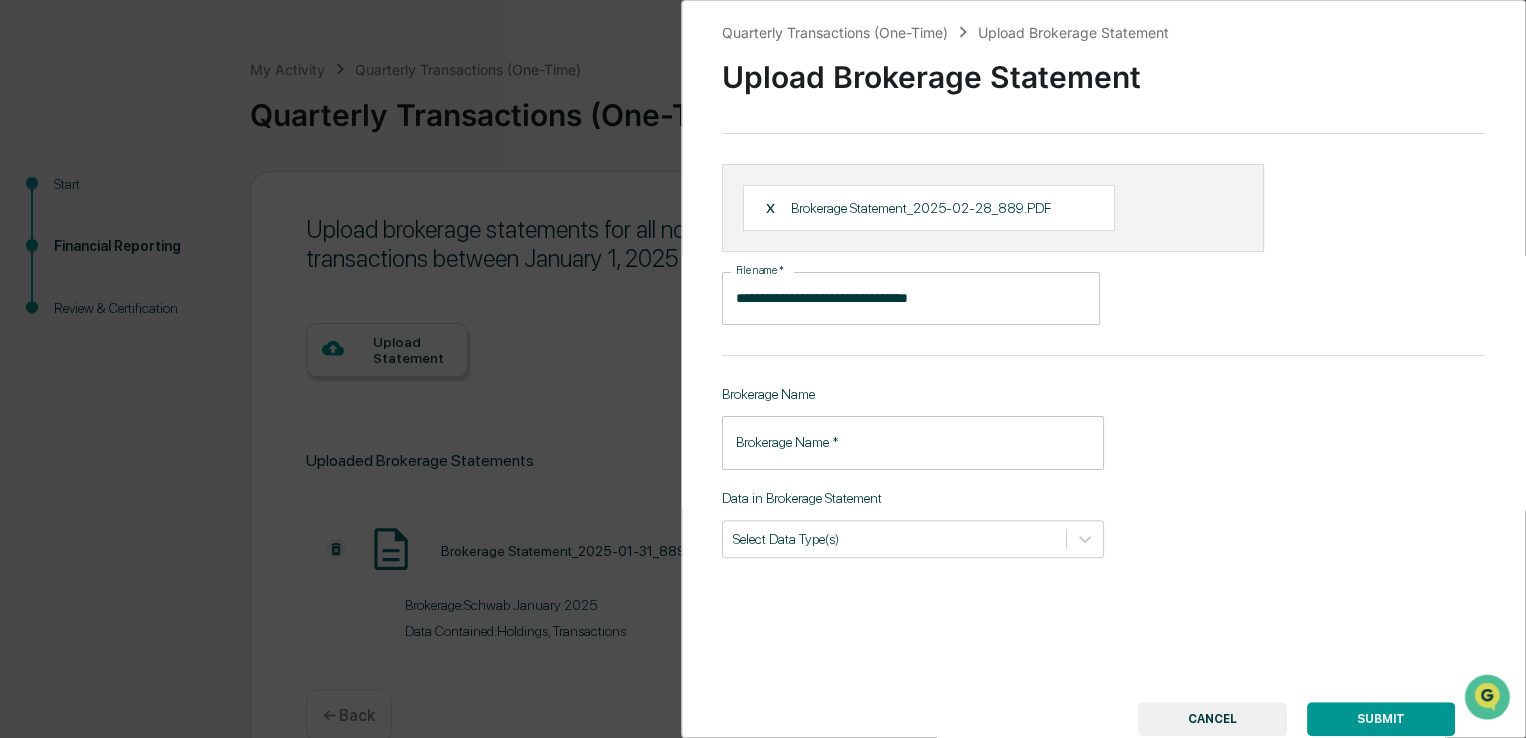 click on "Brokerage Name   * Brokerage Name   *" at bounding box center (913, 442) 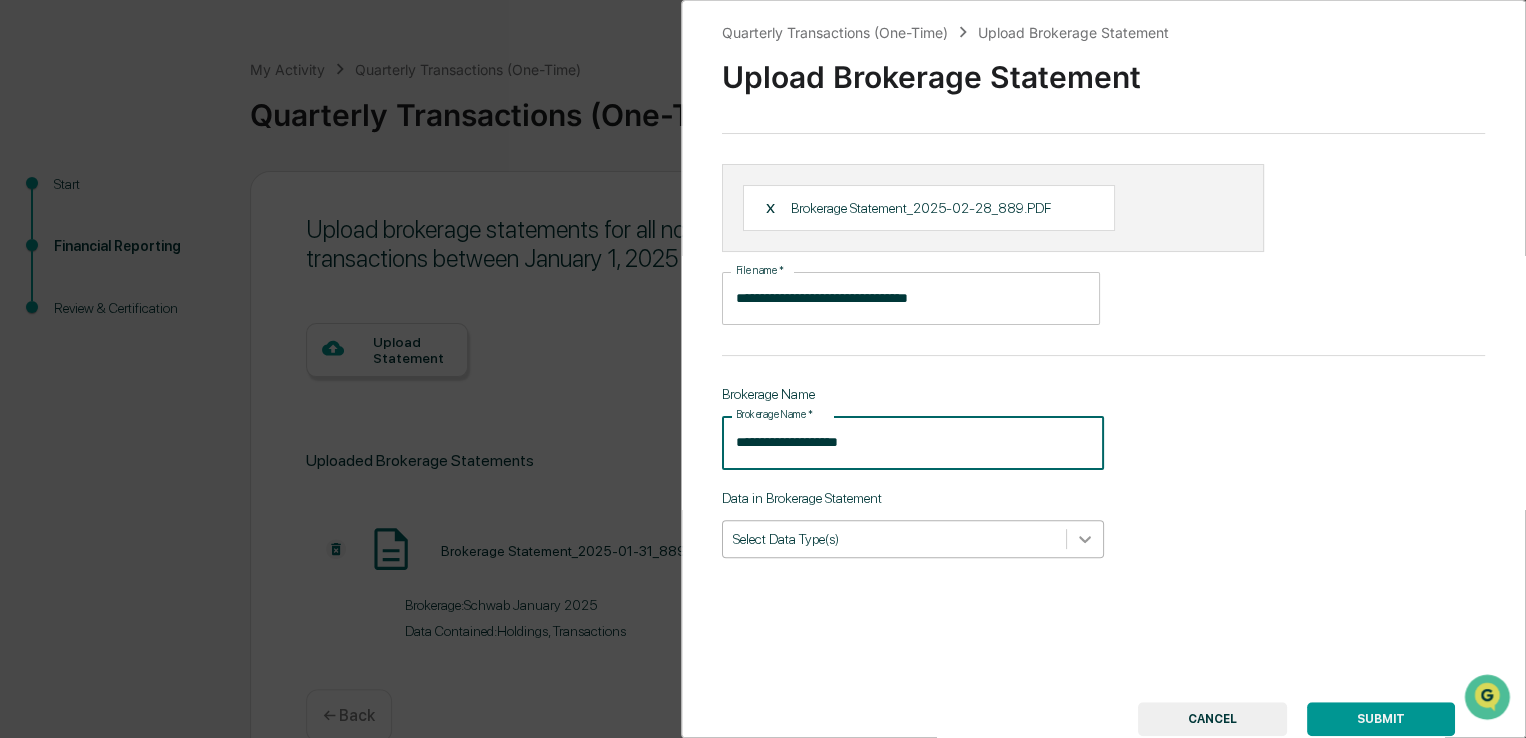 type on "**********" 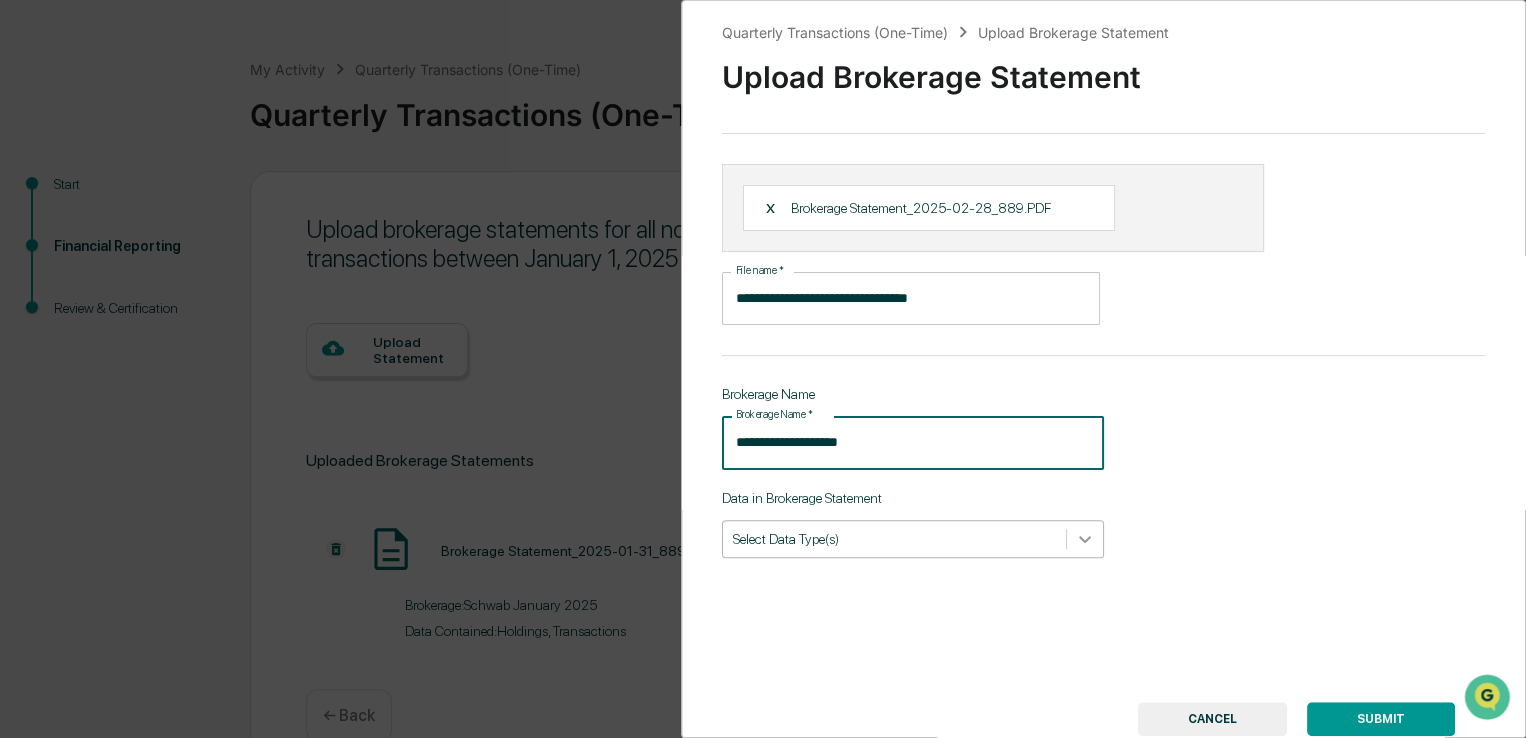click 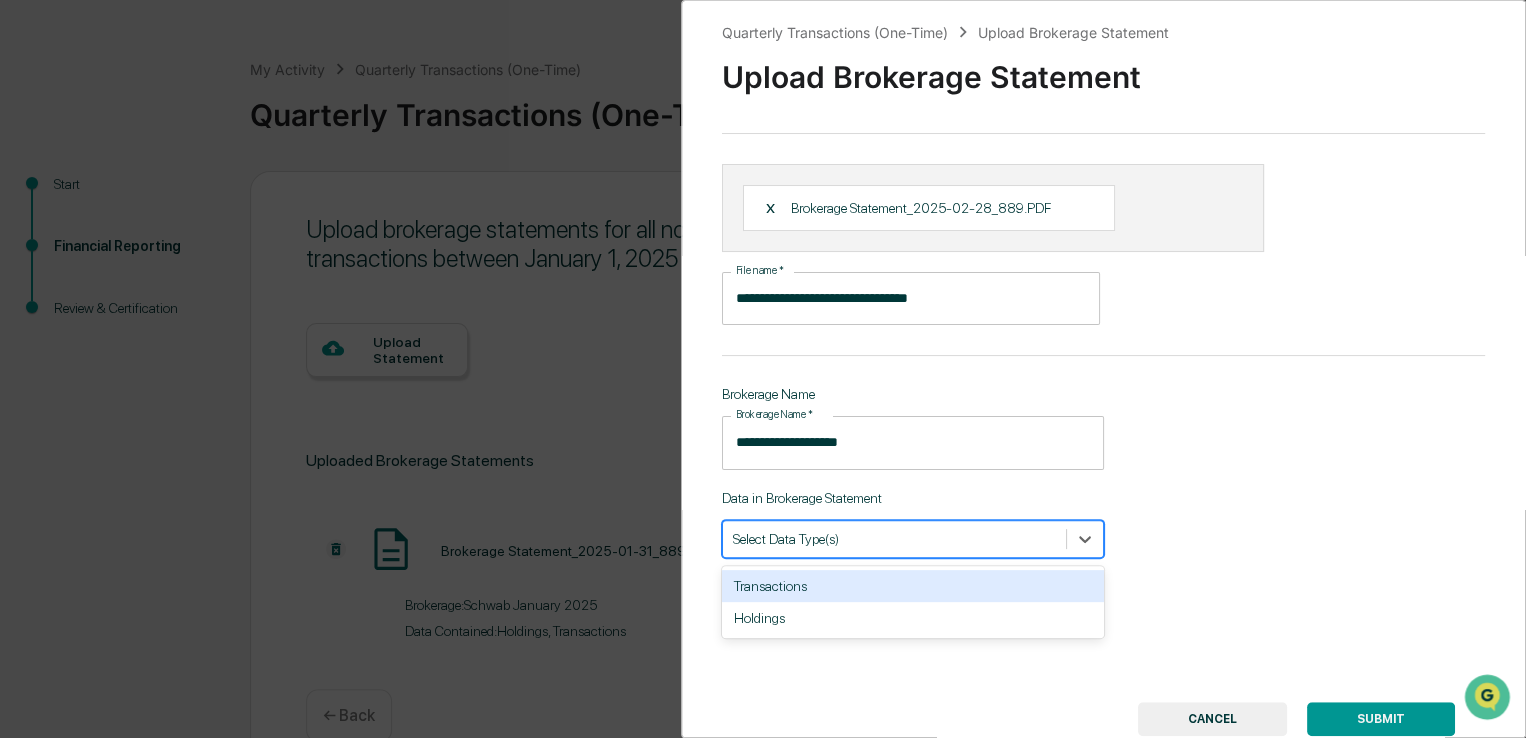click on "Transactions" at bounding box center (913, 586) 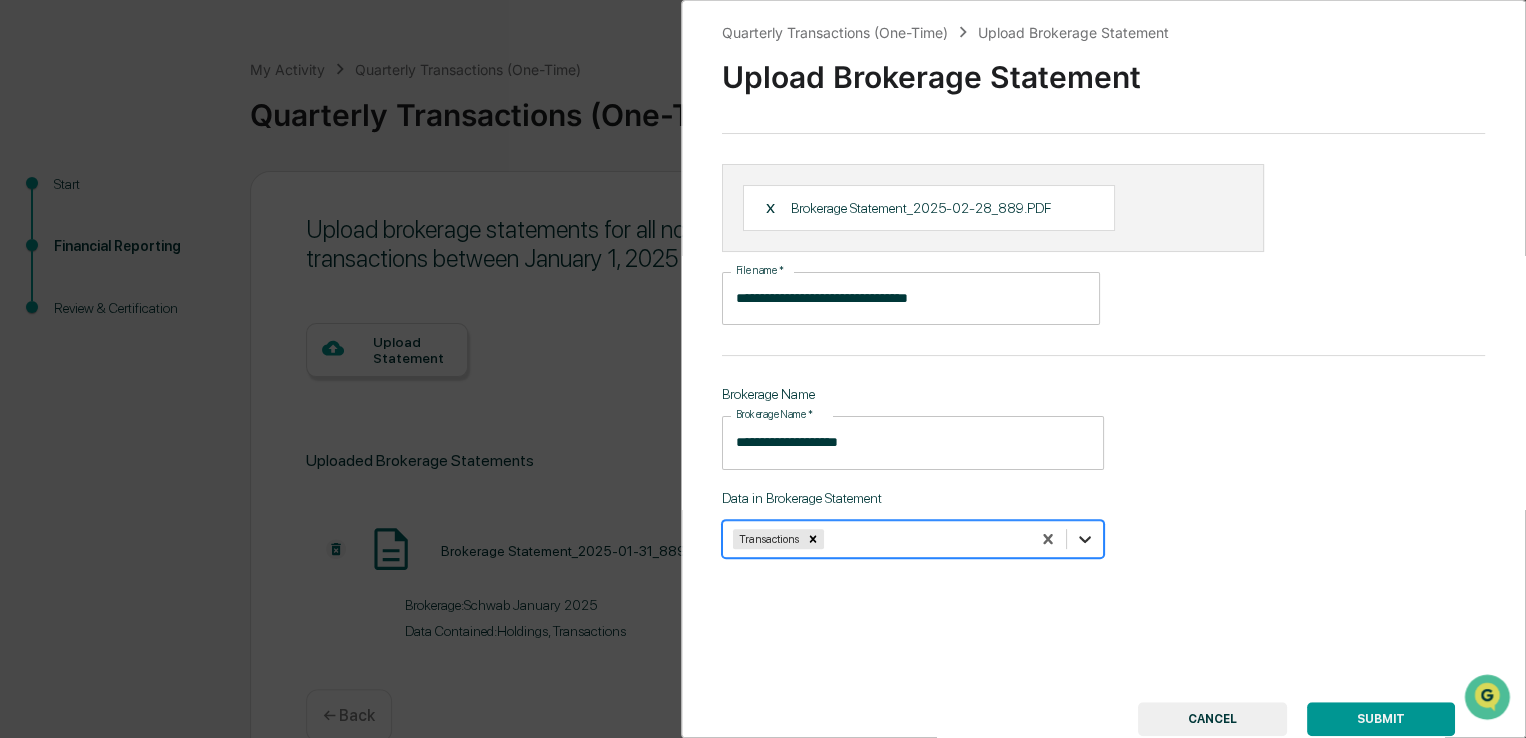 click at bounding box center [1085, 539] 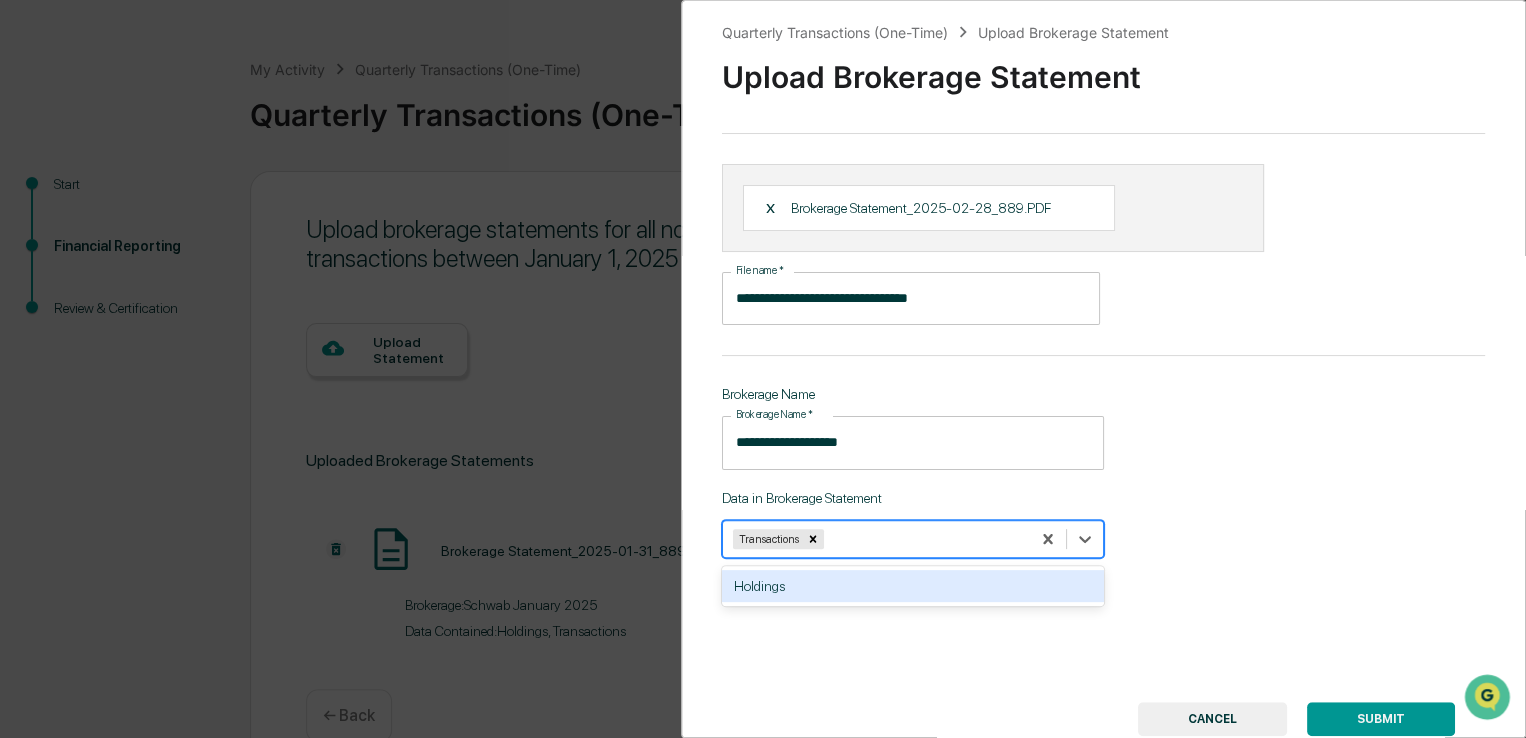 click on "Holdings" at bounding box center (913, 586) 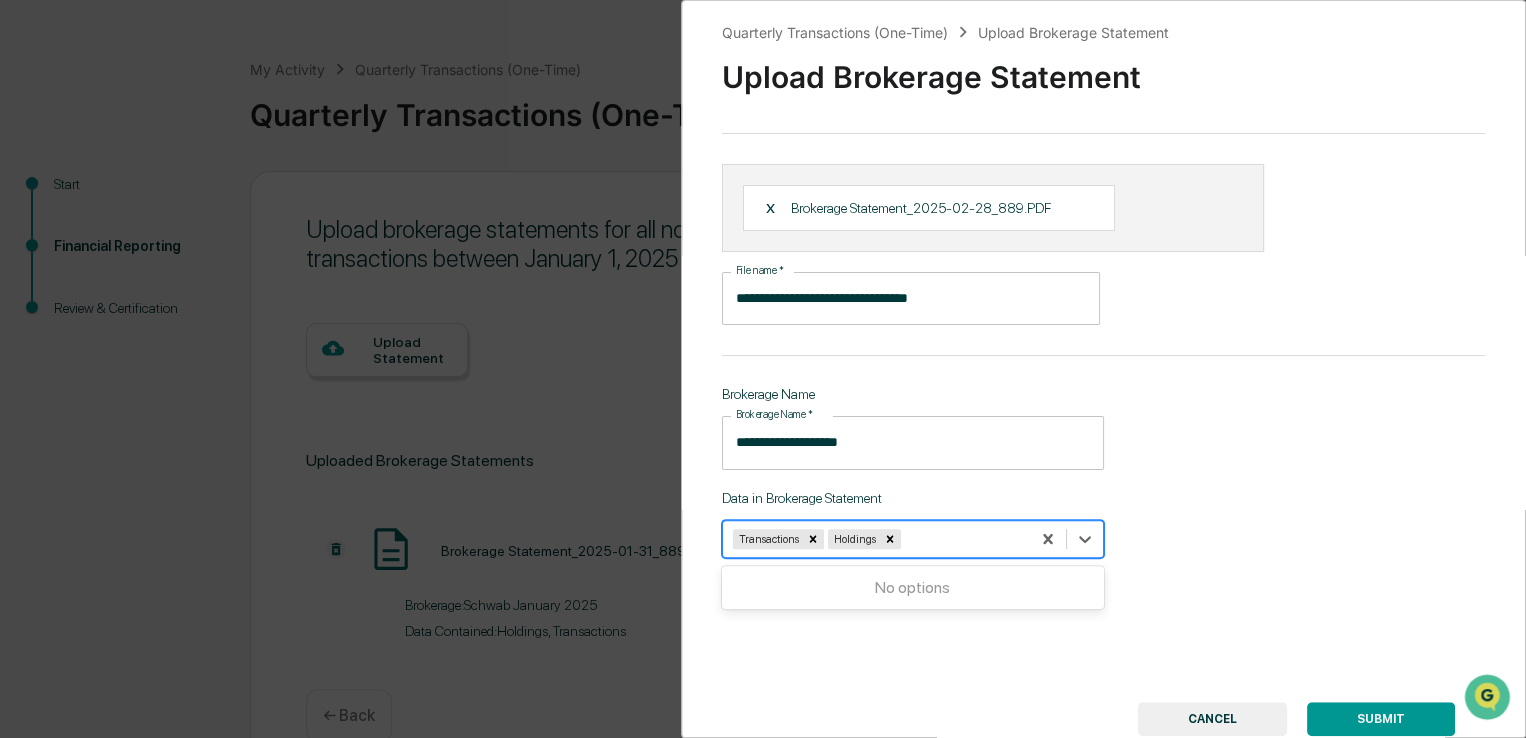 click on "SUBMIT" at bounding box center [1381, 719] 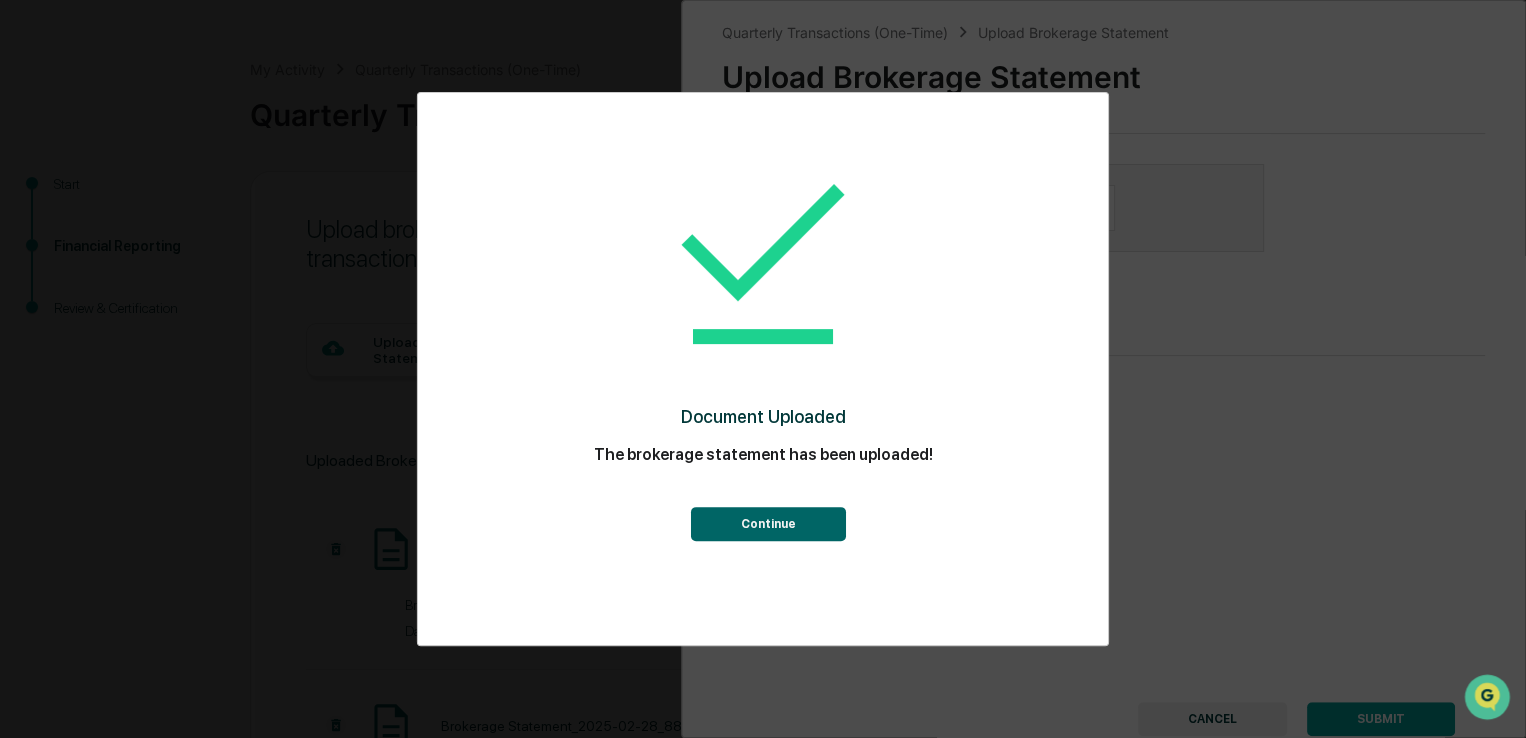 click on "Continue" at bounding box center [767, 524] 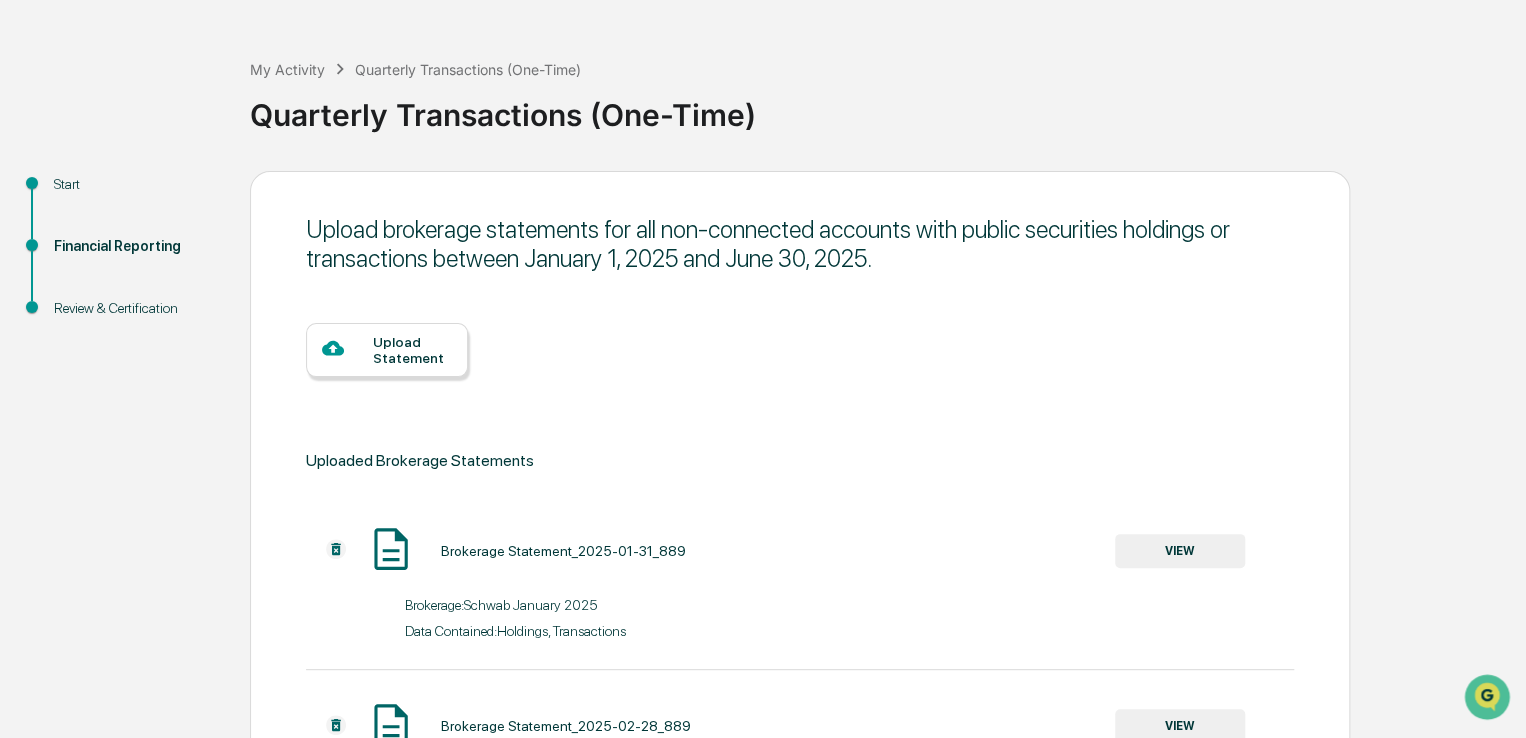 click on "Upload Statement" at bounding box center (412, 350) 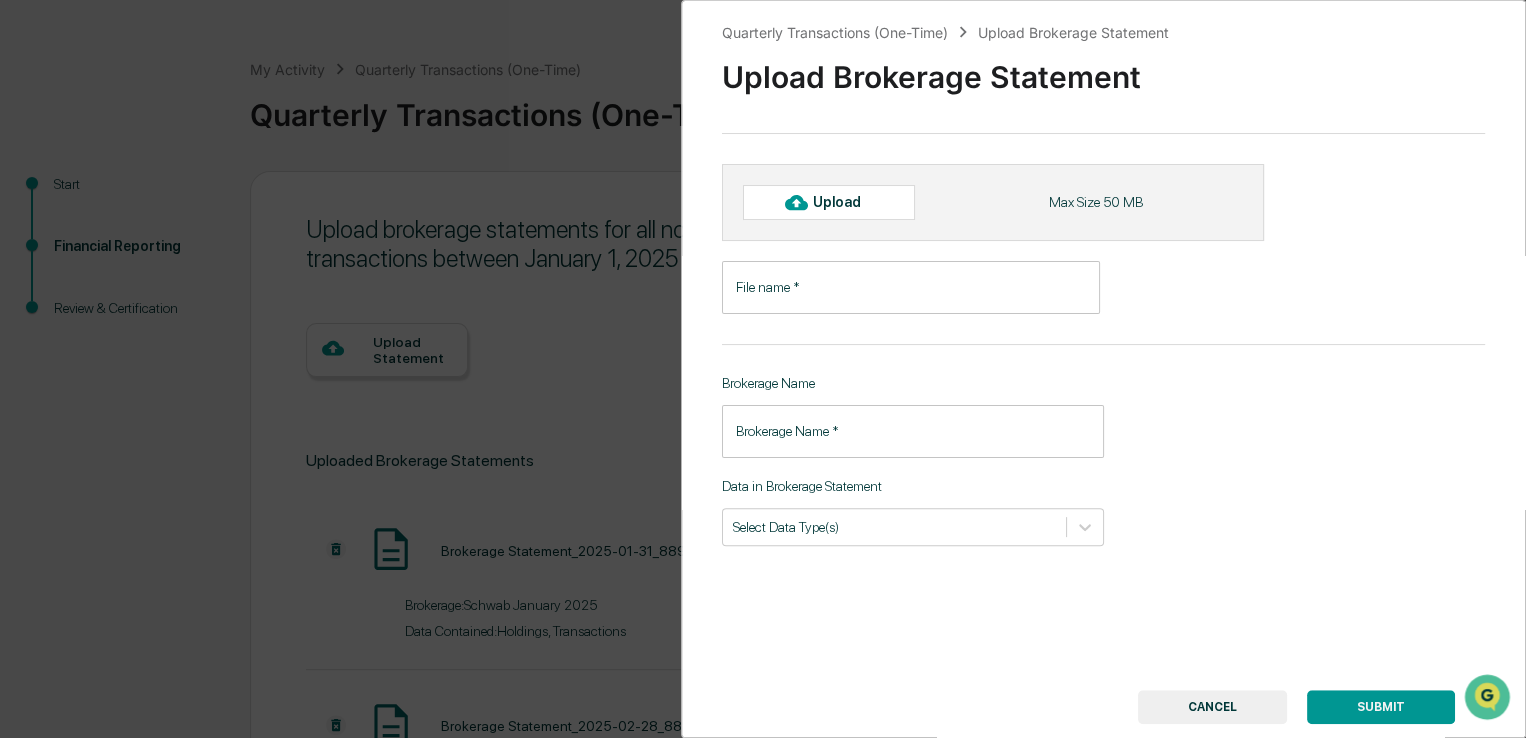 click on "Upload" at bounding box center (845, 202) 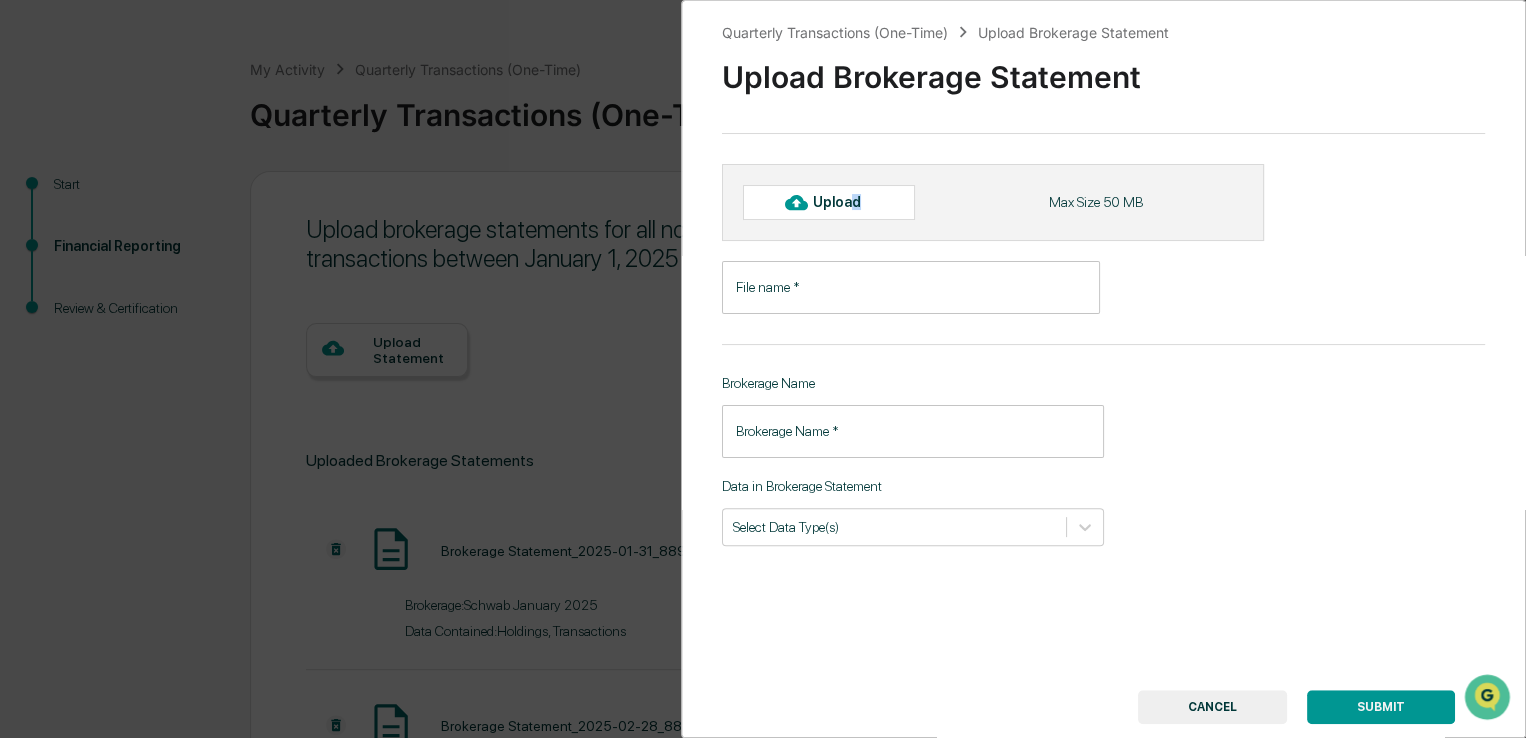 type on "**********" 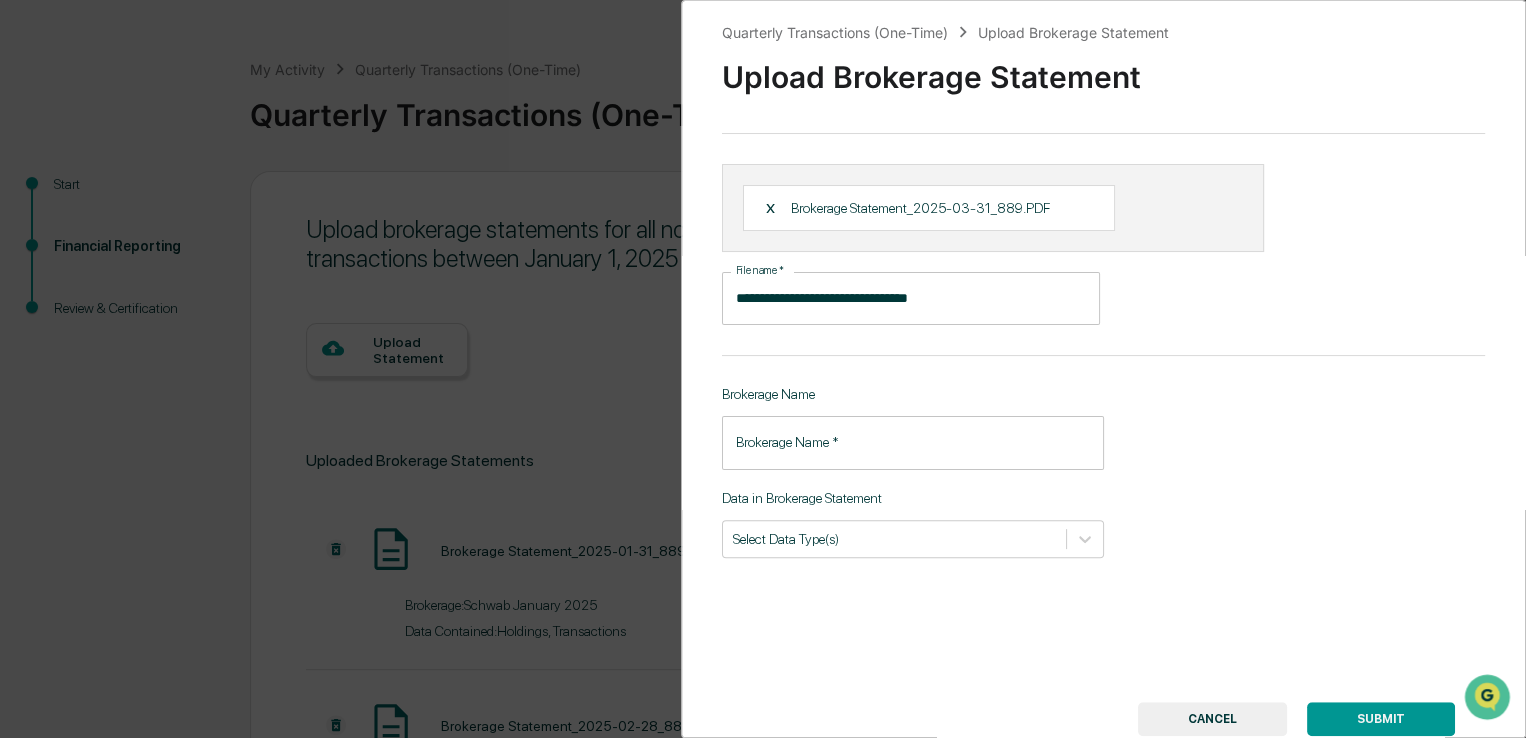 click on "Brokerage Name   *" at bounding box center [913, 442] 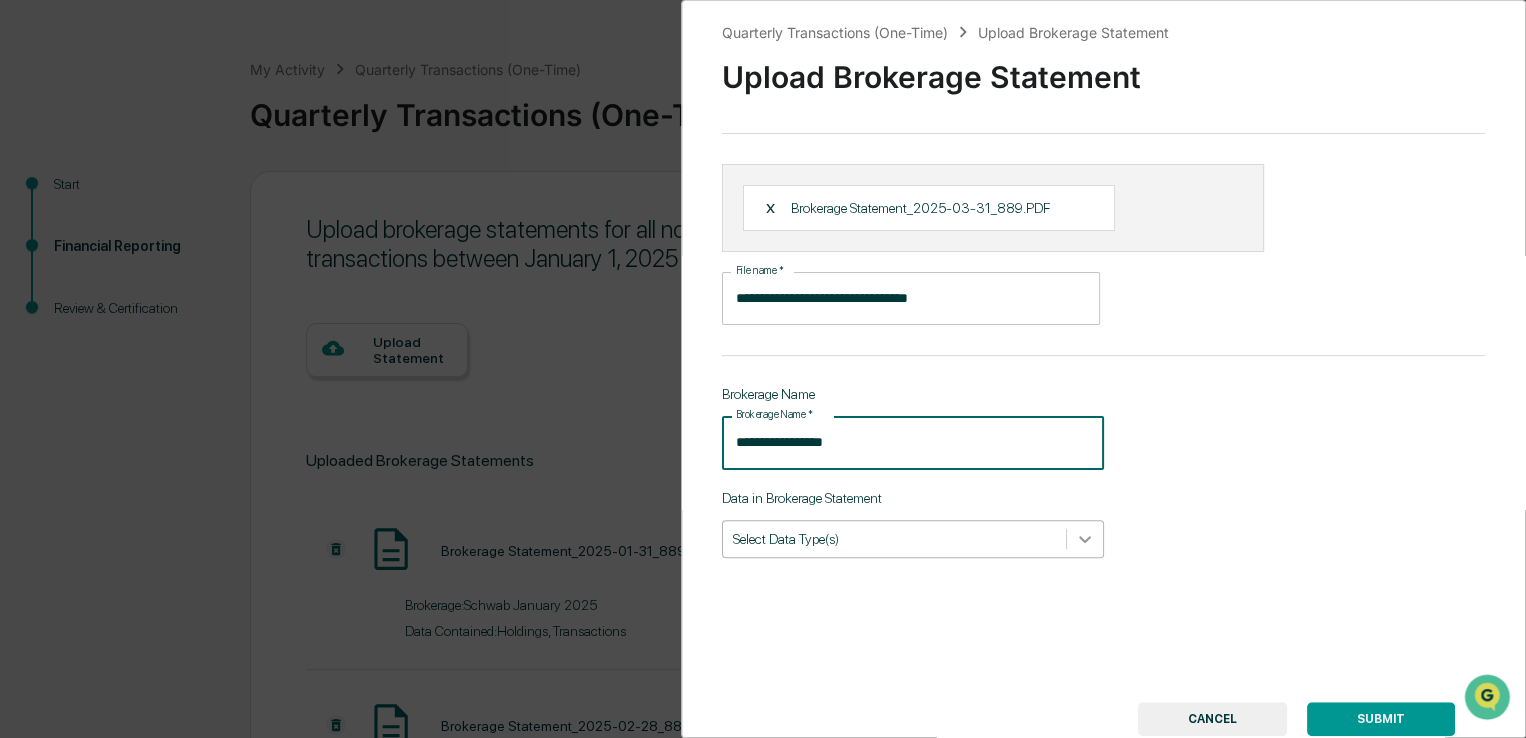 type on "**********" 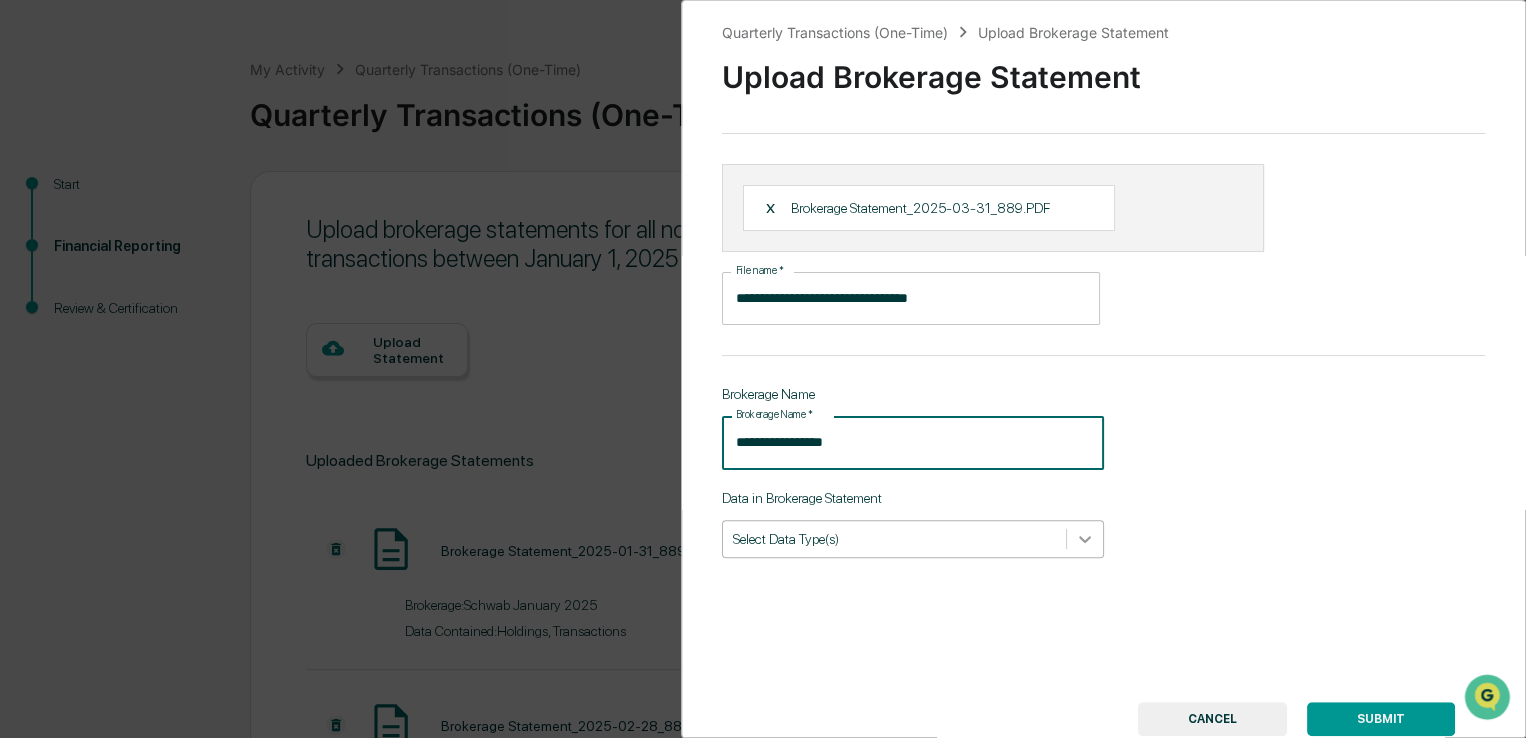 click 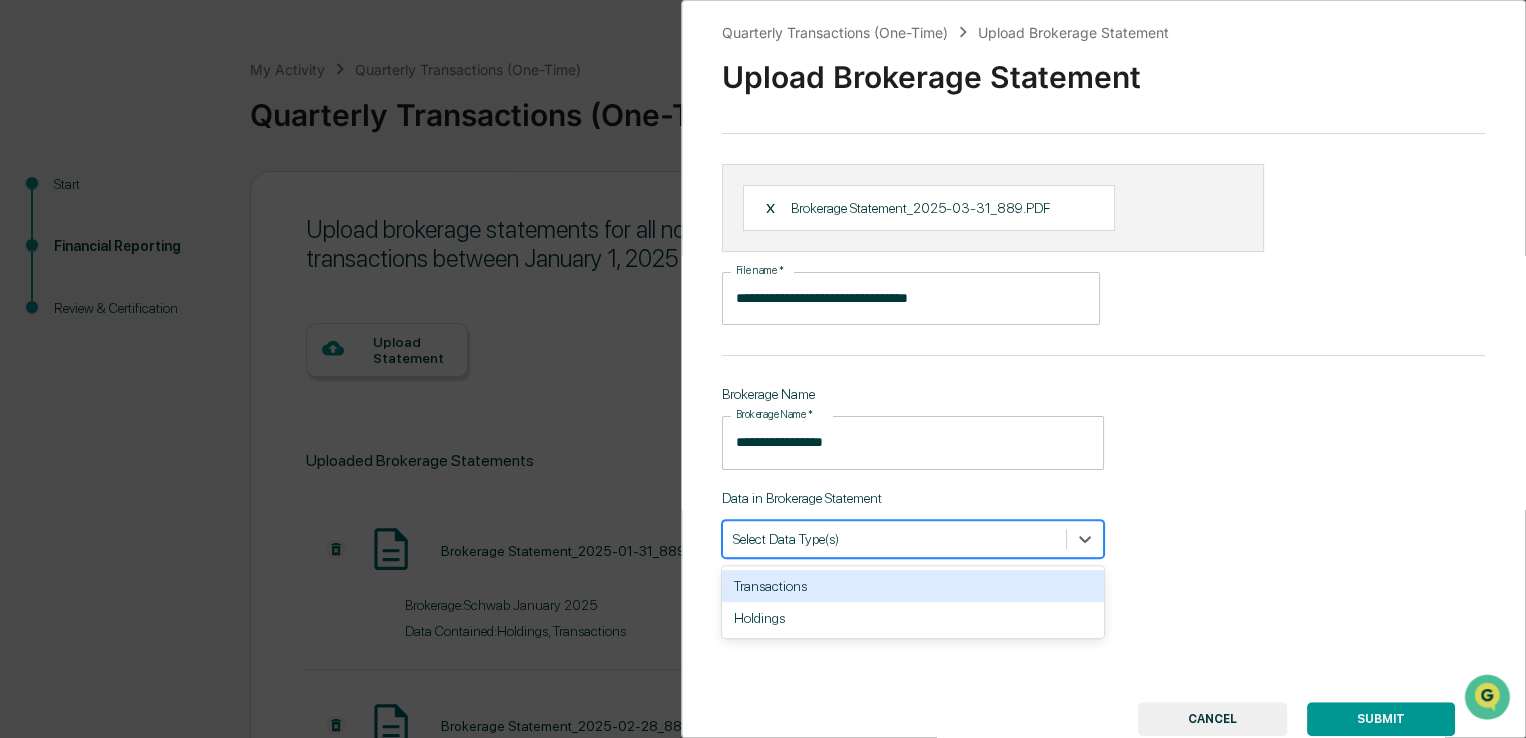 click on "Transactions" at bounding box center [913, 586] 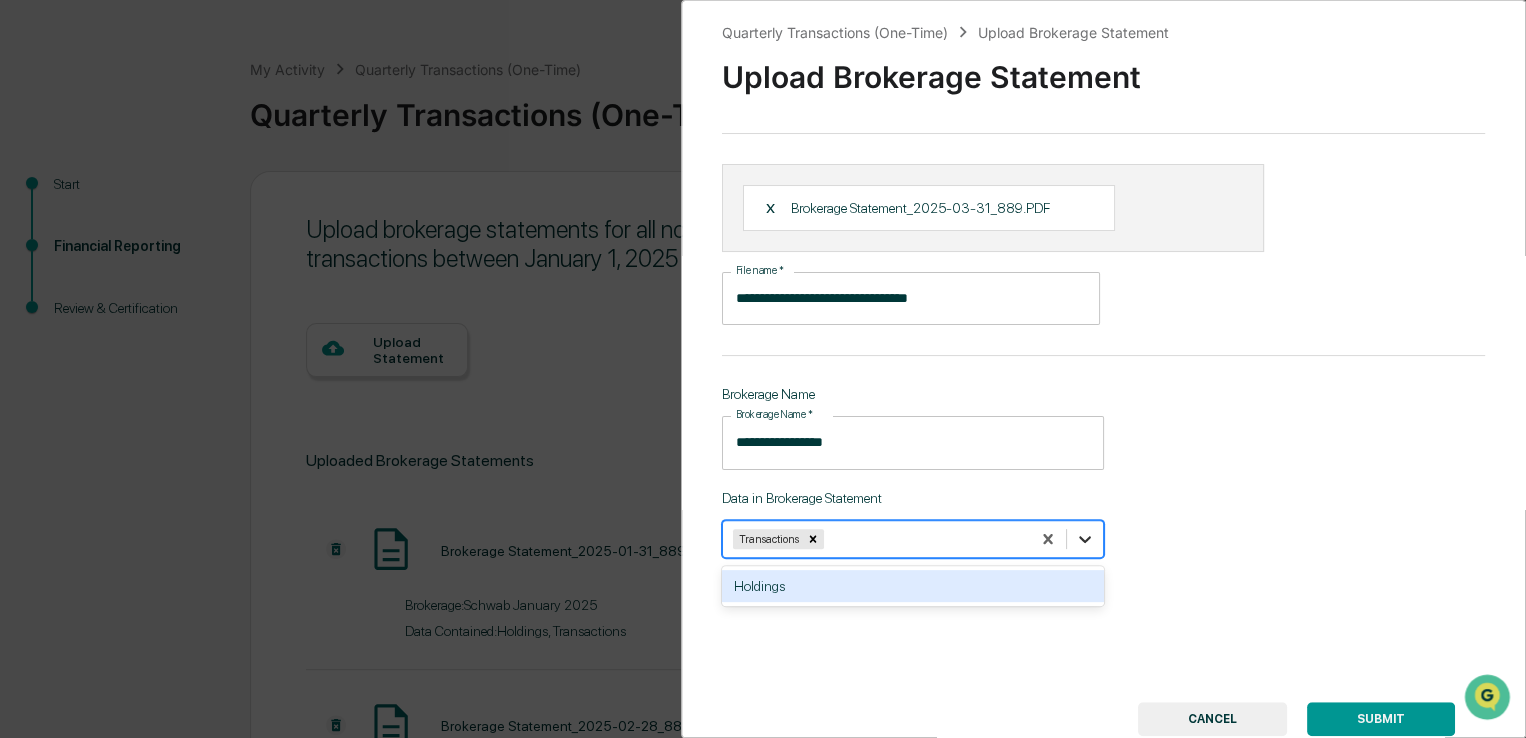 click 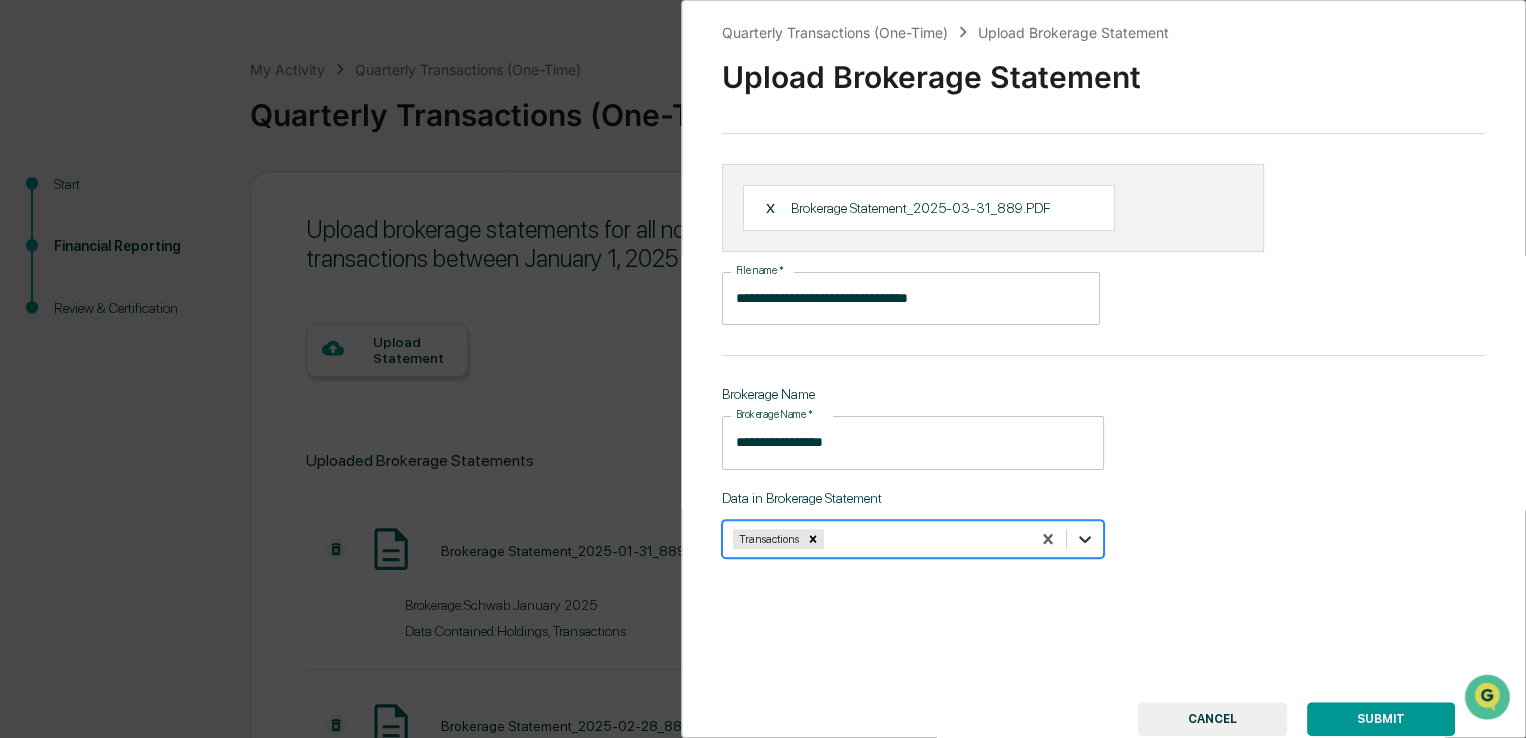 click 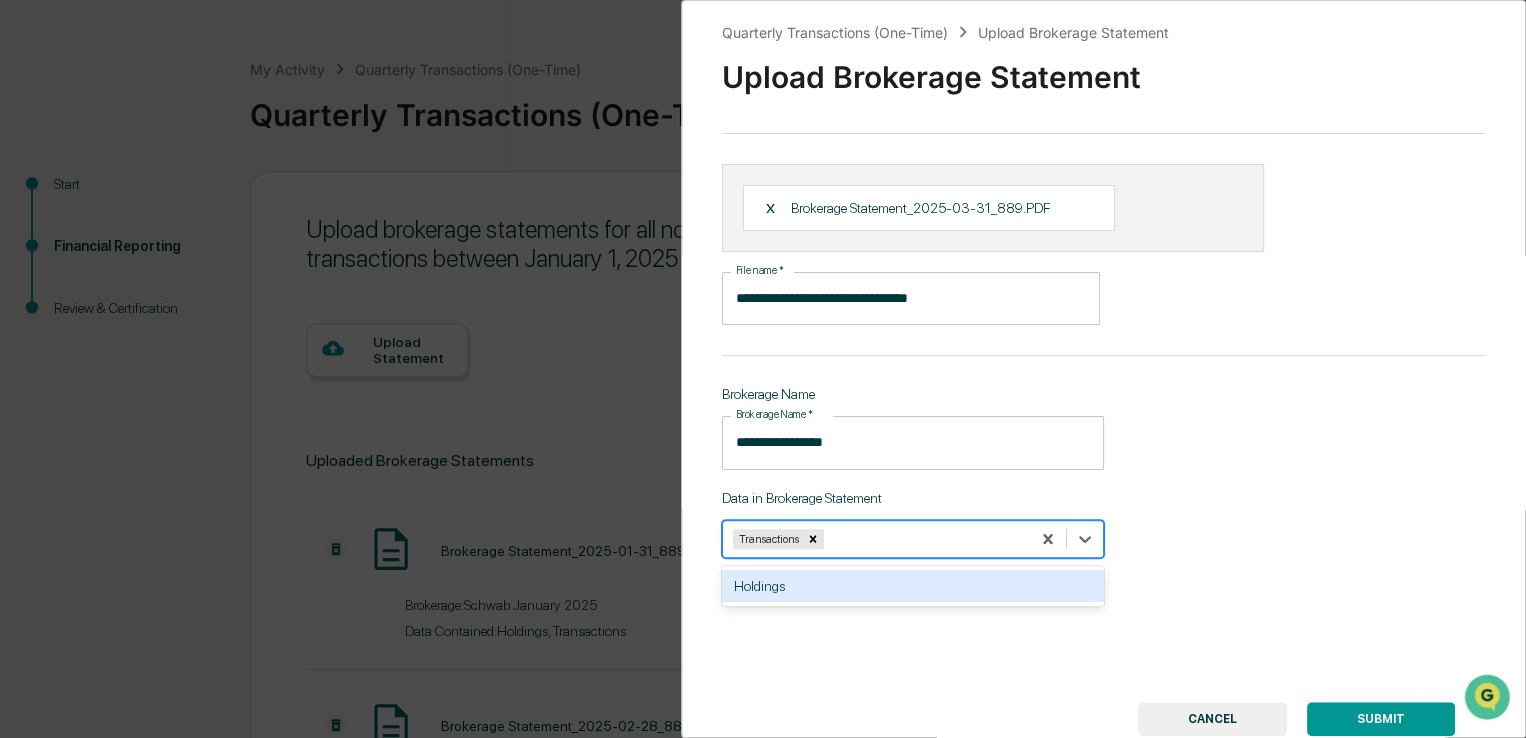 click on "Holdings" at bounding box center (913, 586) 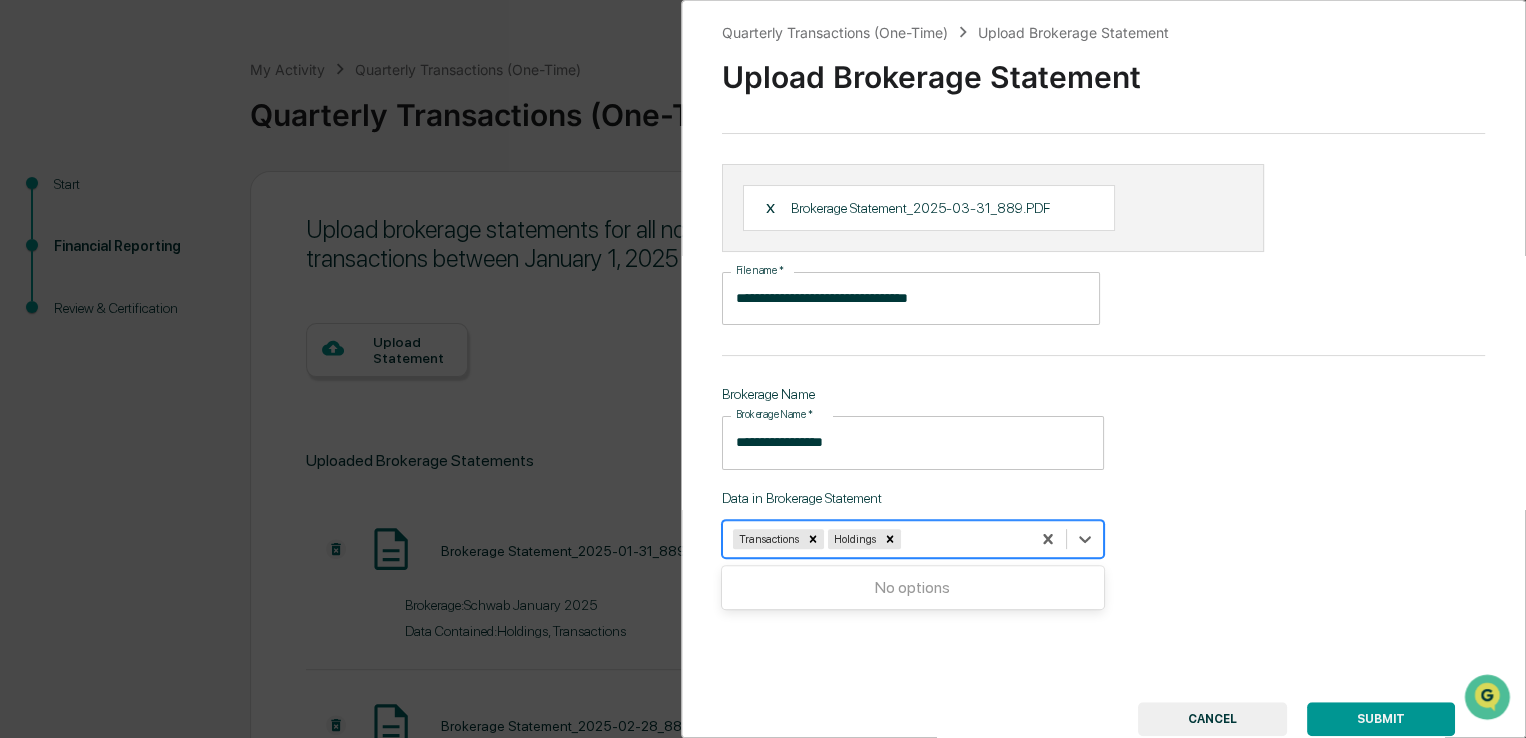 click on "**********" at bounding box center (1103, 369) 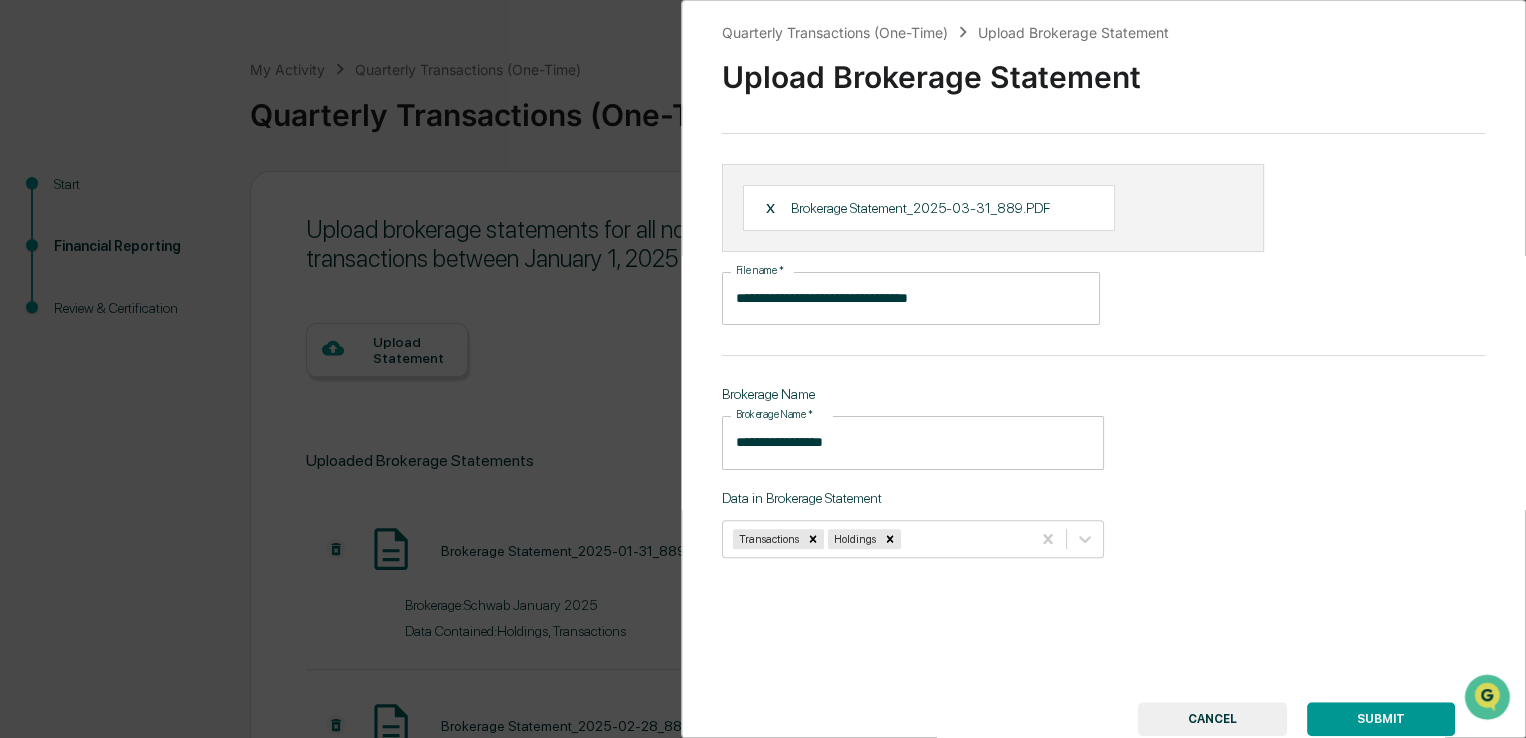 click on "SUBMIT" at bounding box center (1381, 719) 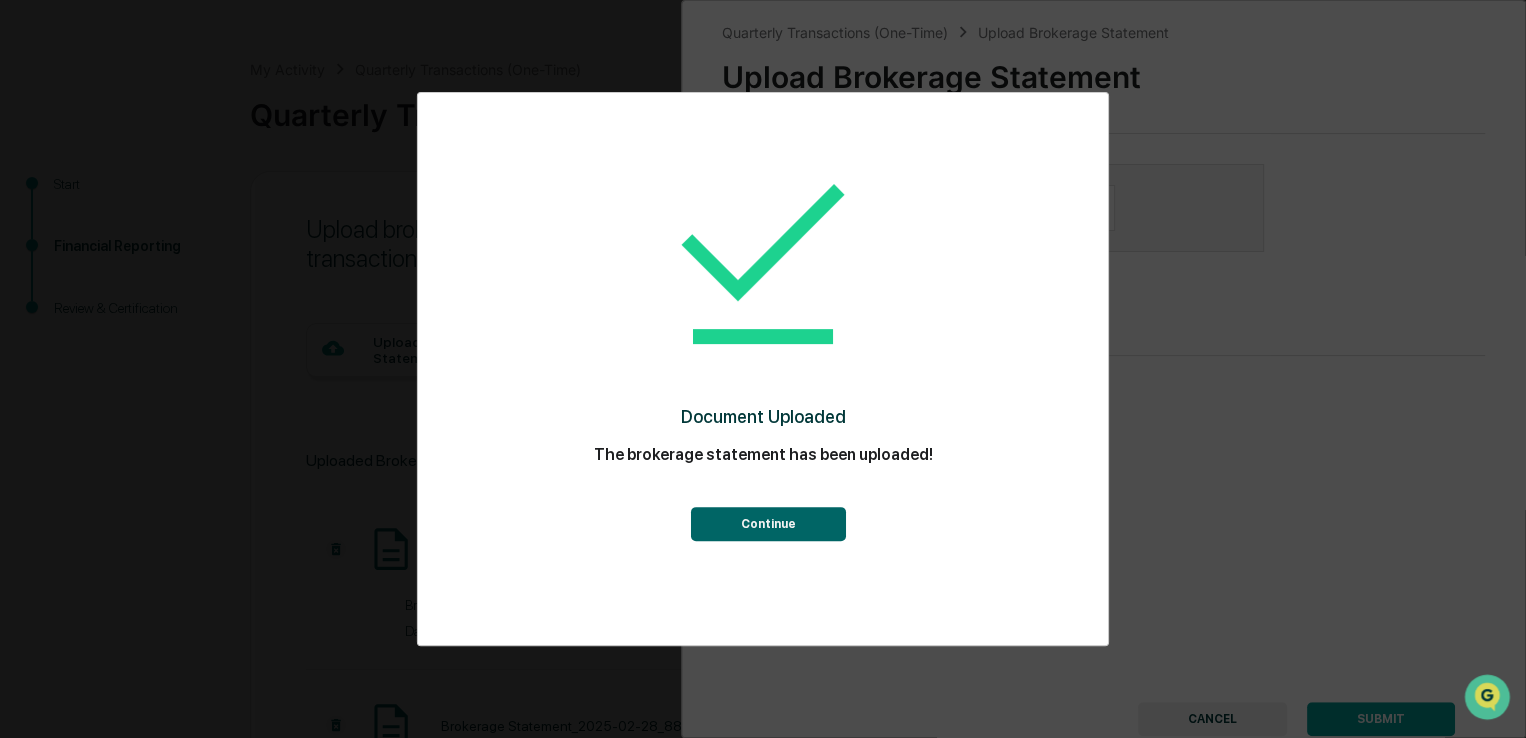 click on "Continue" at bounding box center [767, 524] 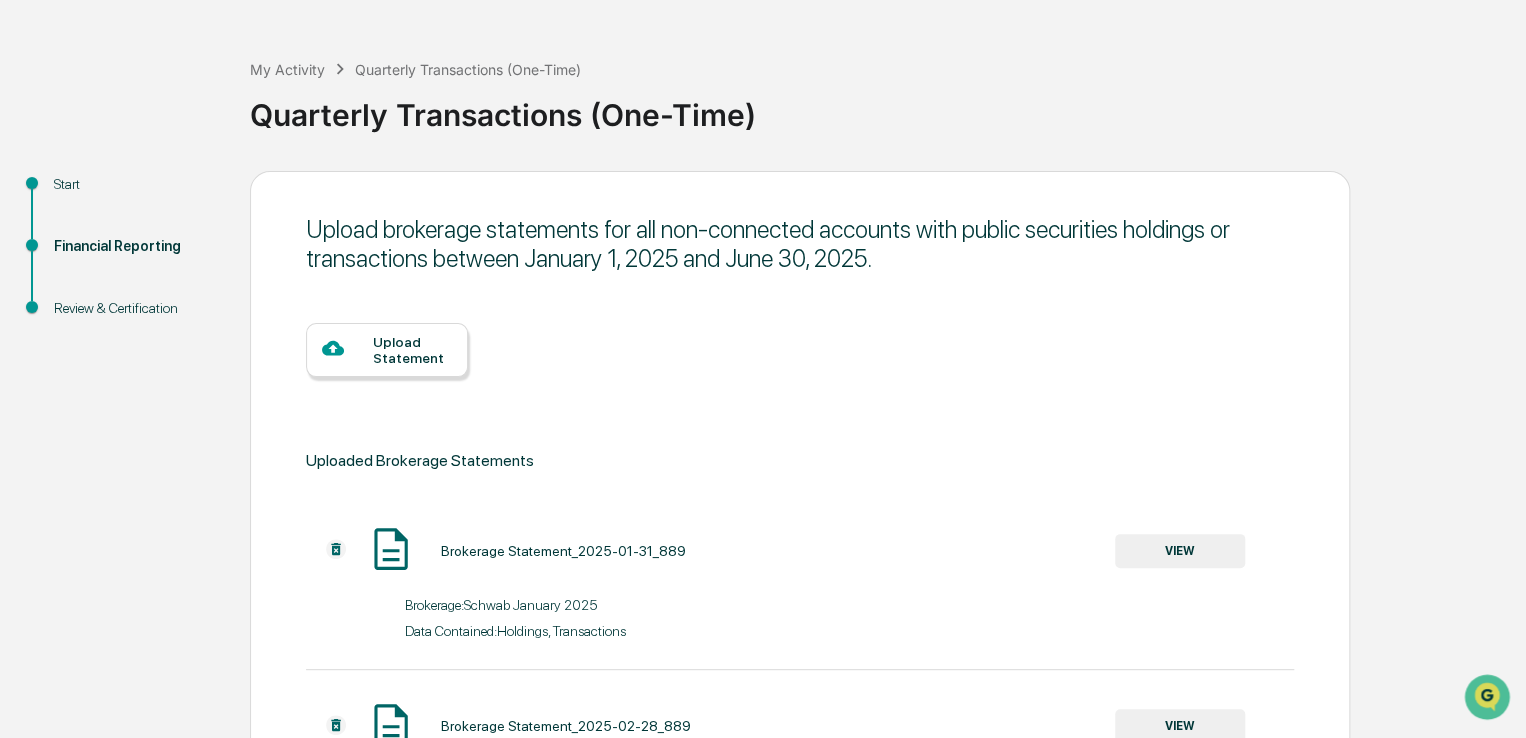 scroll, scrollTop: 462, scrollLeft: 0, axis: vertical 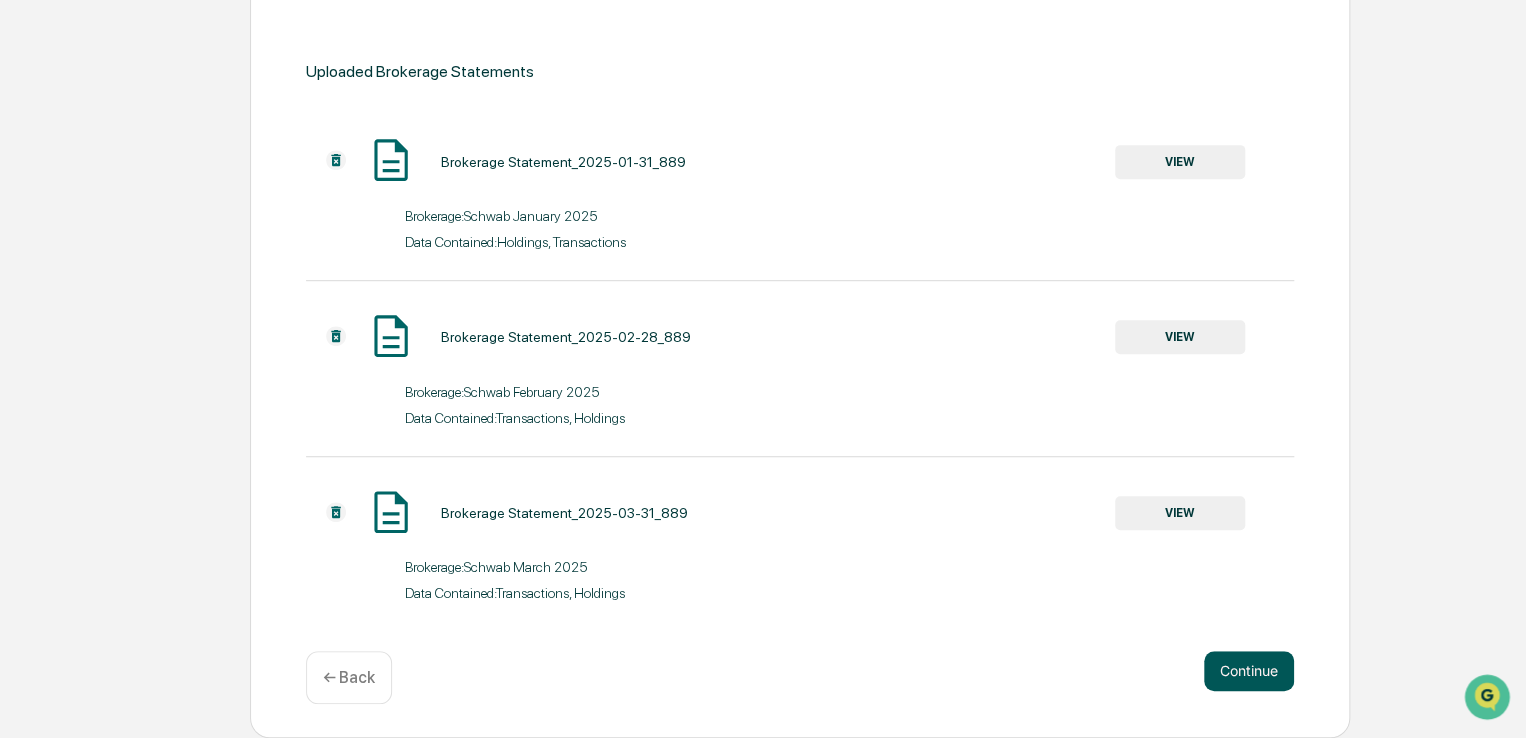 click on "Continue" at bounding box center (1249, 671) 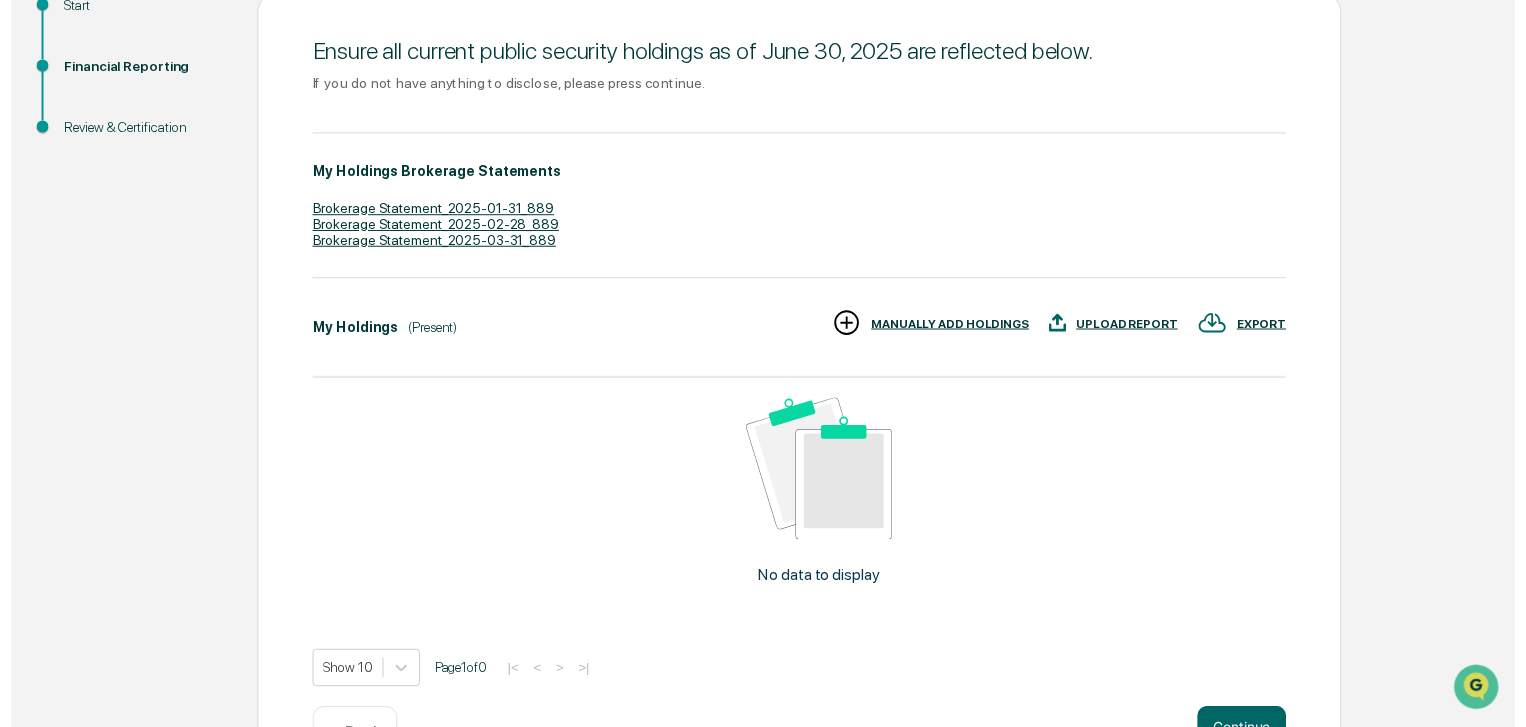 scroll, scrollTop: 313, scrollLeft: 0, axis: vertical 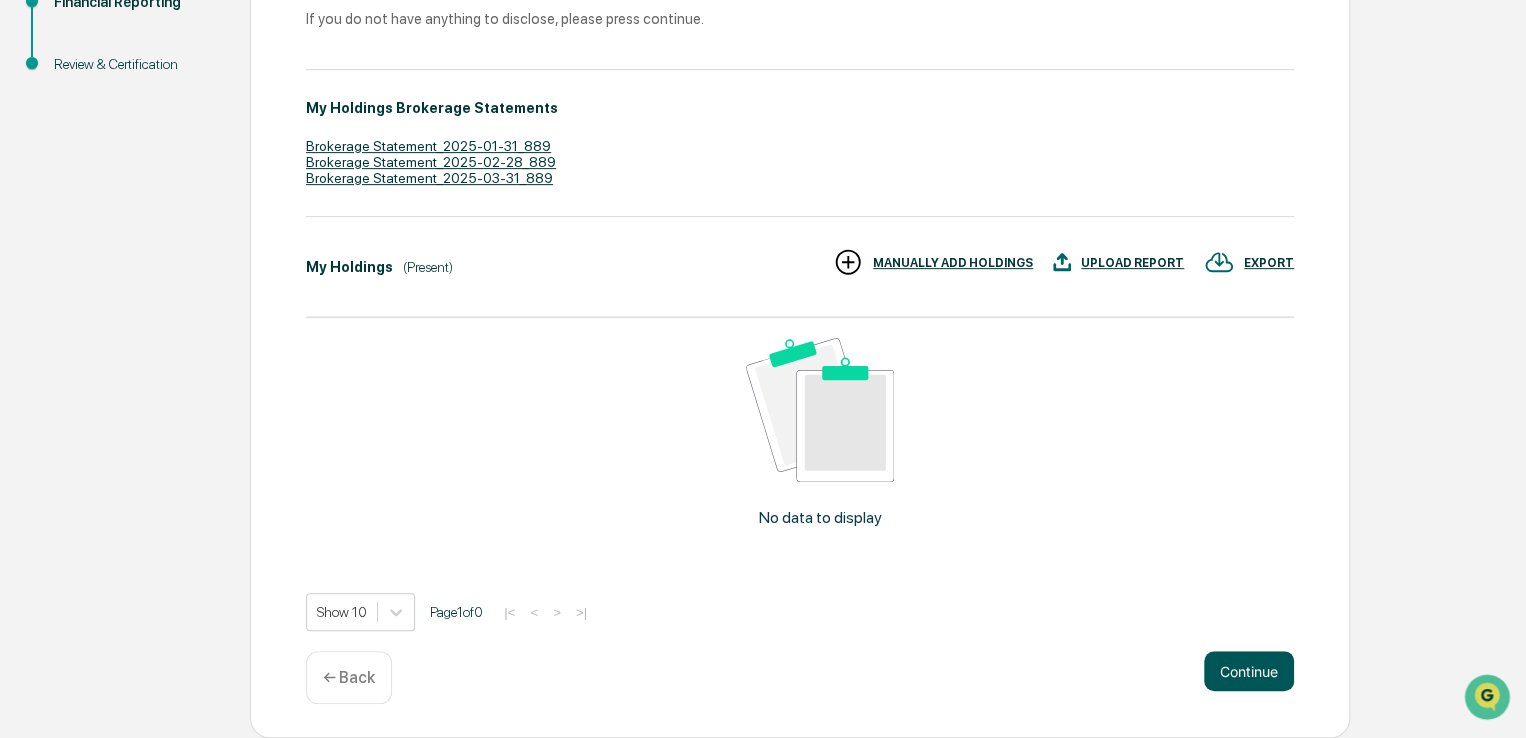 click on "Continue" at bounding box center (1249, 671) 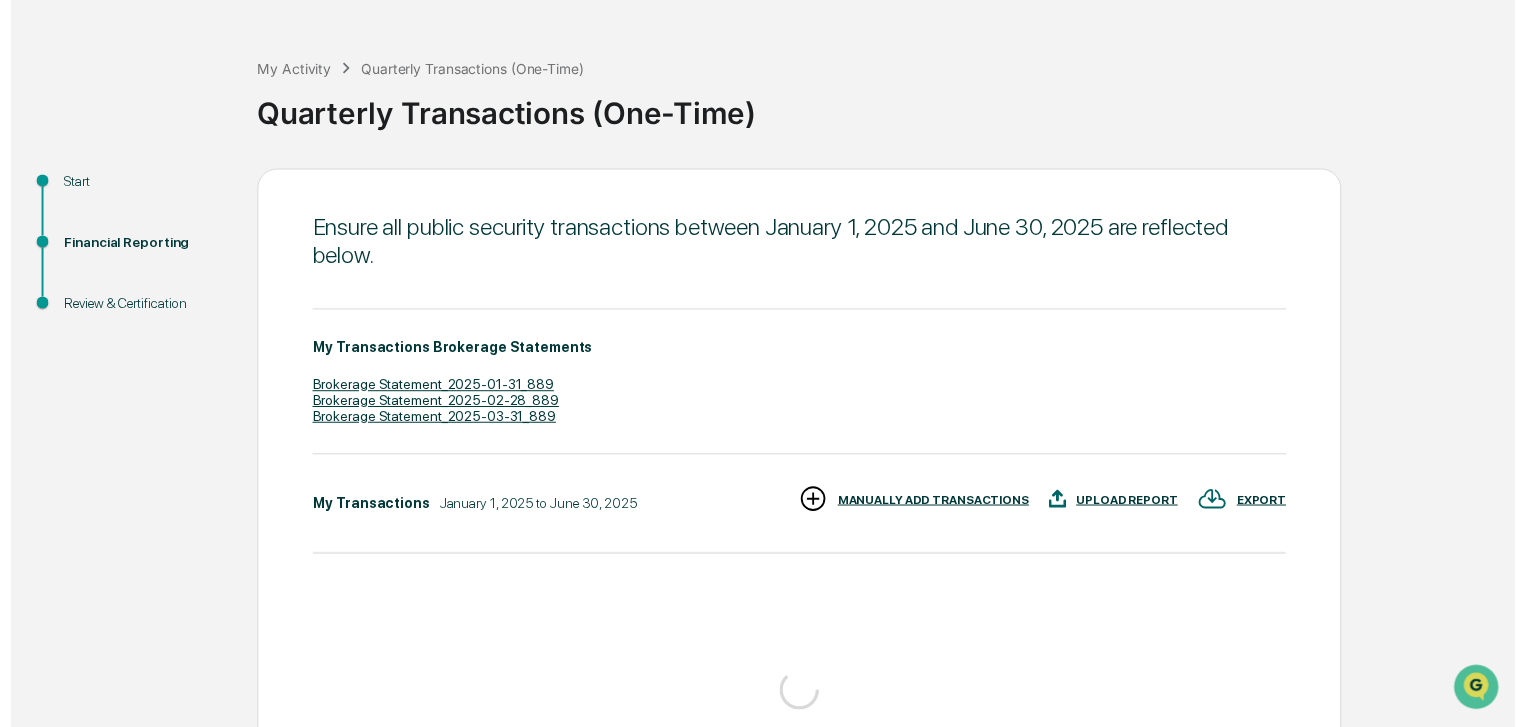 scroll, scrollTop: 313, scrollLeft: 0, axis: vertical 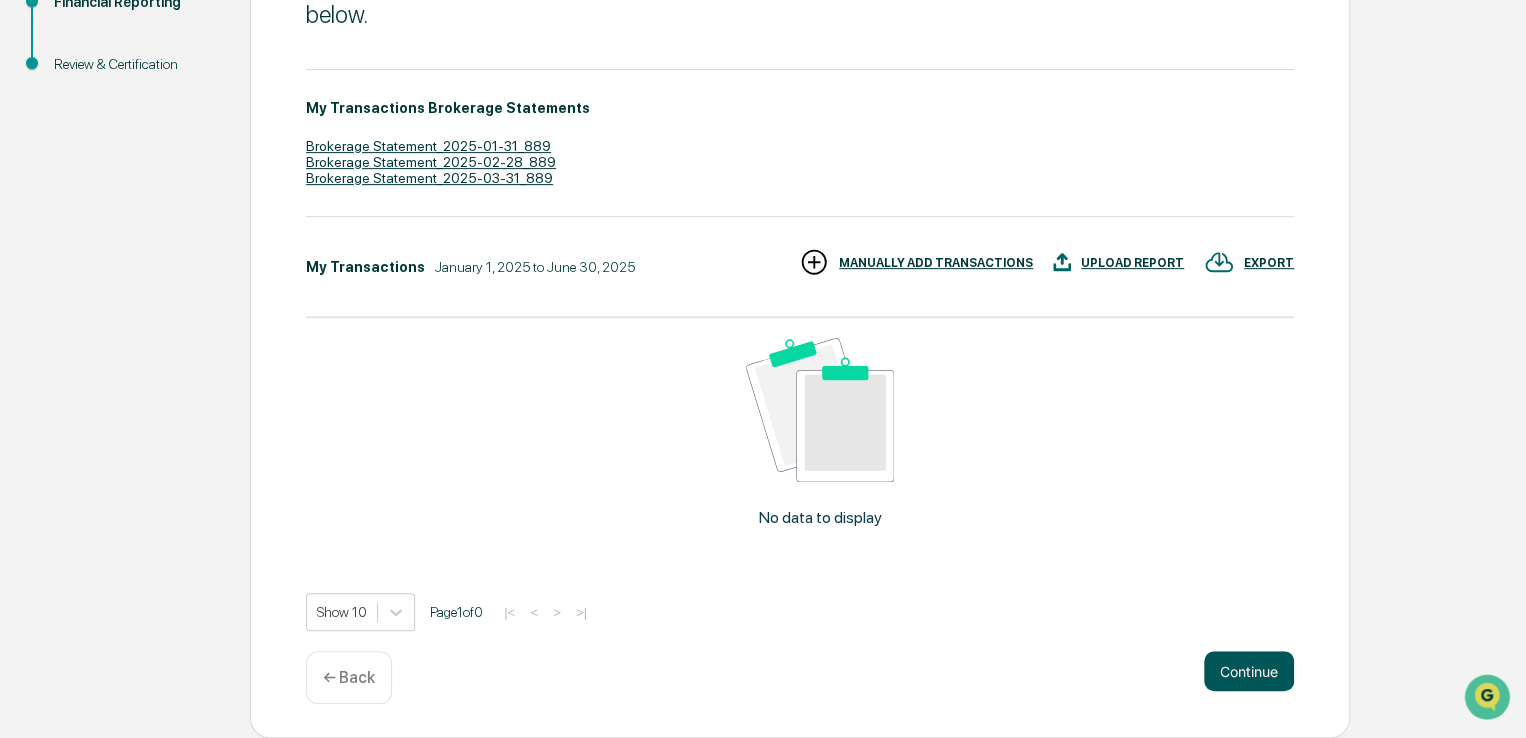 click on "Continue" at bounding box center [1249, 671] 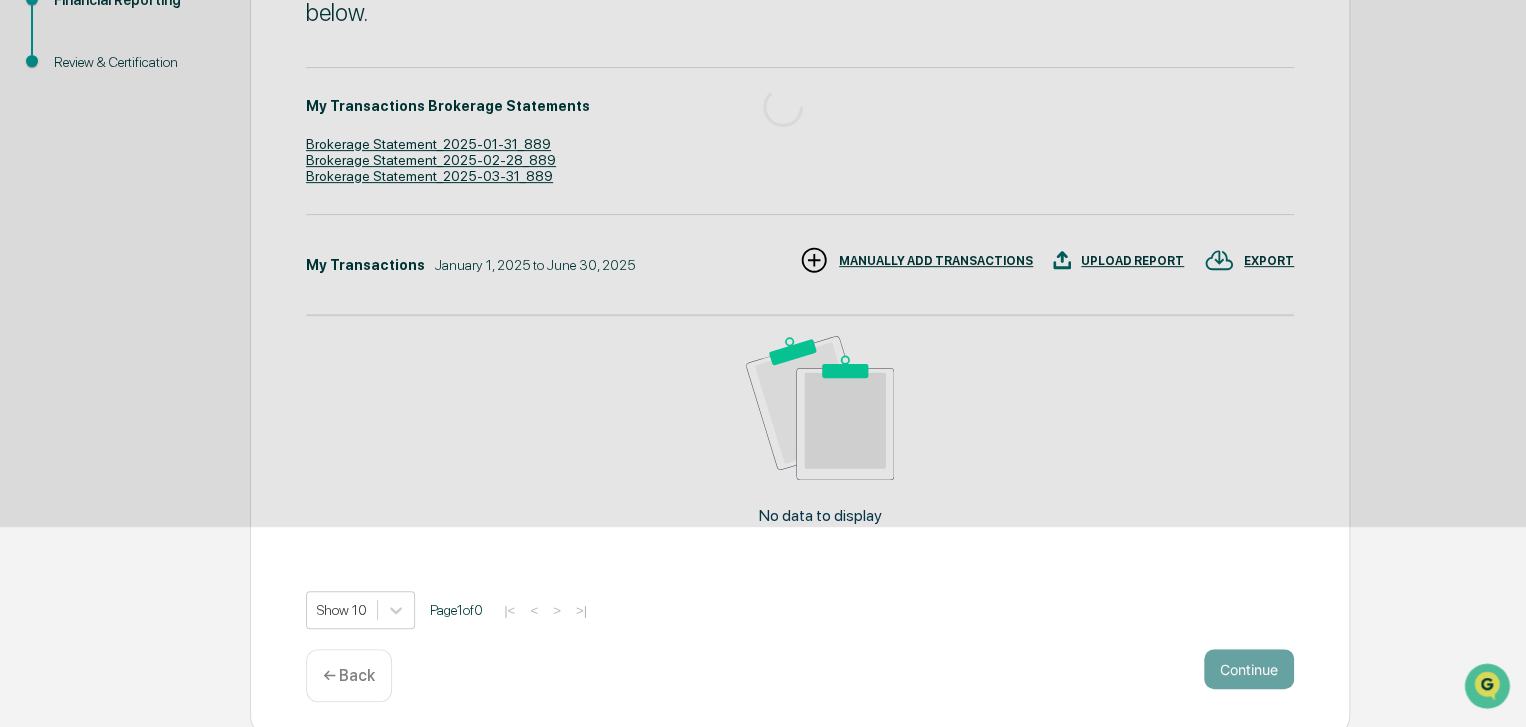 scroll, scrollTop: 130, scrollLeft: 0, axis: vertical 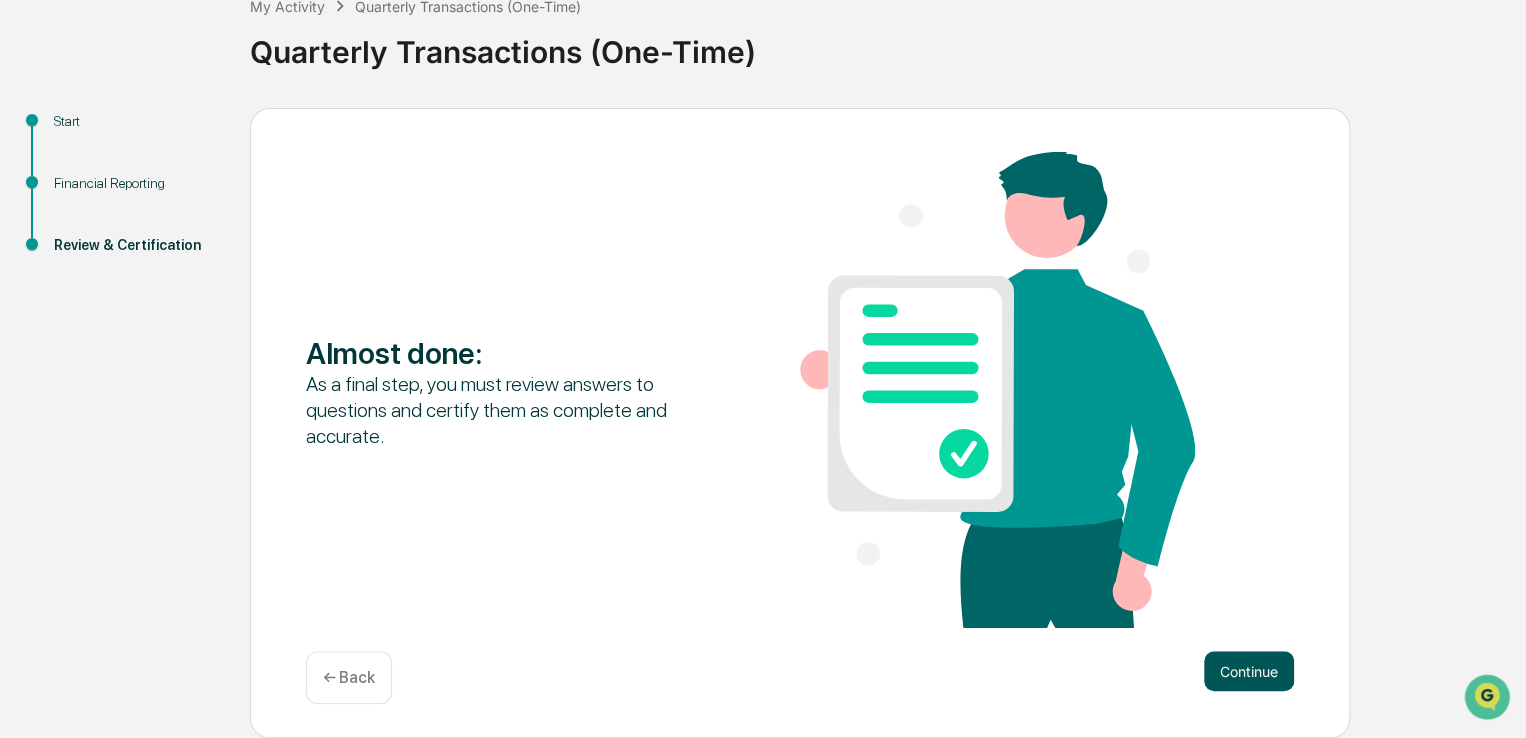 click on "Continue" at bounding box center [1249, 671] 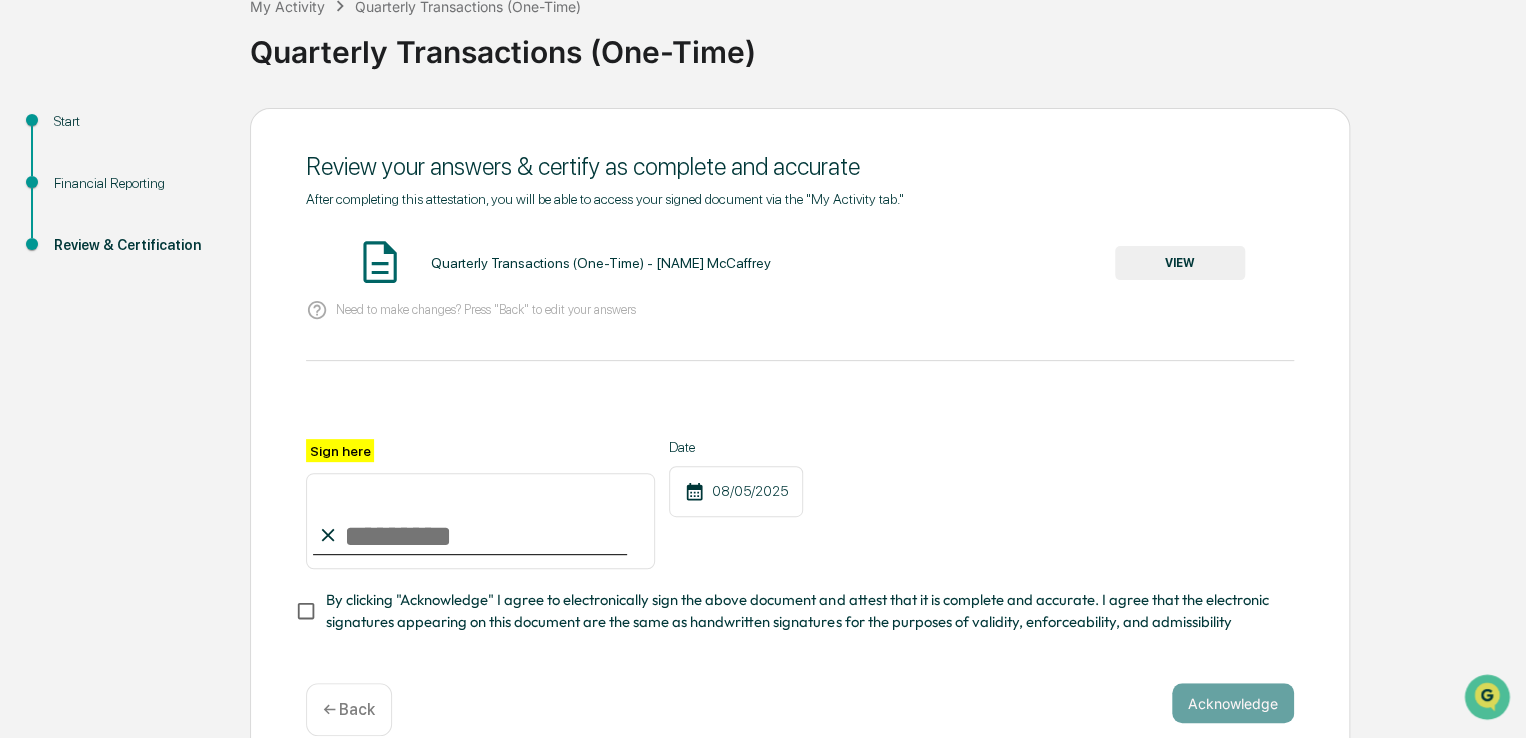 click on "VIEW" at bounding box center [1180, 263] 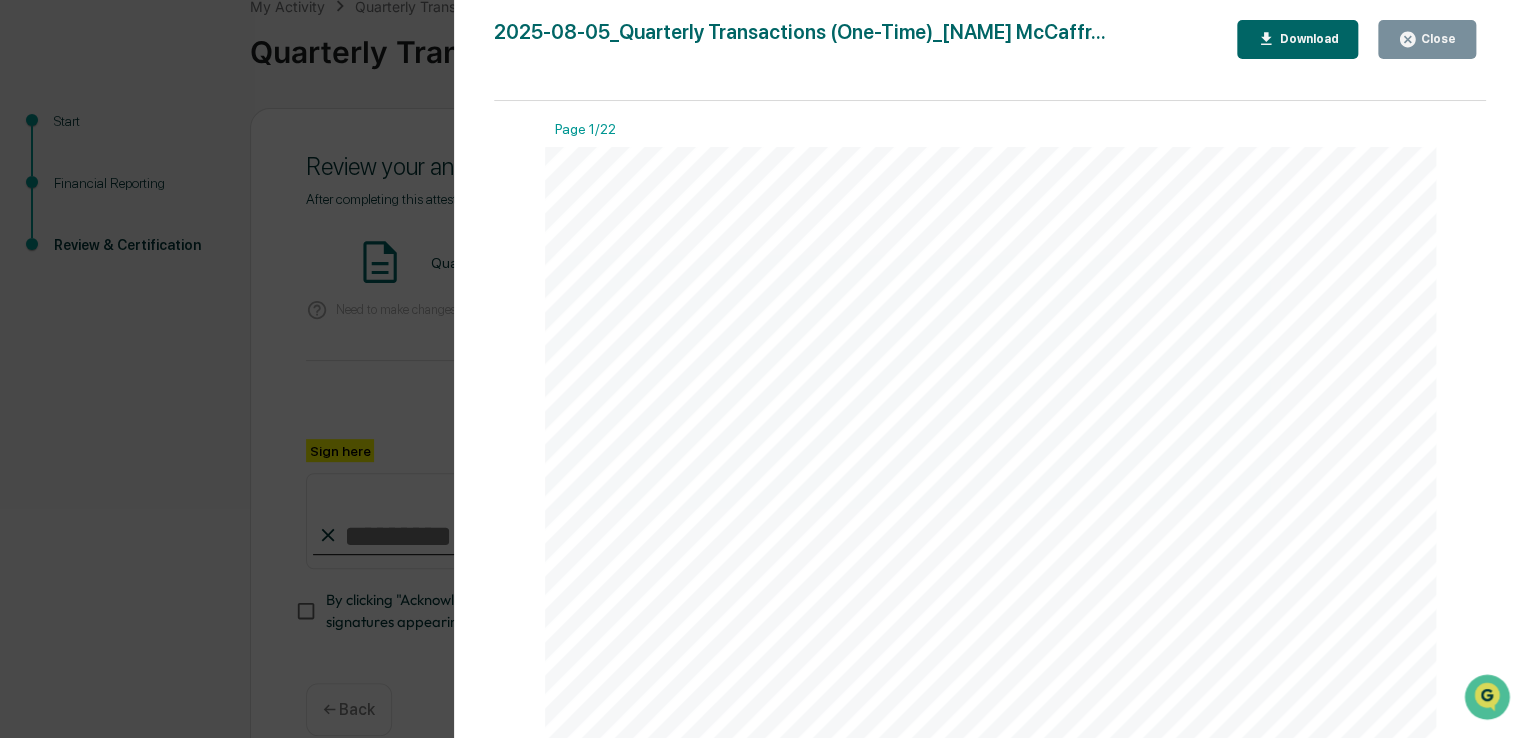 click on "Close" at bounding box center [1436, 39] 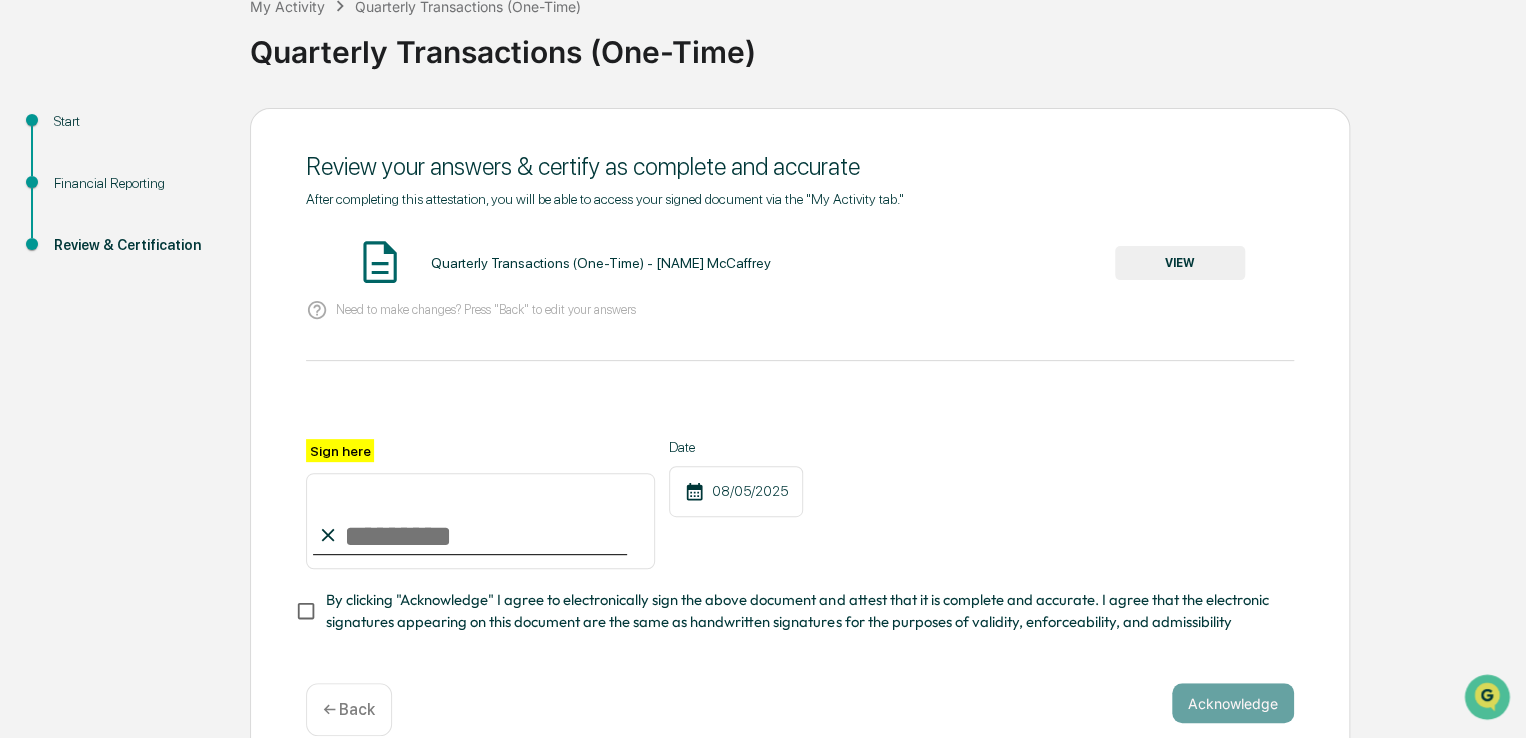 click on "Sign here" at bounding box center [480, 521] 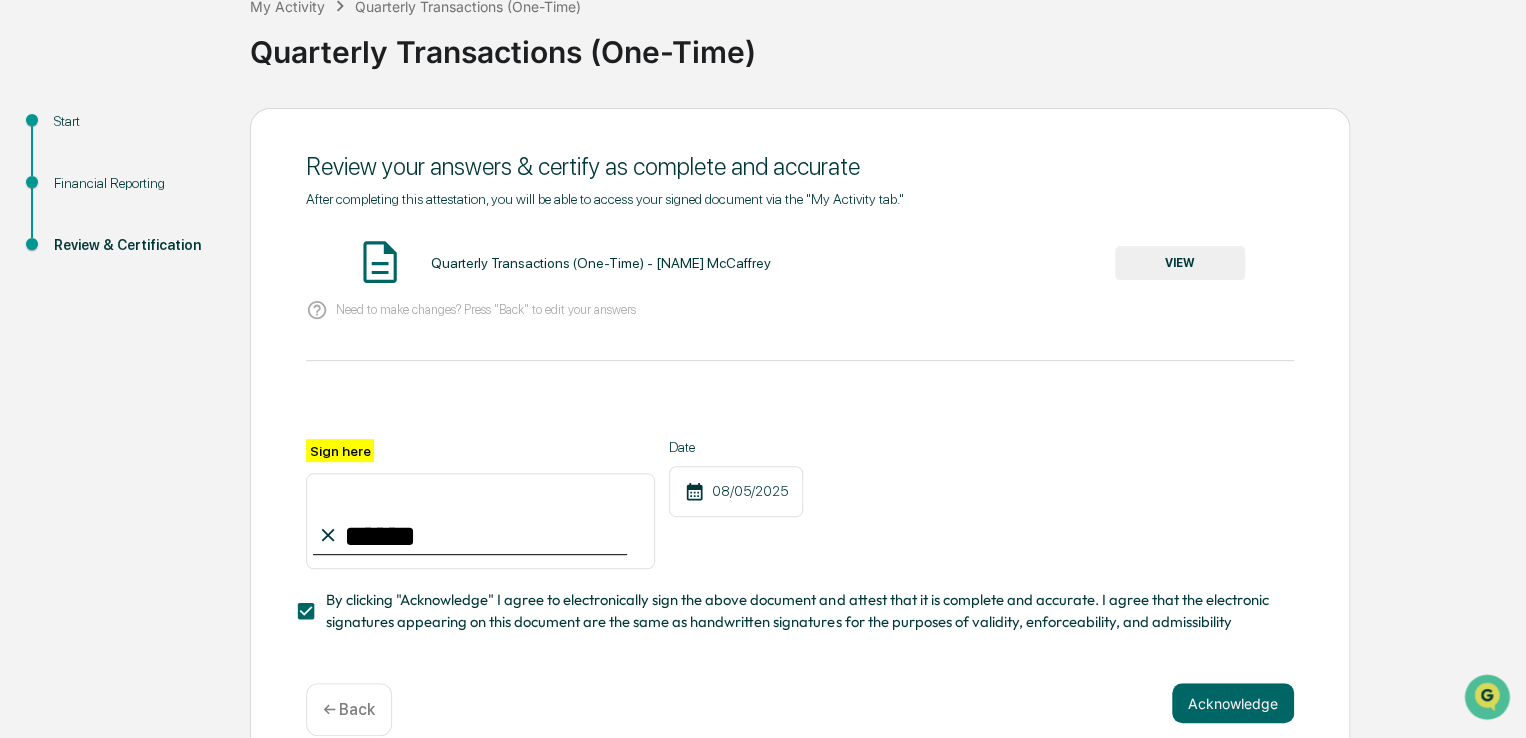 click on "******" at bounding box center [480, 521] 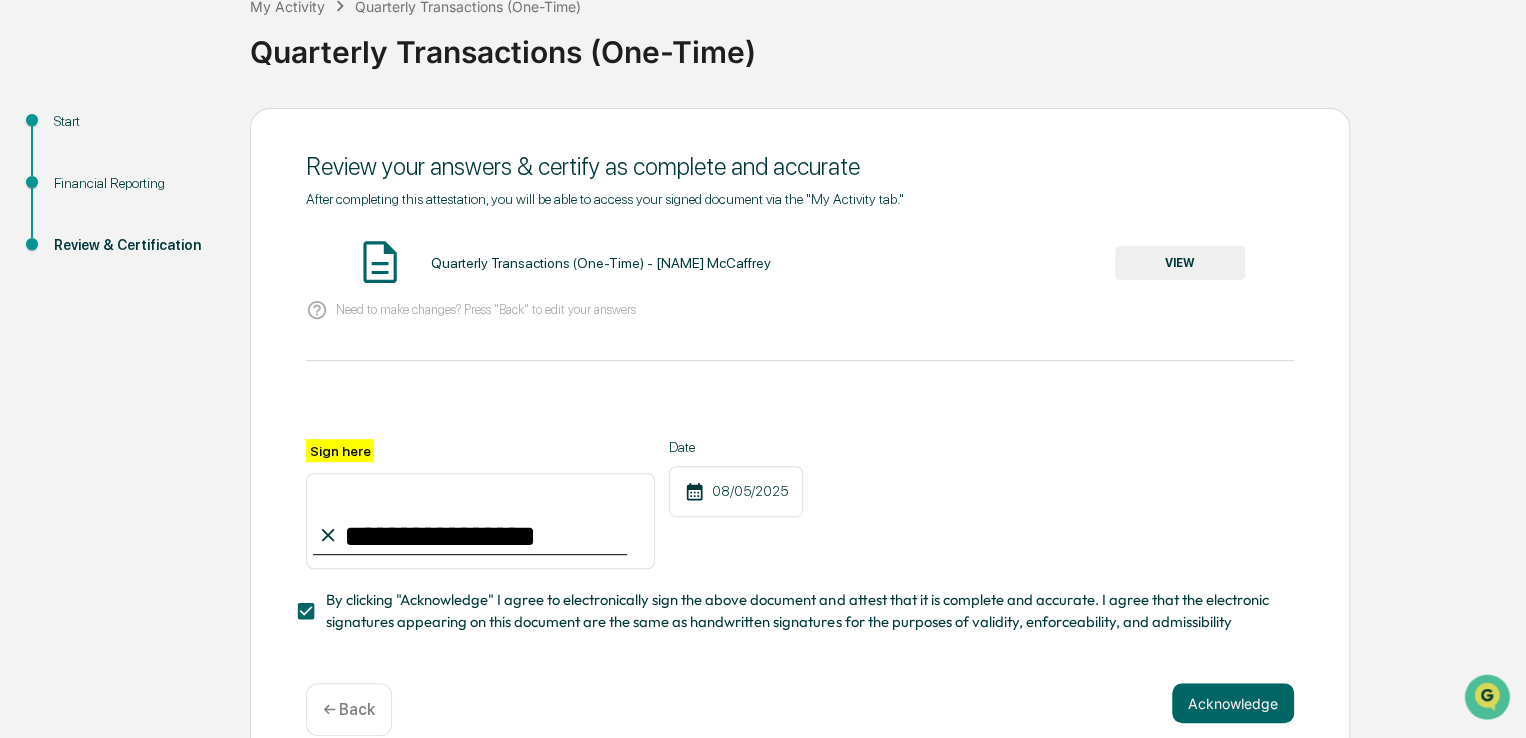 type on "**********" 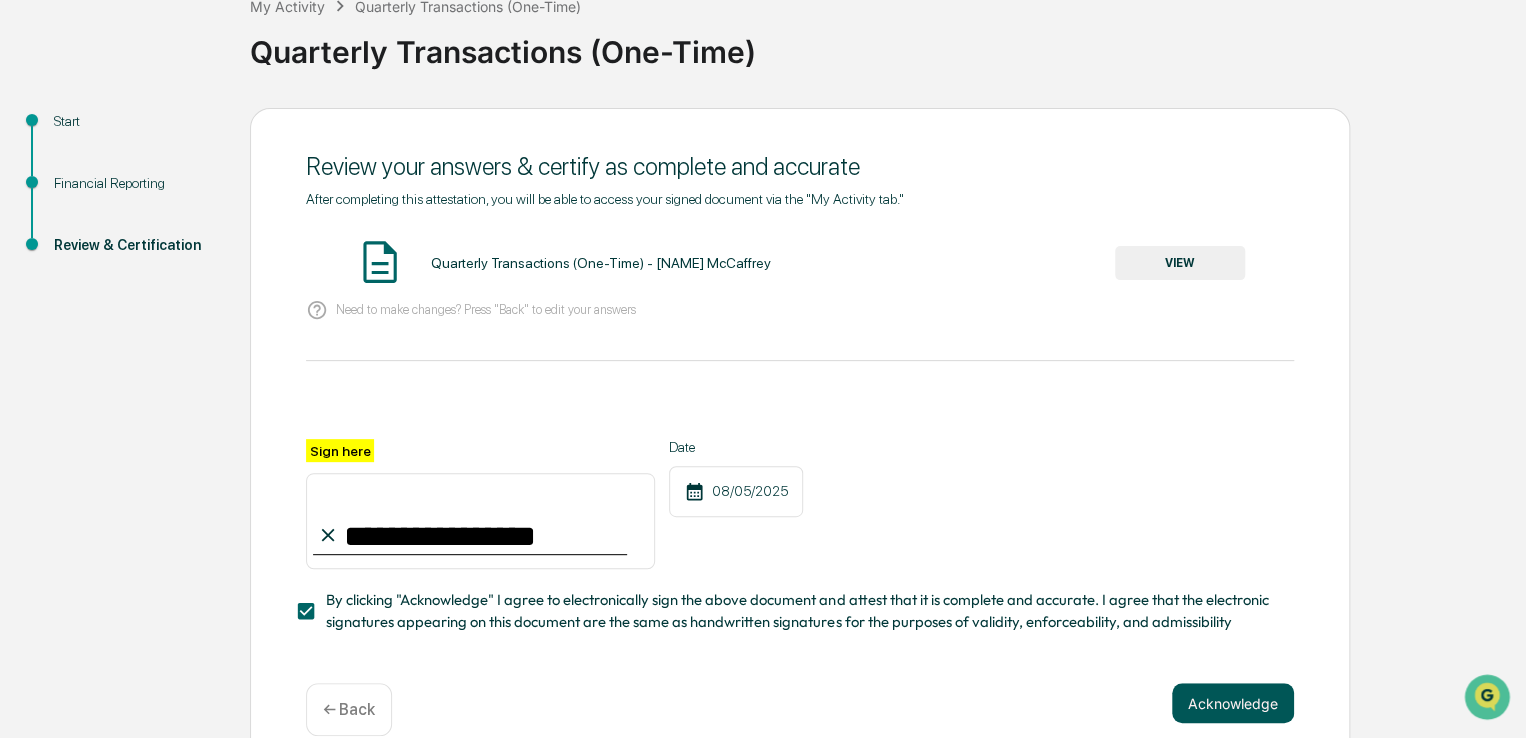 click on "Acknowledge" at bounding box center (1233, 703) 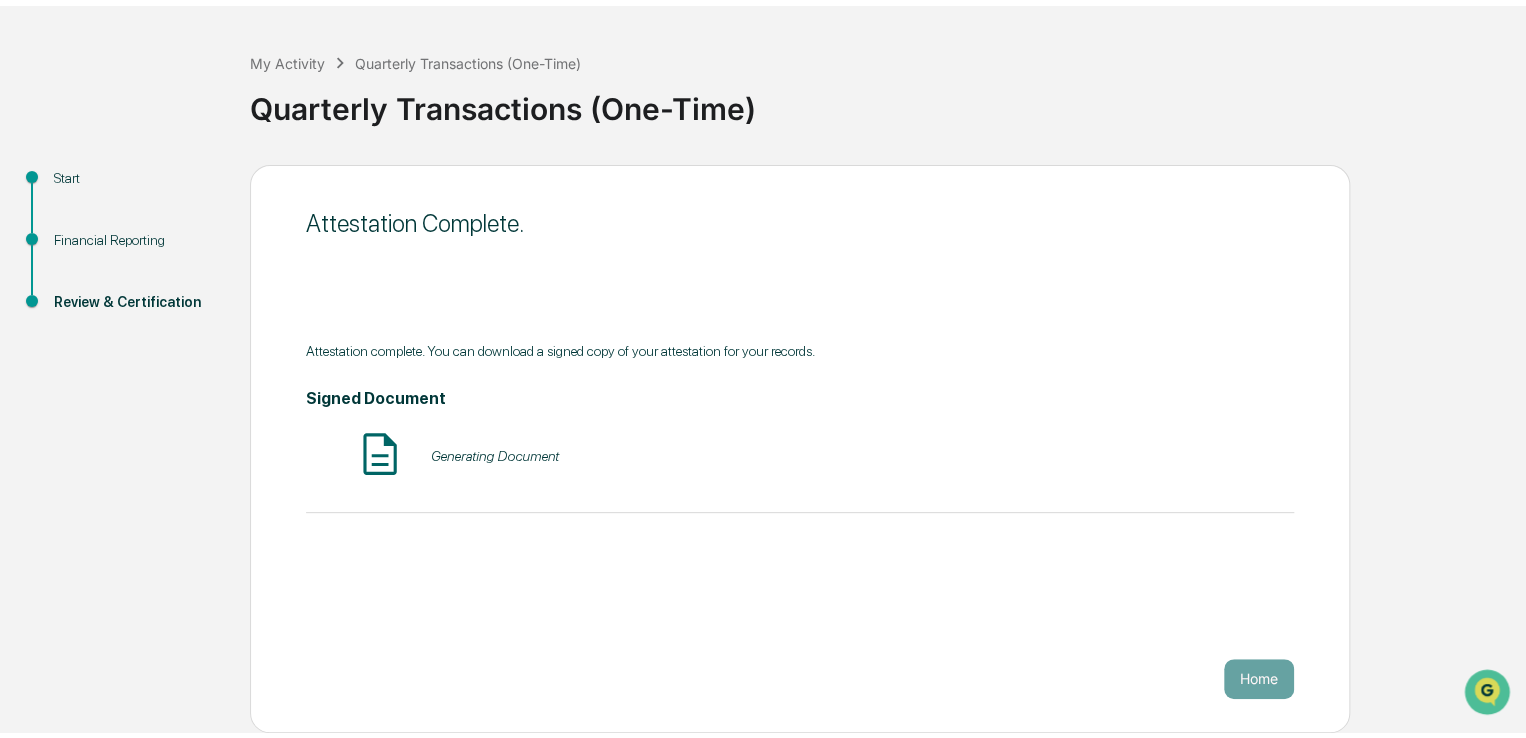 scroll, scrollTop: 67, scrollLeft: 0, axis: vertical 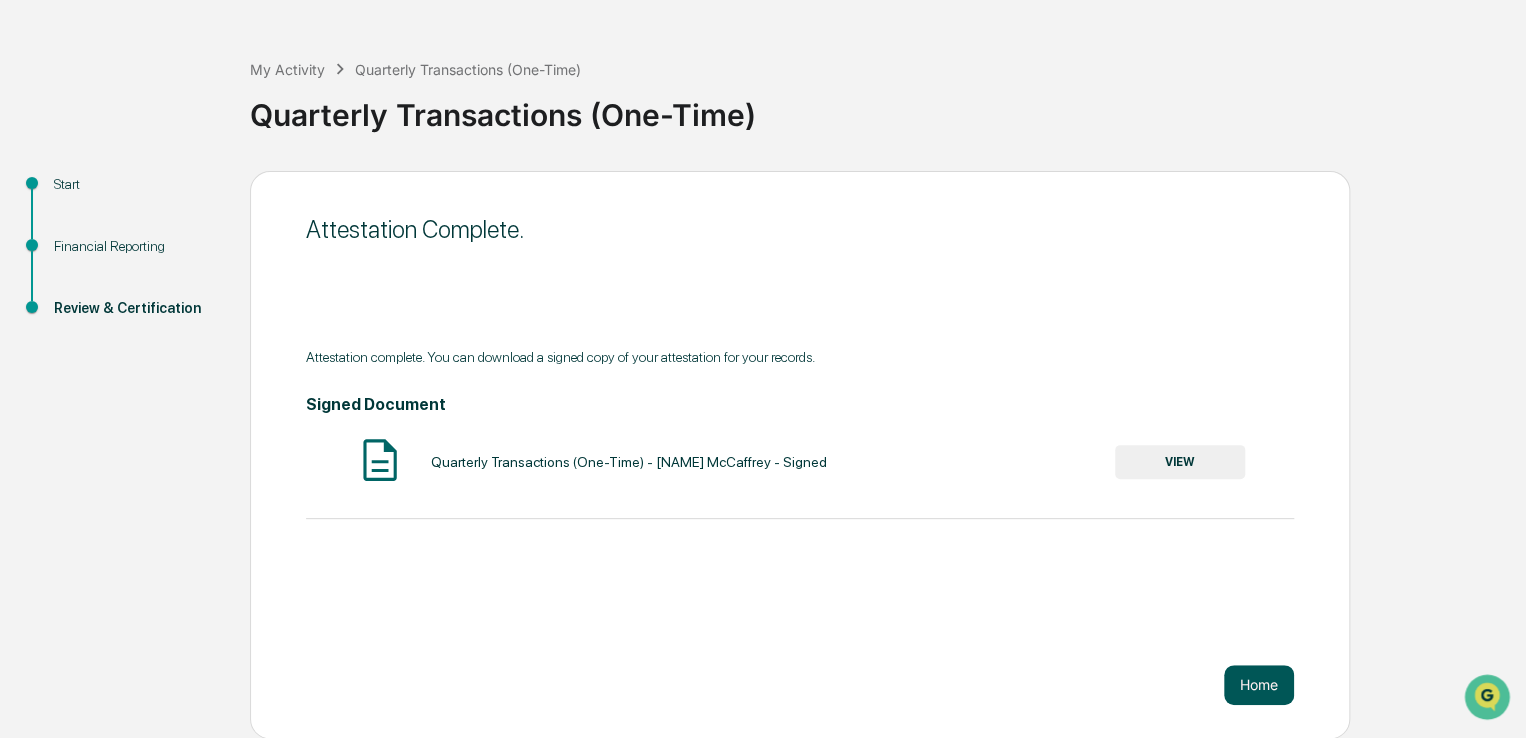 click on "Home" at bounding box center [1259, 685] 